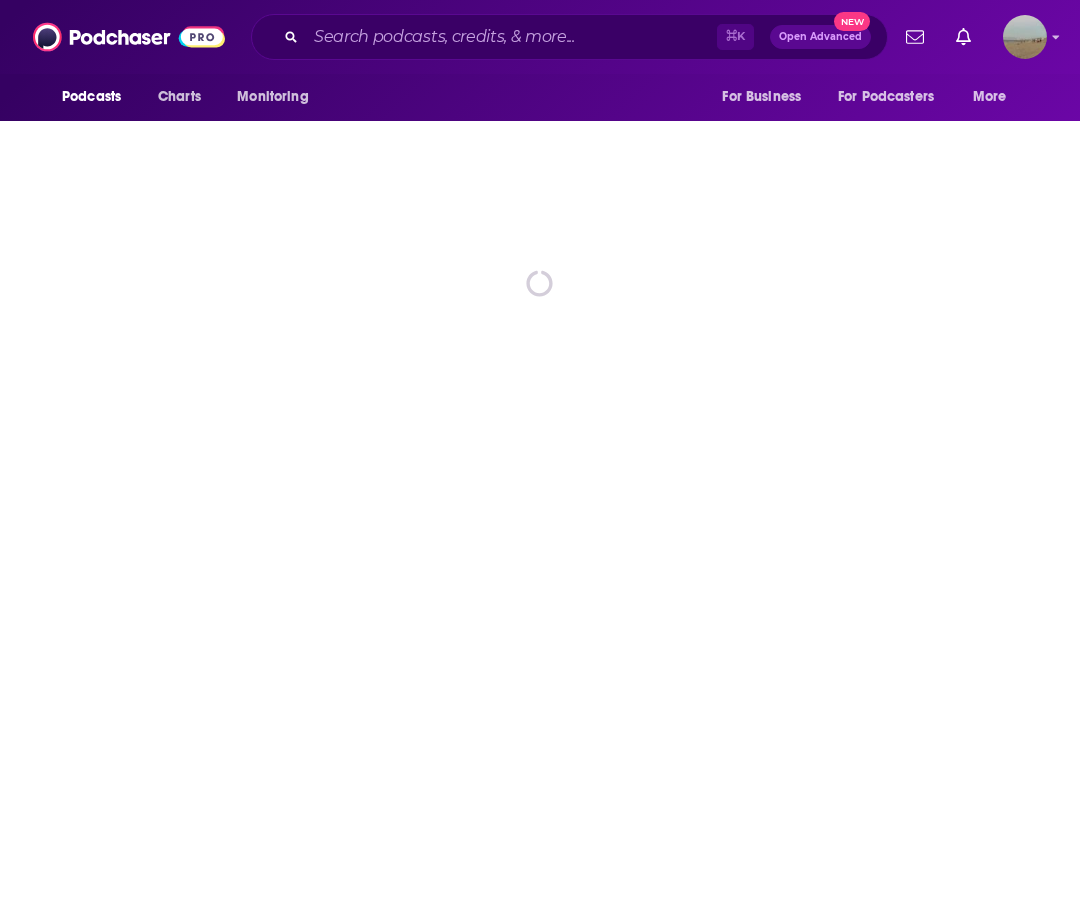 scroll, scrollTop: 0, scrollLeft: 0, axis: both 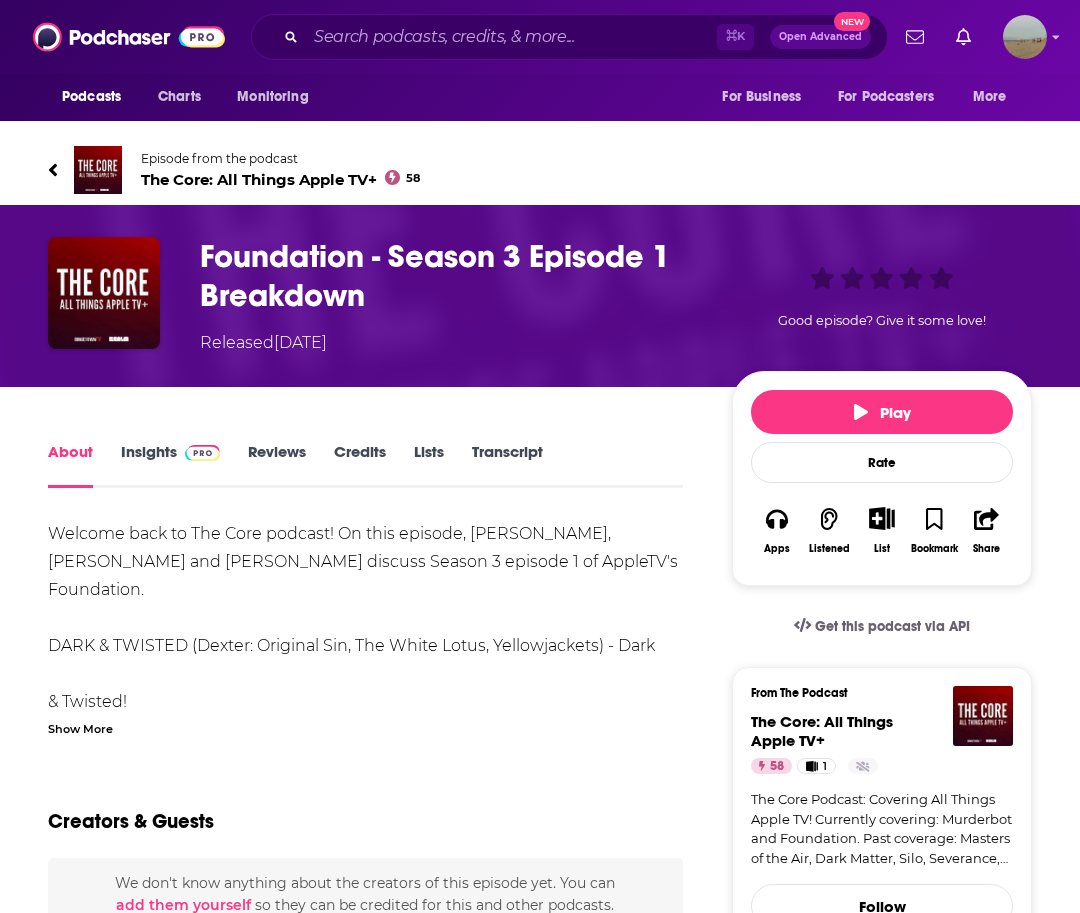 click on "Transcript" at bounding box center [507, 465] 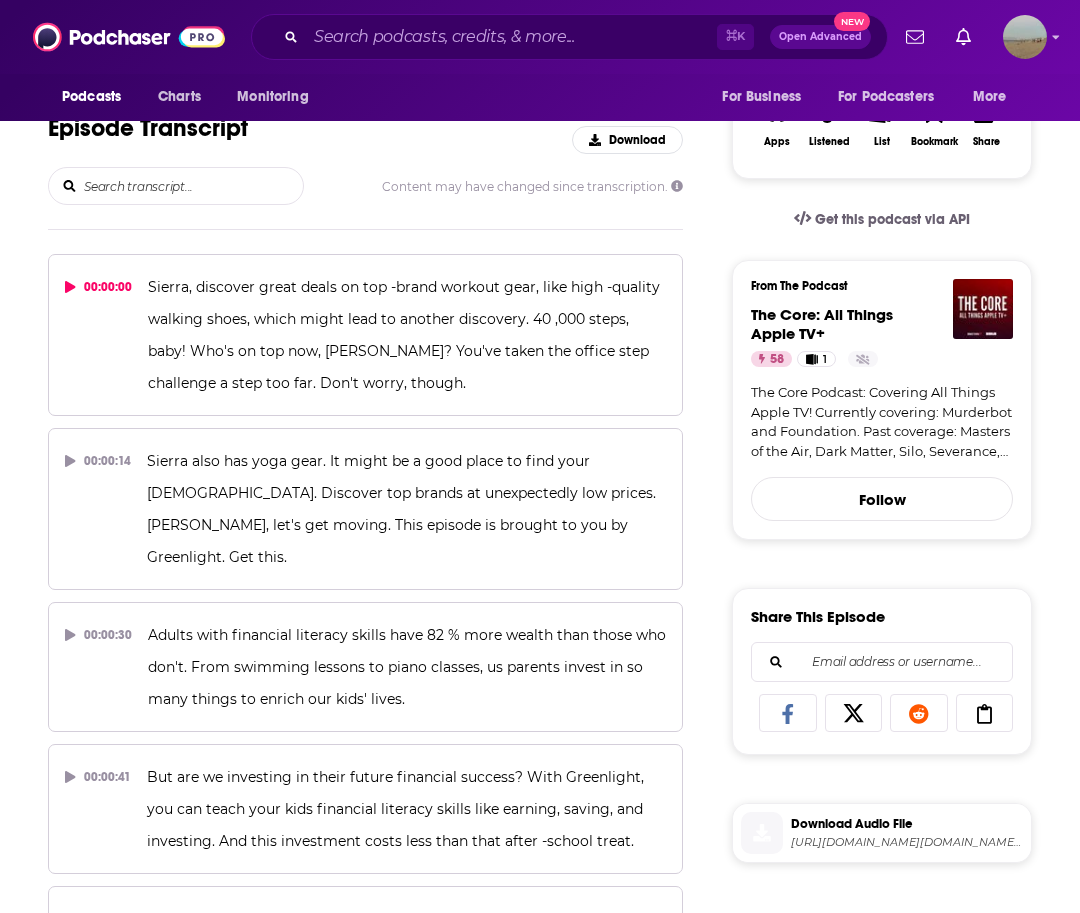 scroll, scrollTop: 468, scrollLeft: 0, axis: vertical 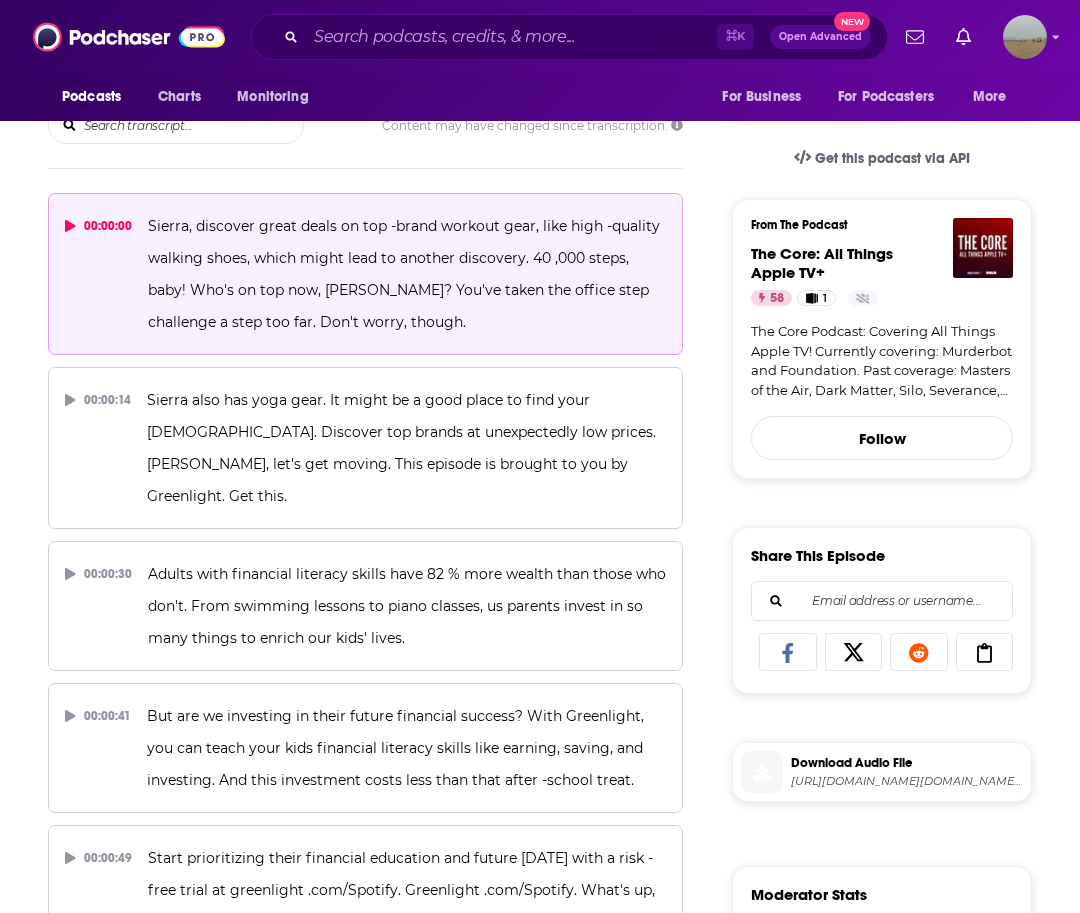 click 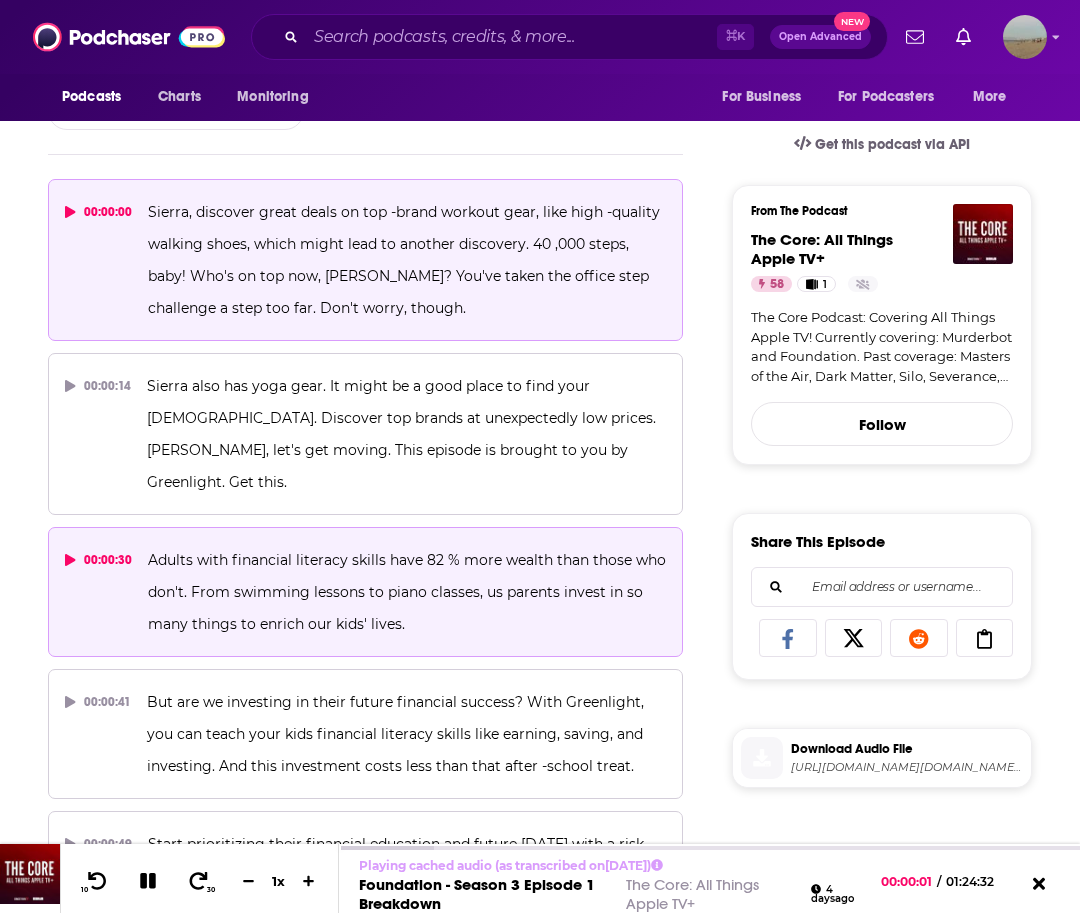 scroll, scrollTop: 487, scrollLeft: 0, axis: vertical 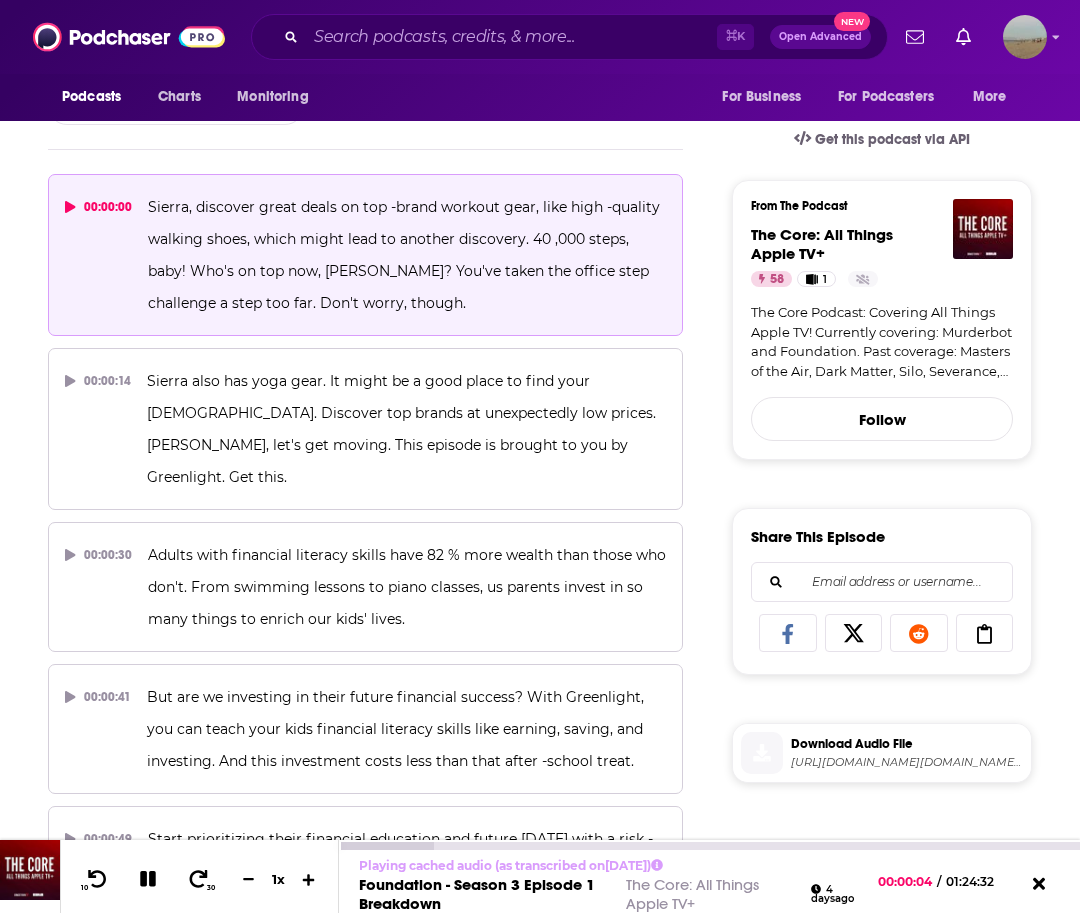 click 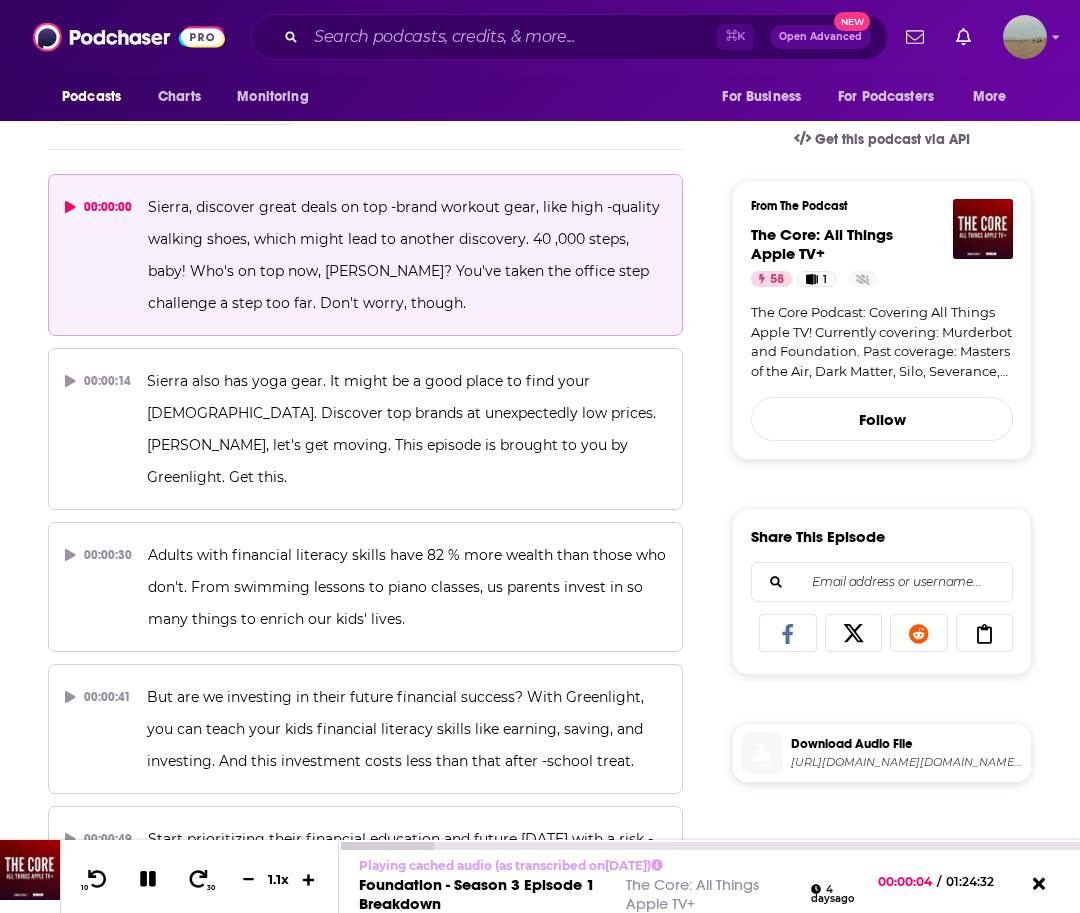 click 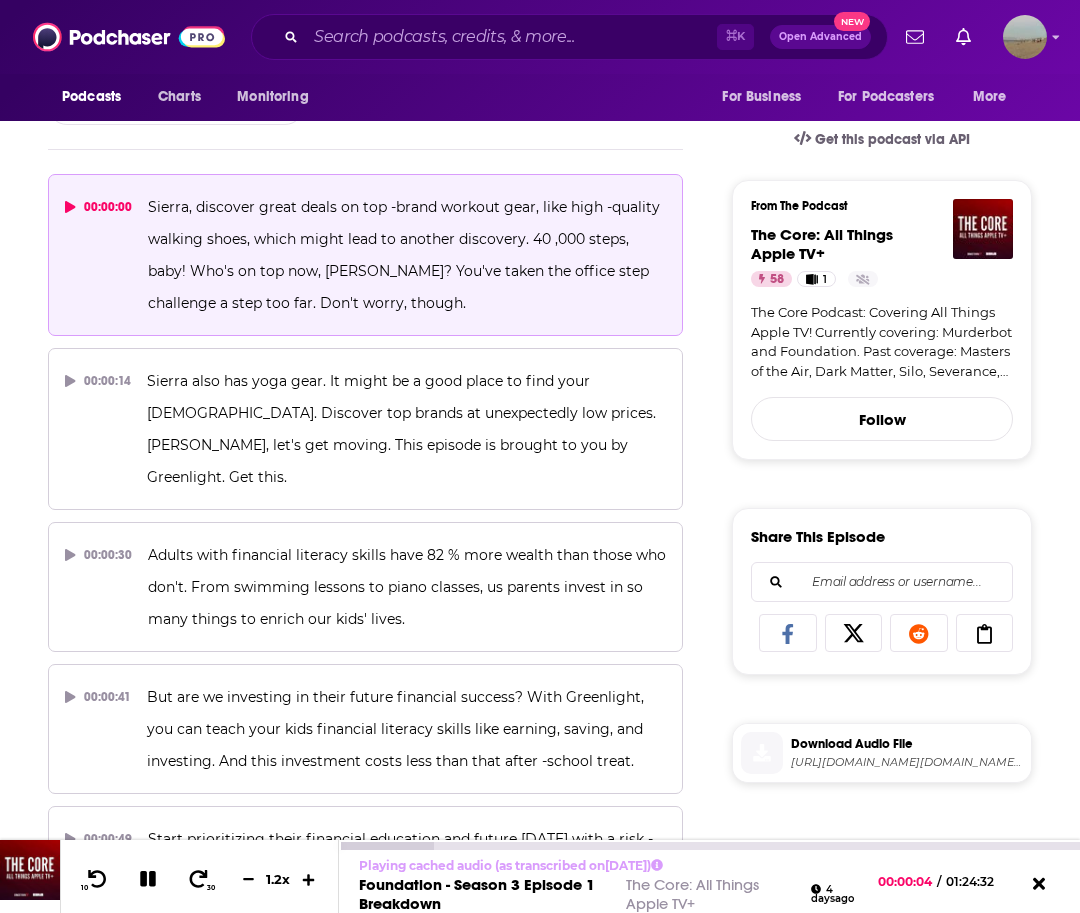 click 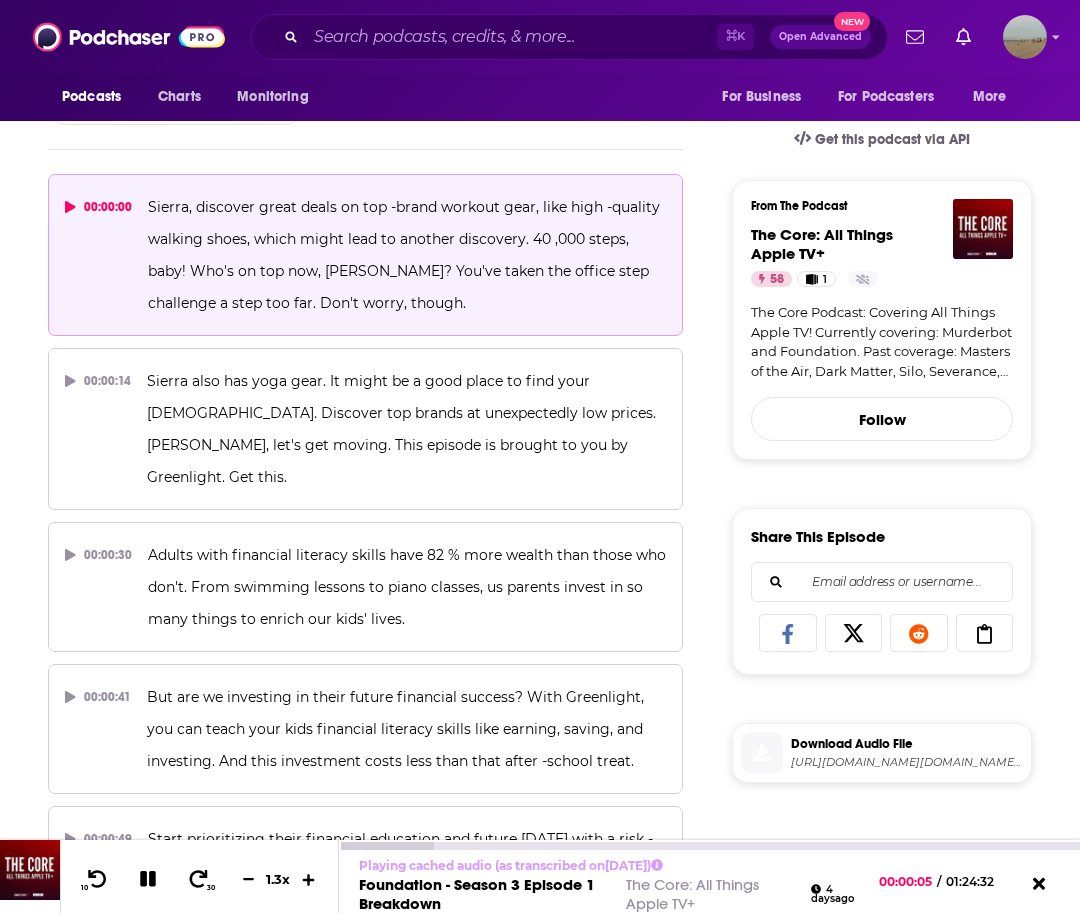 click 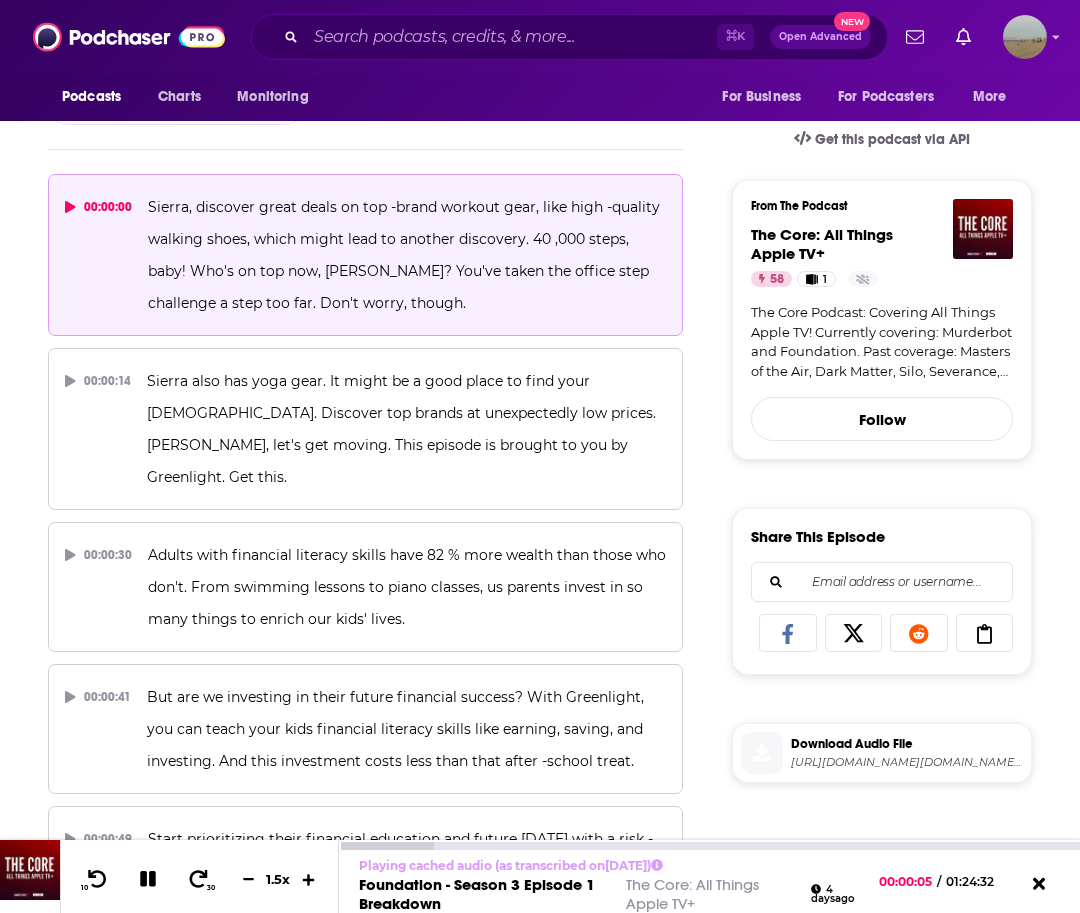 click 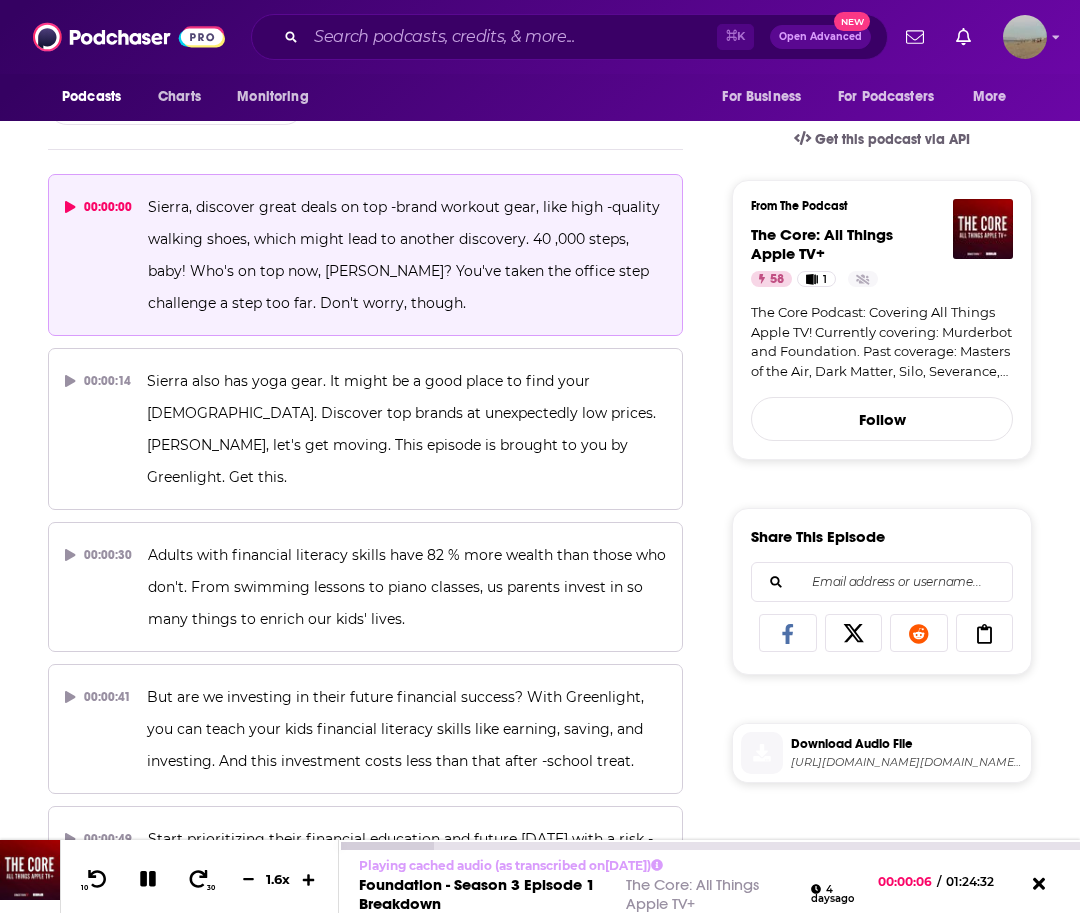 click 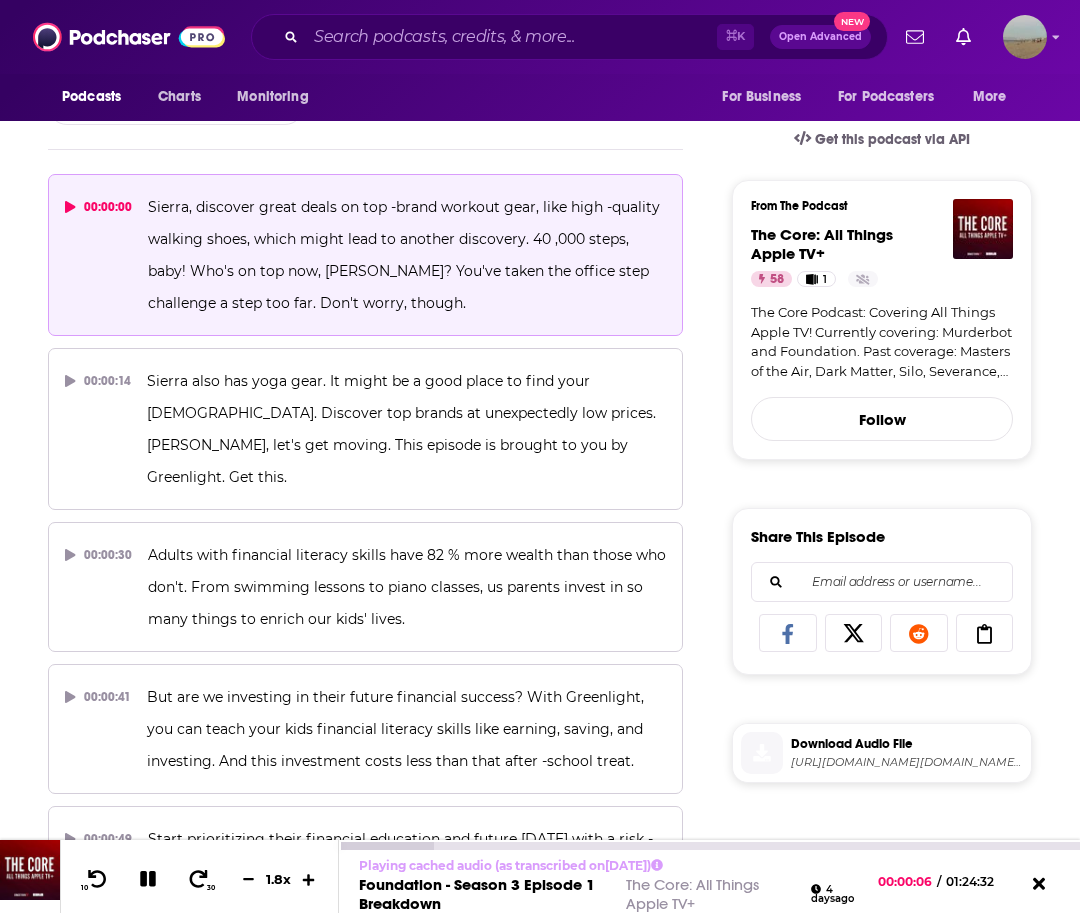 click 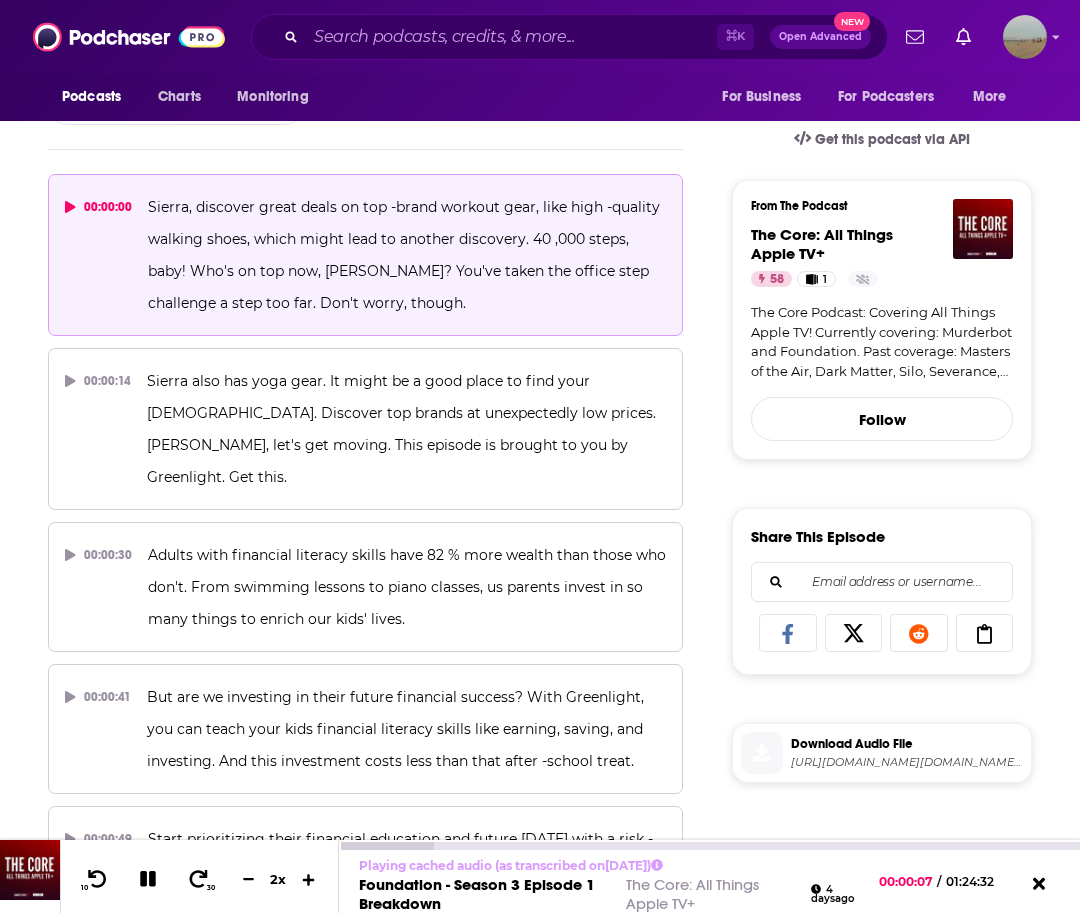 click 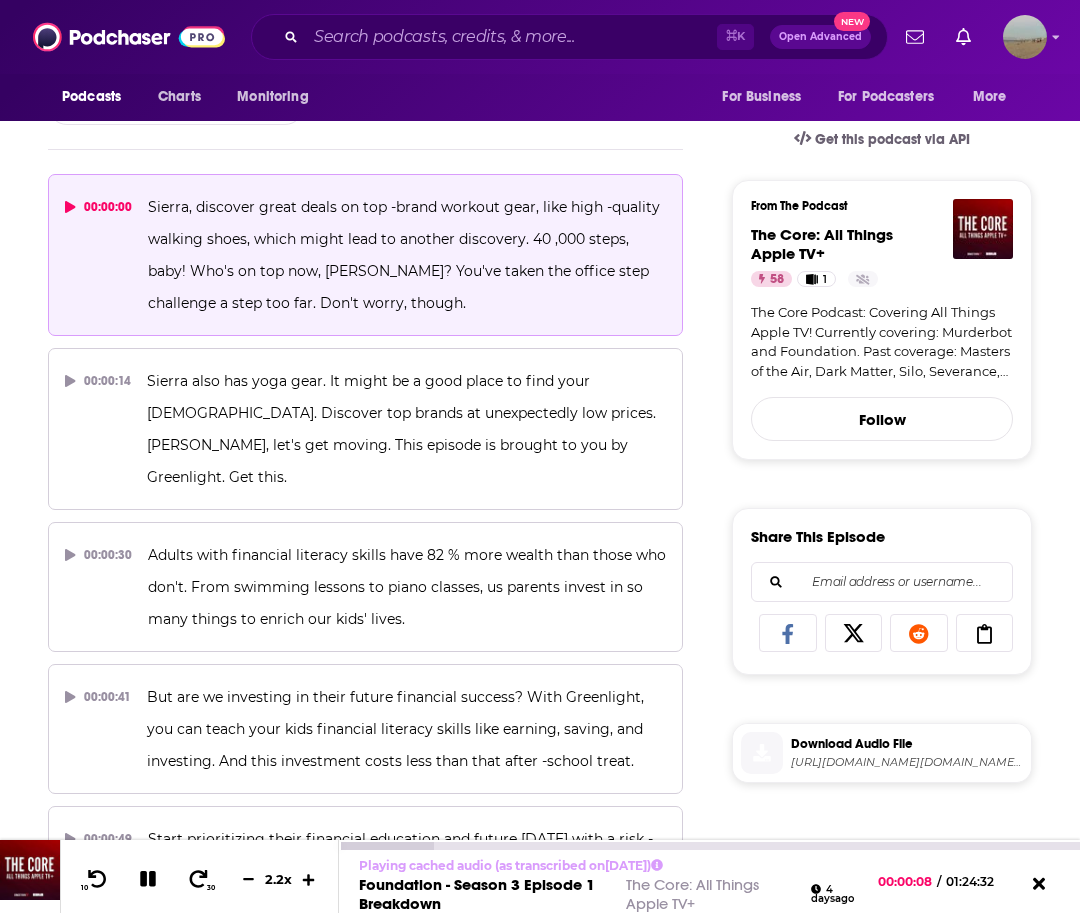 click 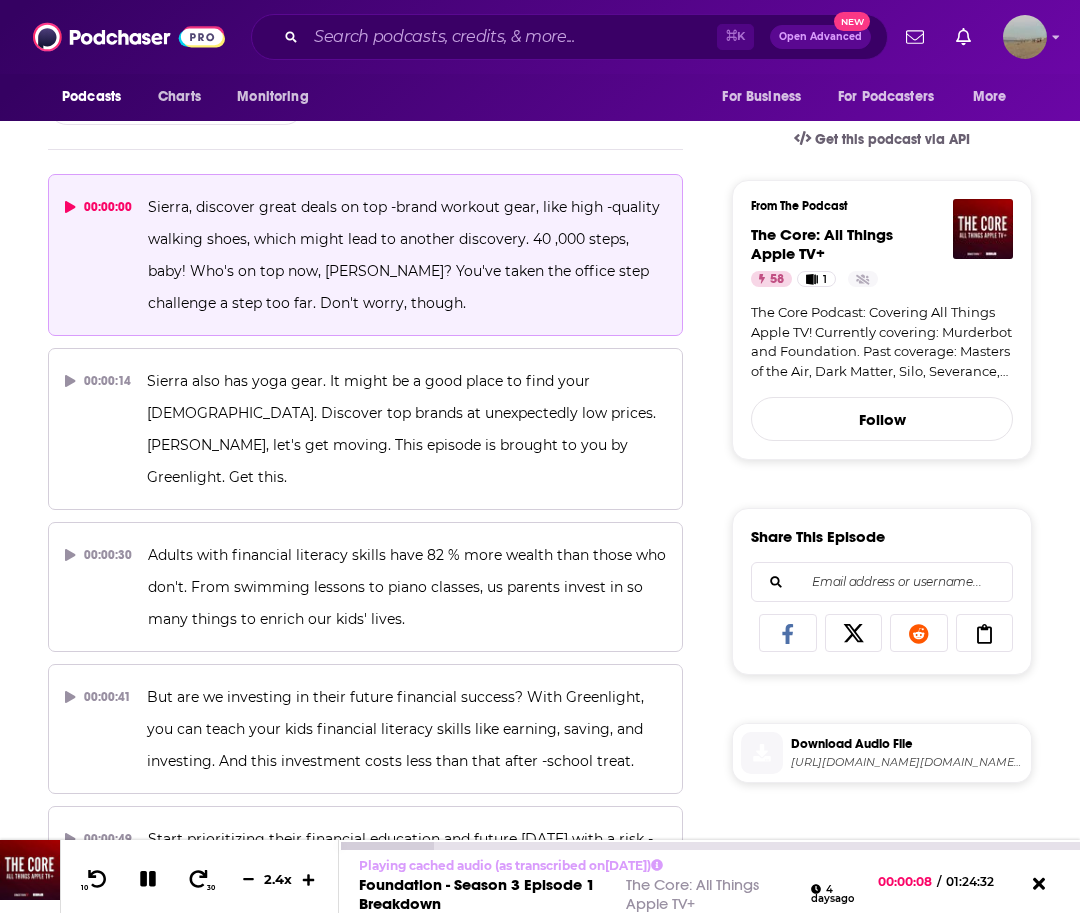 click 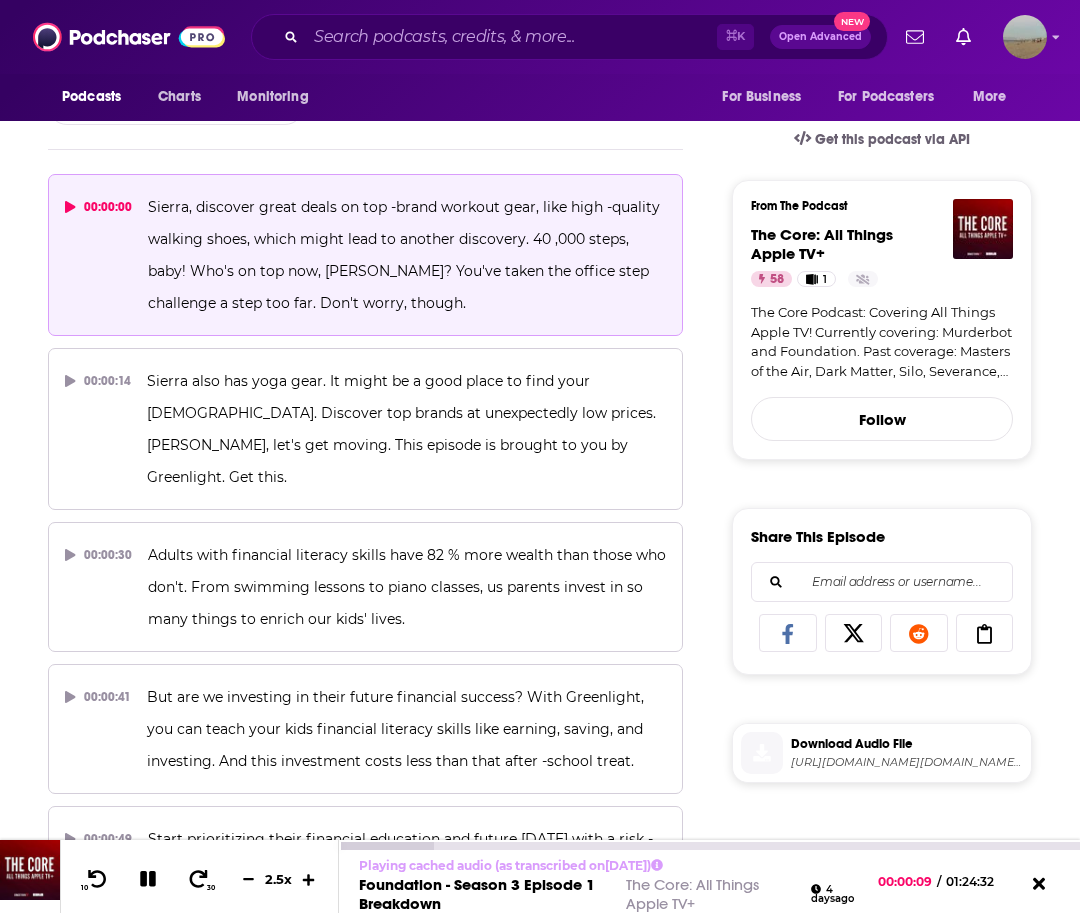 click 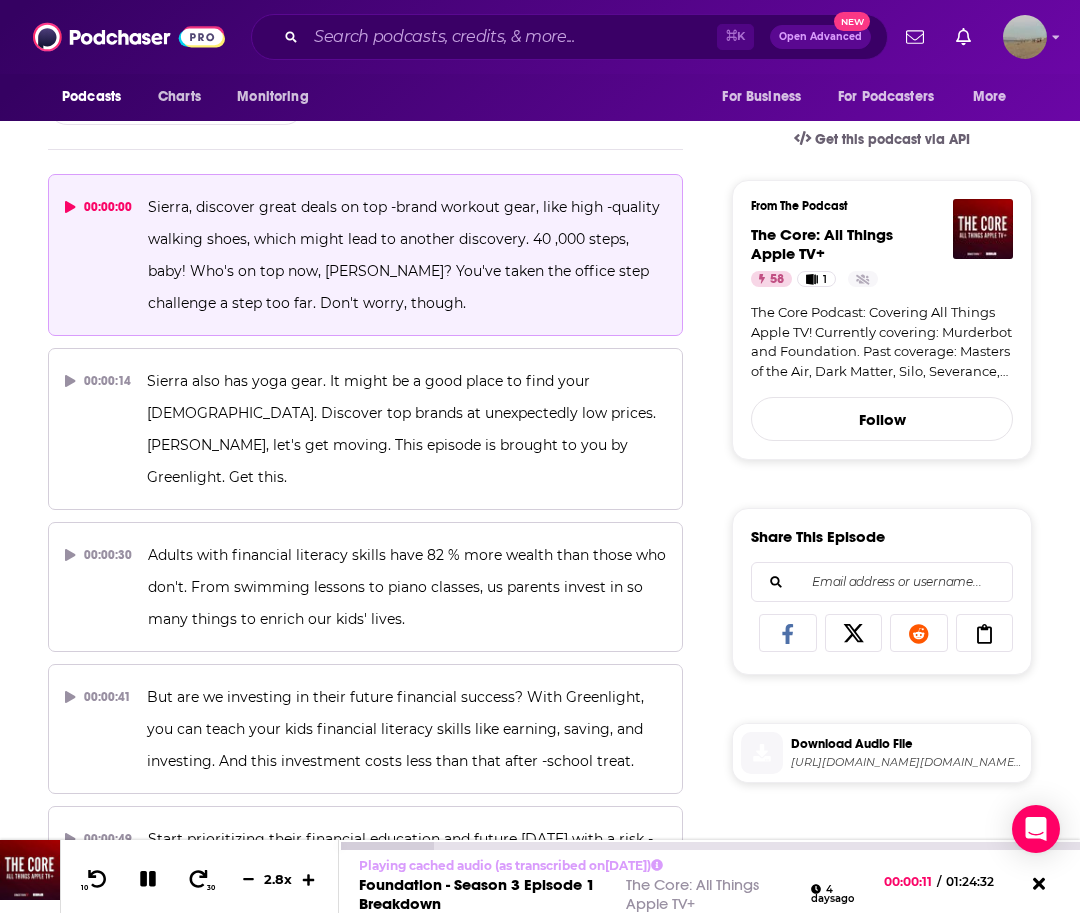 click 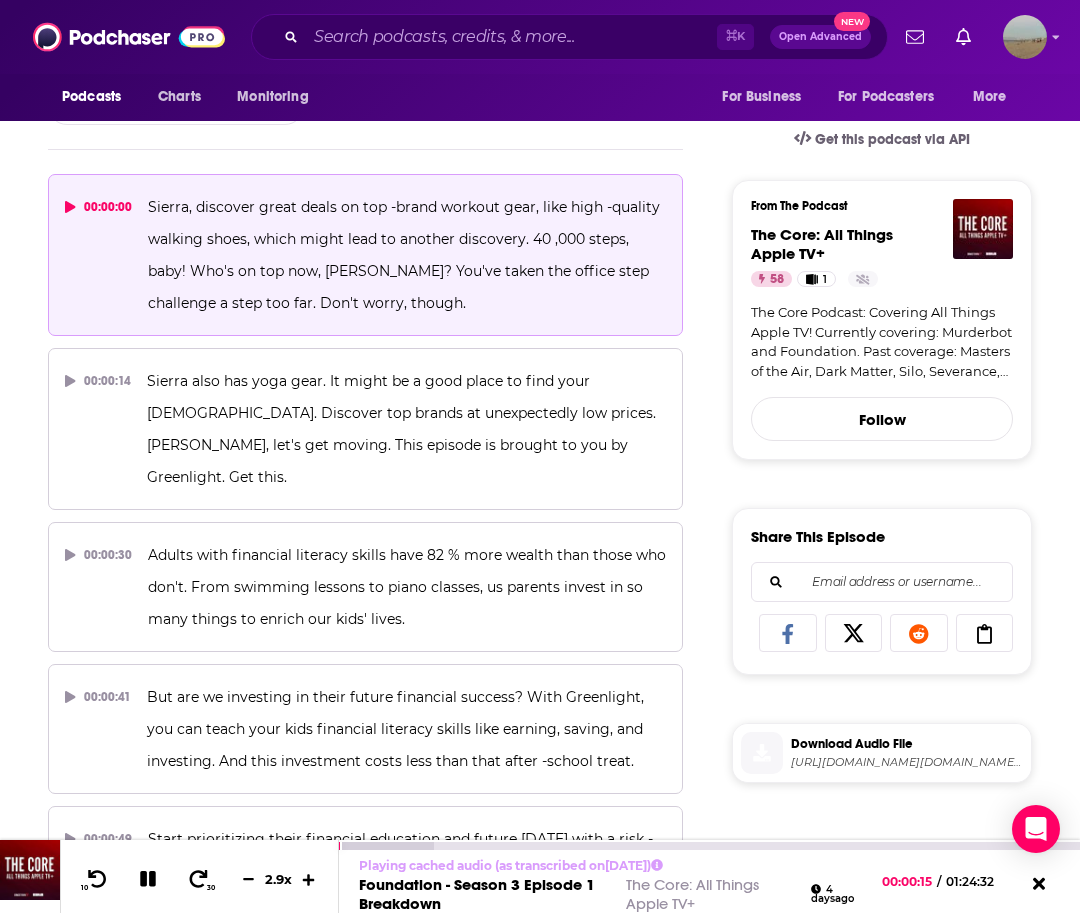 click 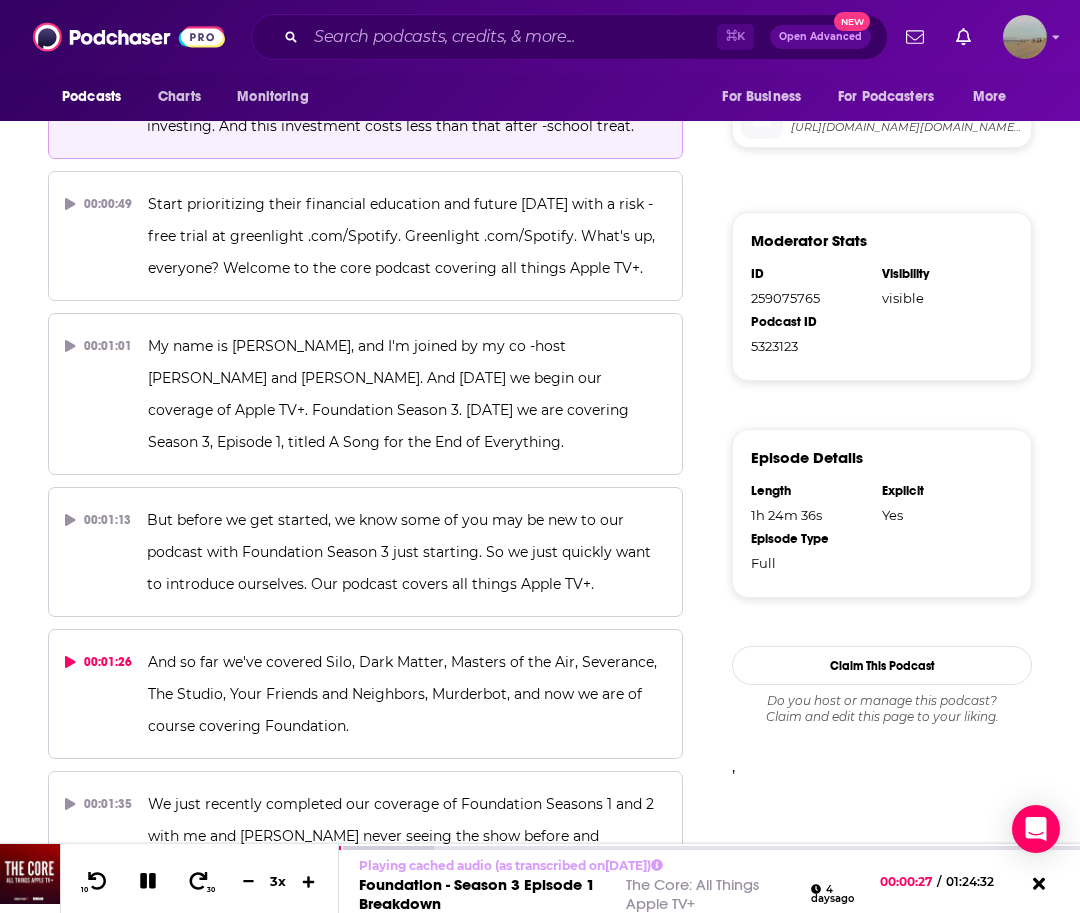 type 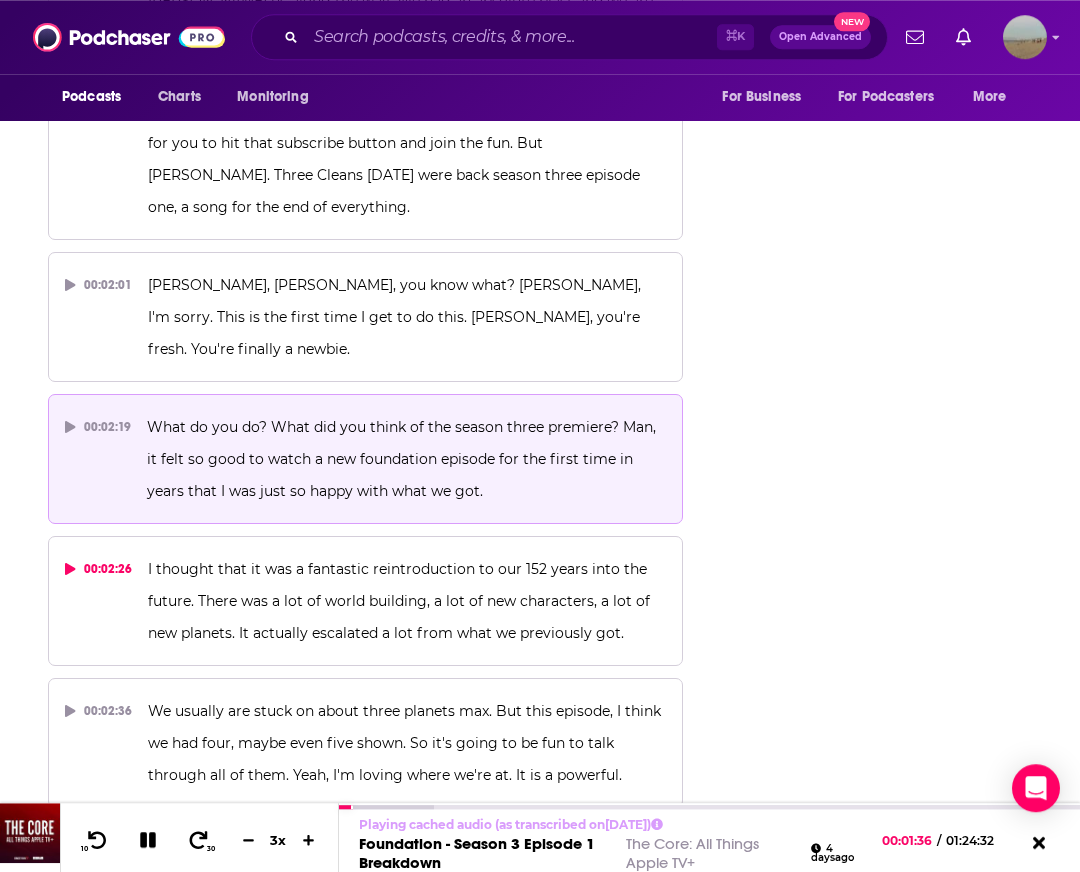 scroll, scrollTop: 1998, scrollLeft: 0, axis: vertical 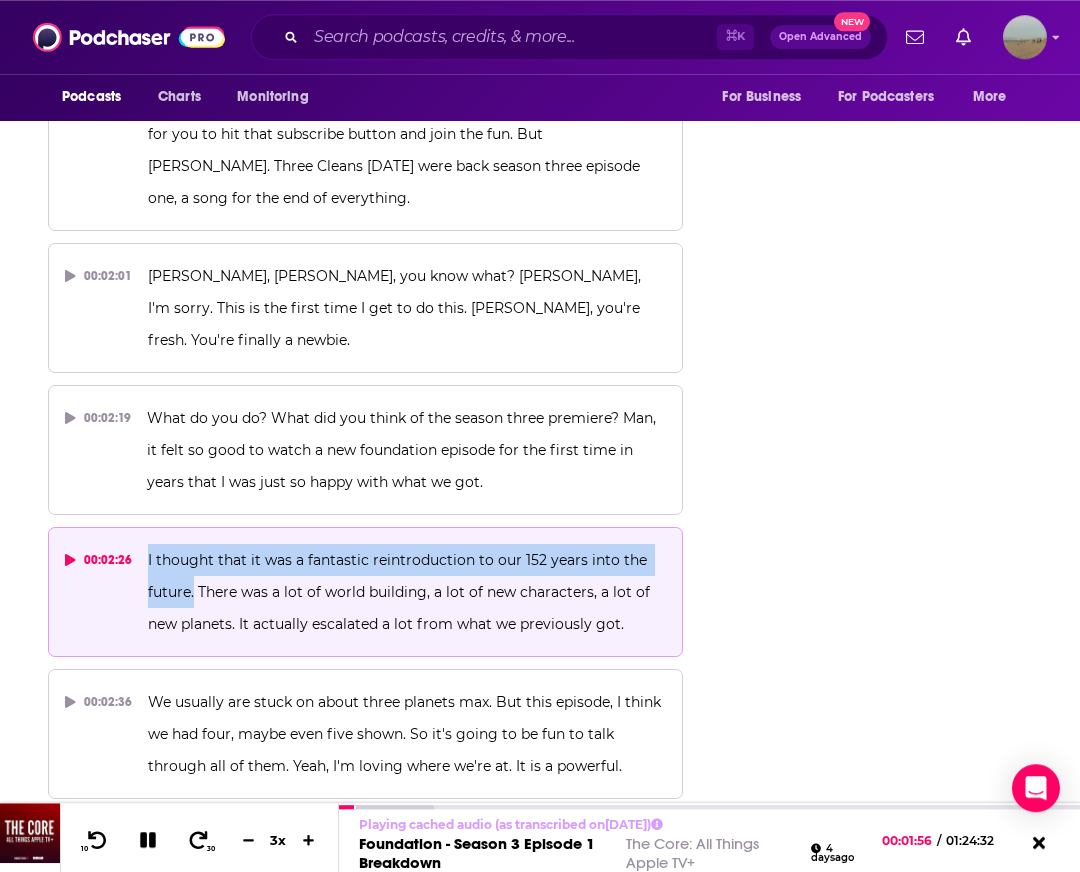 drag, startPoint x: 145, startPoint y: 458, endPoint x: 194, endPoint y: 498, distance: 63.25346 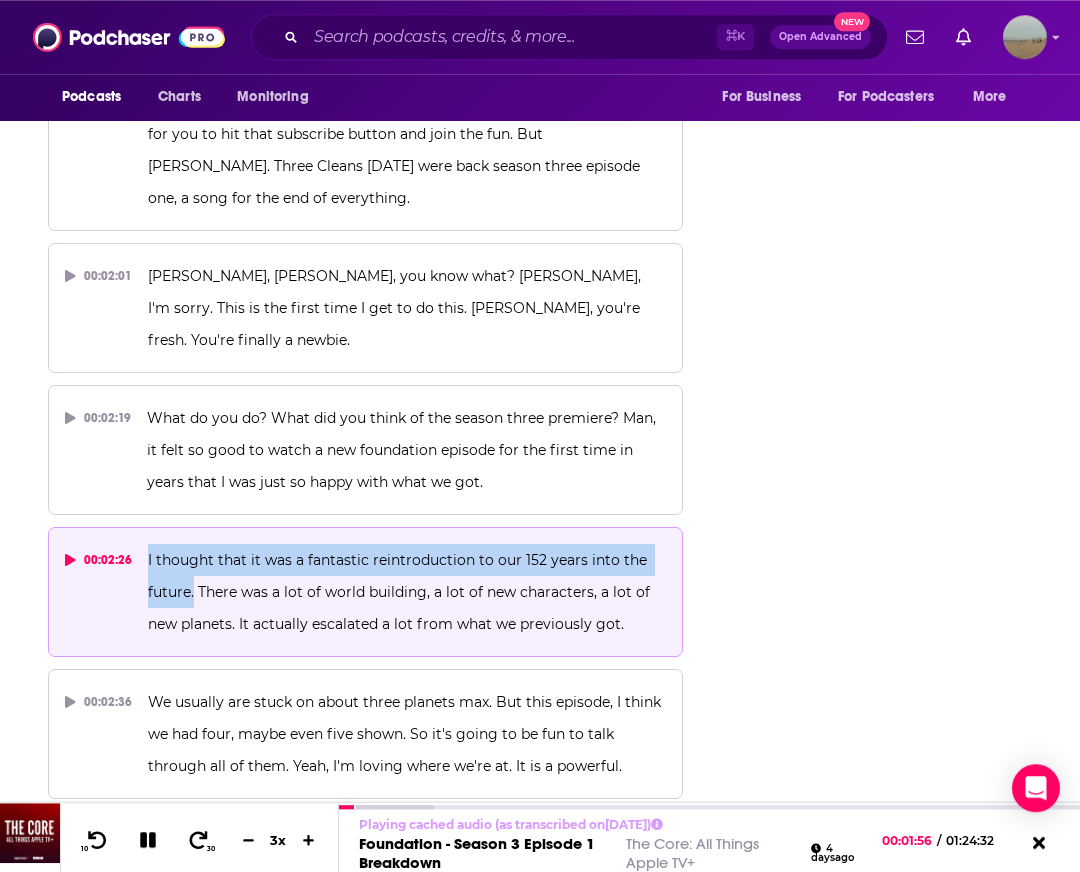 click on "00:02:26 I thought that it was a fantastic reintroduction to our 152 years into the future. There was a lot of world building, a lot of new characters, a lot of new planets. It actually escalated a lot from what we previously got." at bounding box center [365, 592] 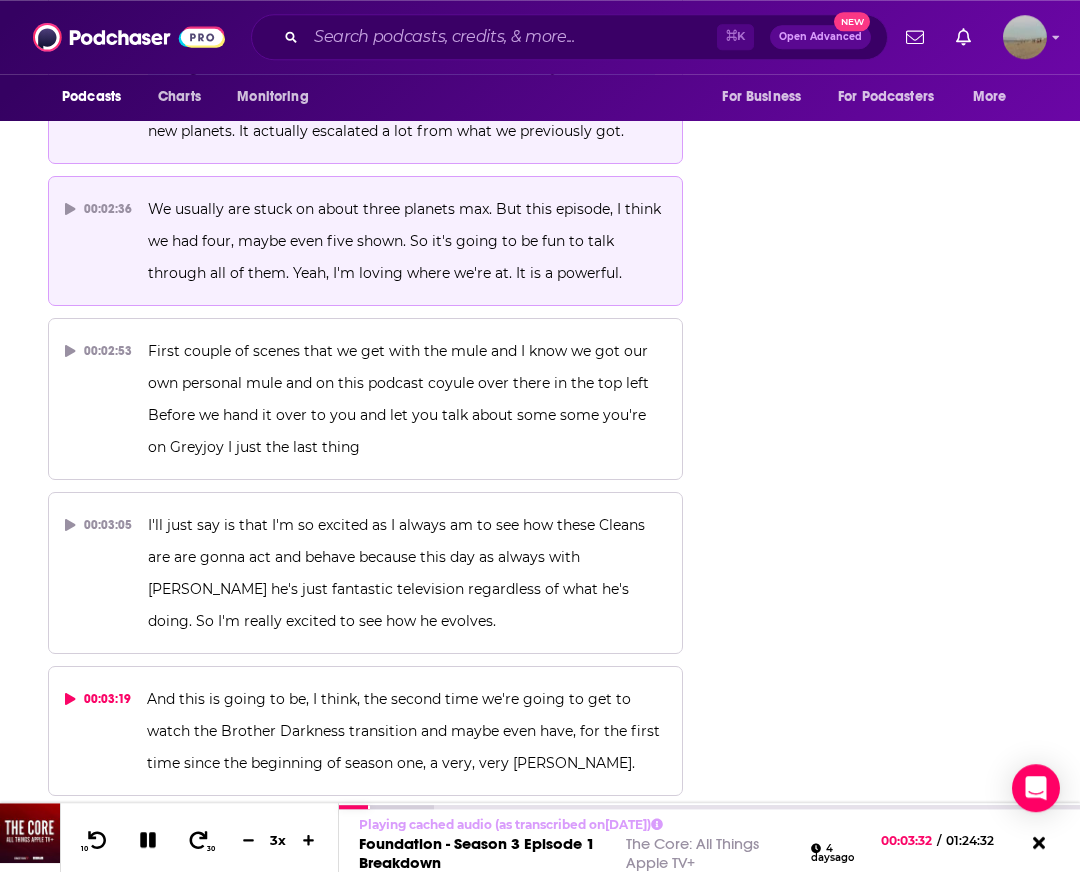 scroll, scrollTop: 2495, scrollLeft: 0, axis: vertical 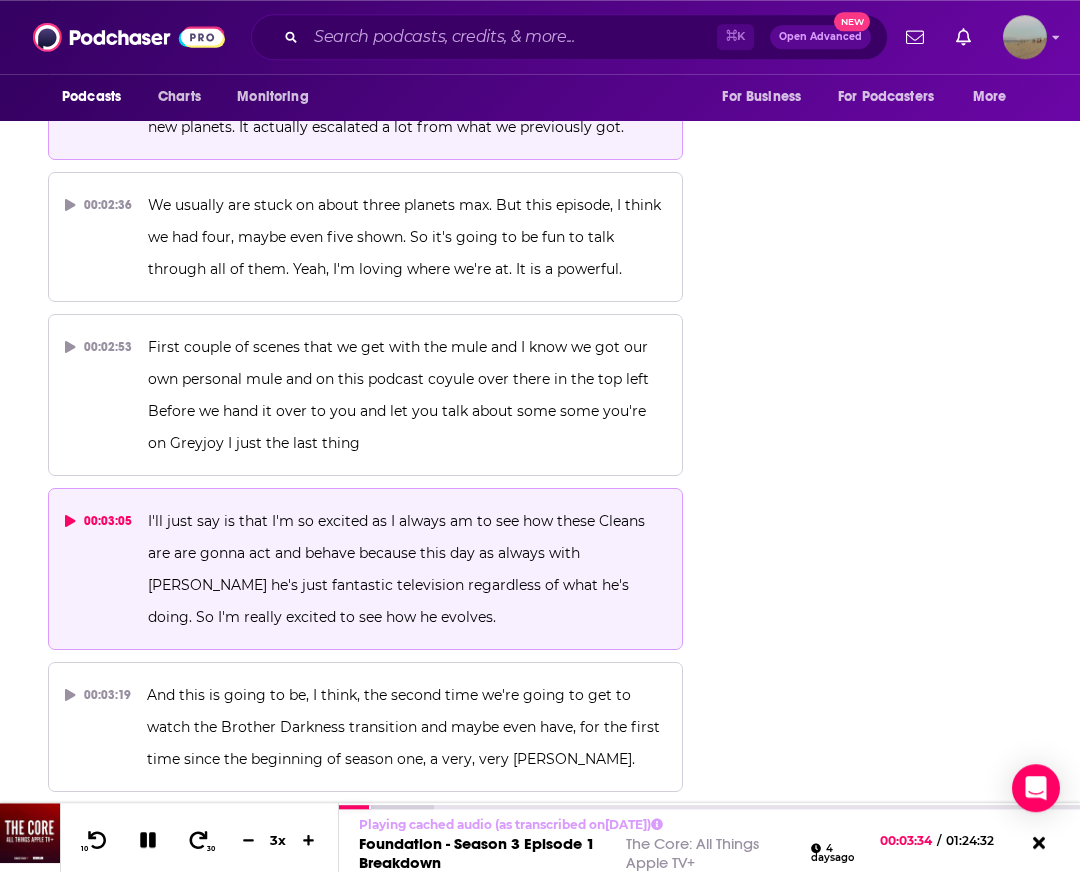 click on "I'll just say is that I'm so excited as I always am to see how these Cleans are are gonna act and behave because this day as always with Lee Pace he's just fantastic television regardless of what he's doing. So I'm really excited to see how he evolves." at bounding box center [398, 569] 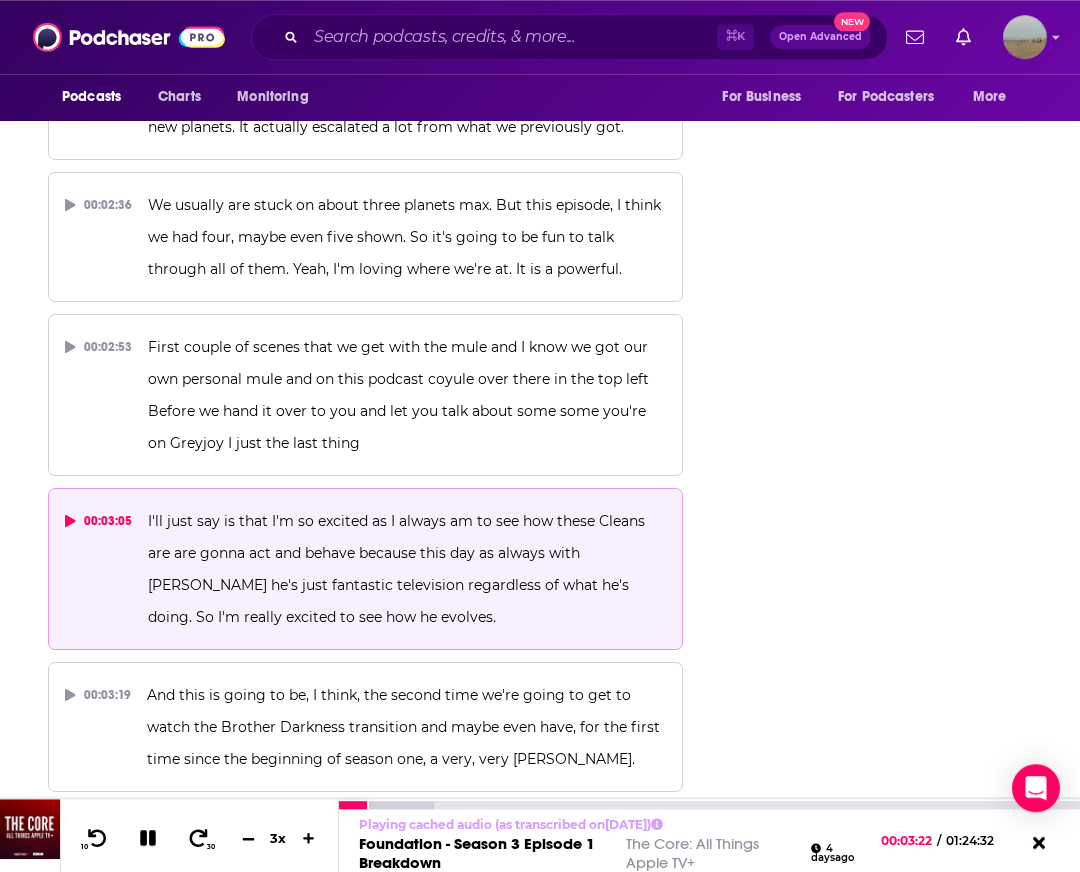 click 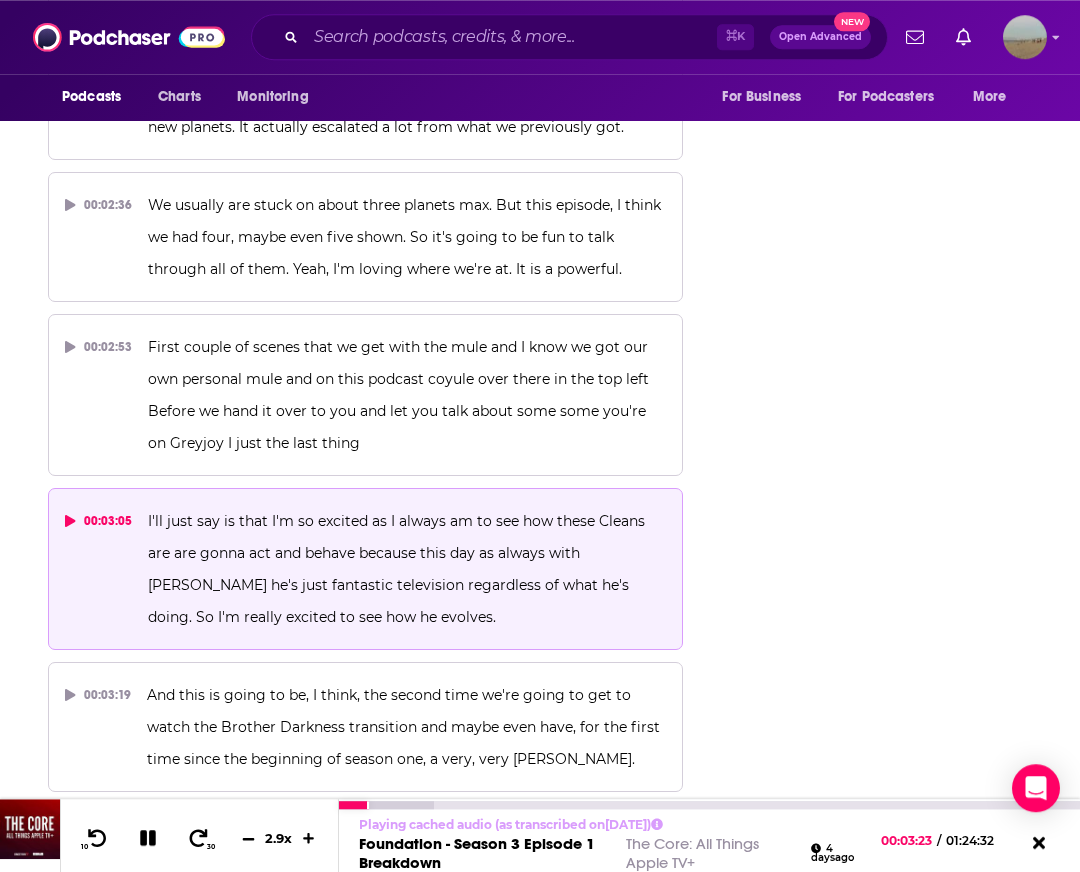 click 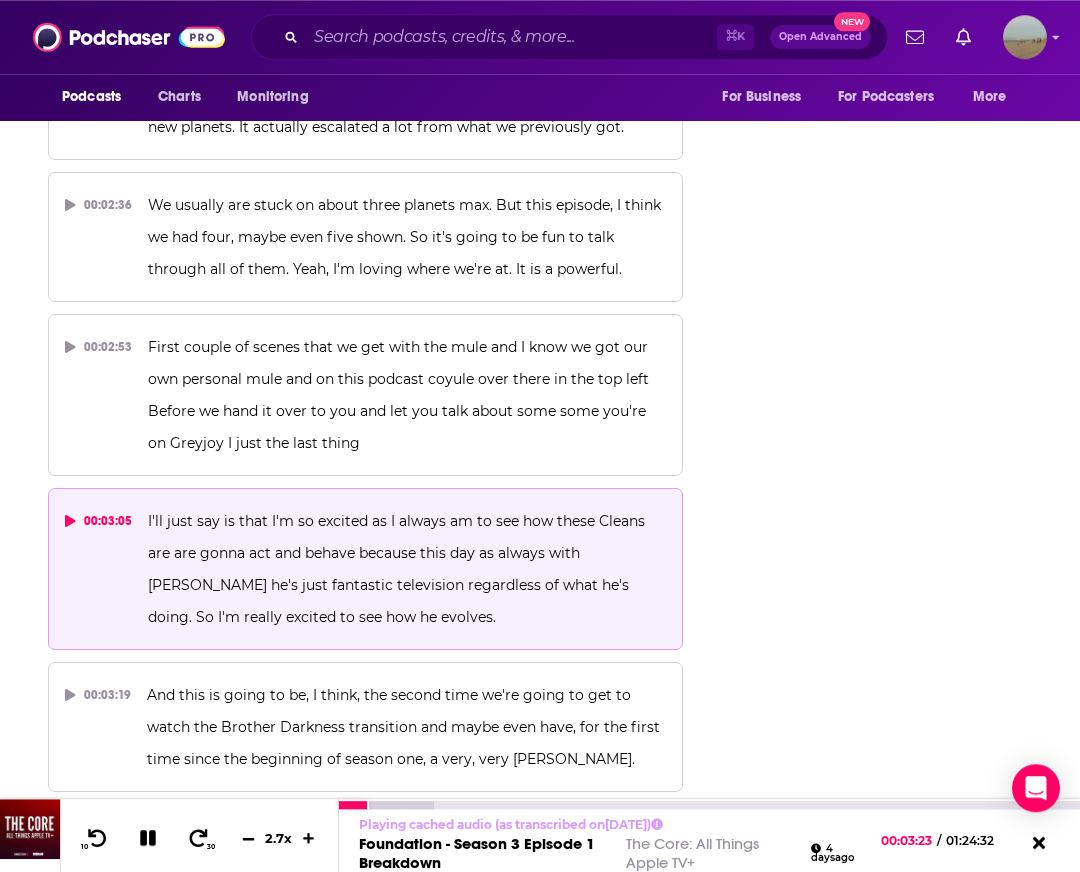 click 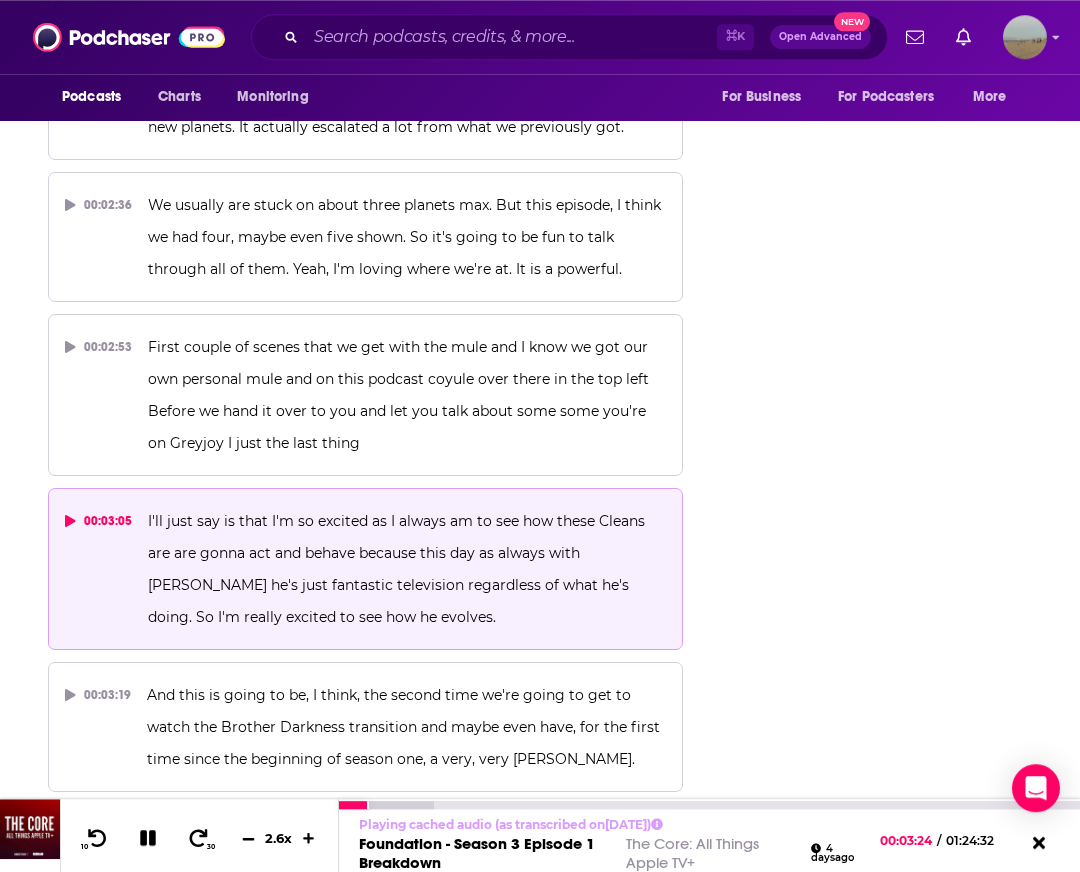click 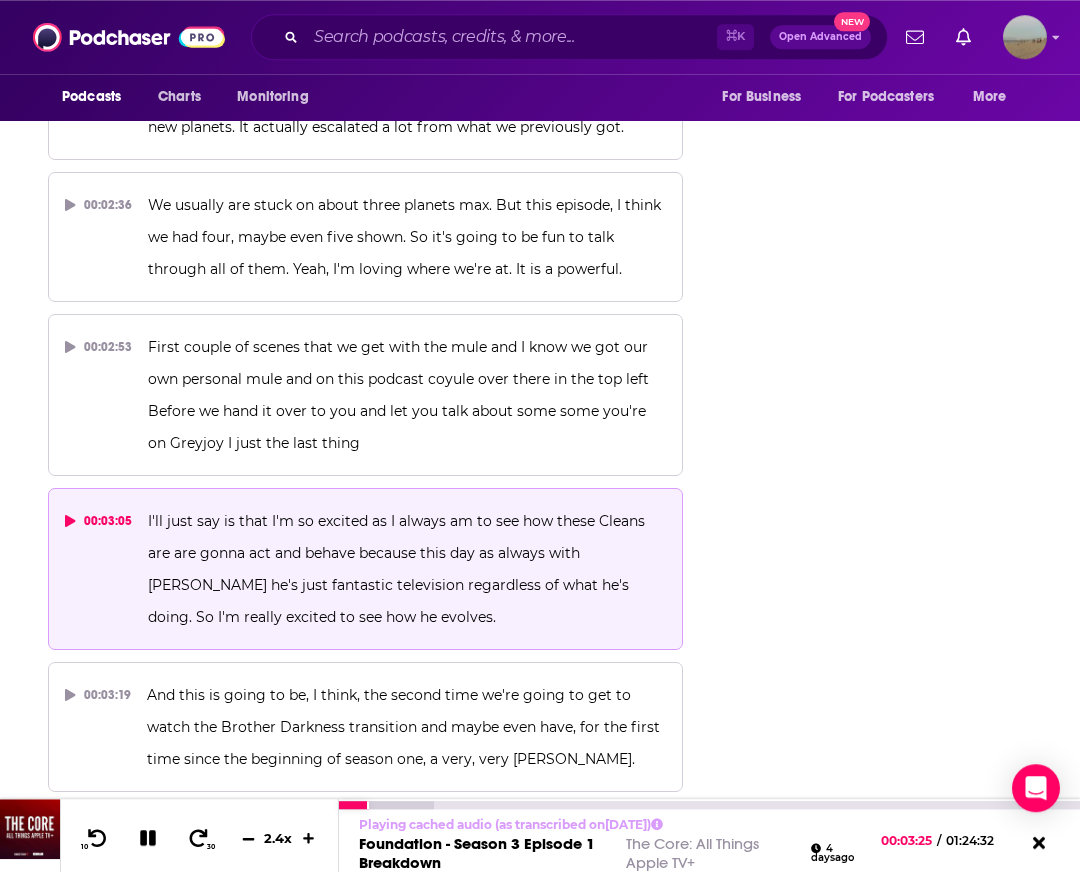 click 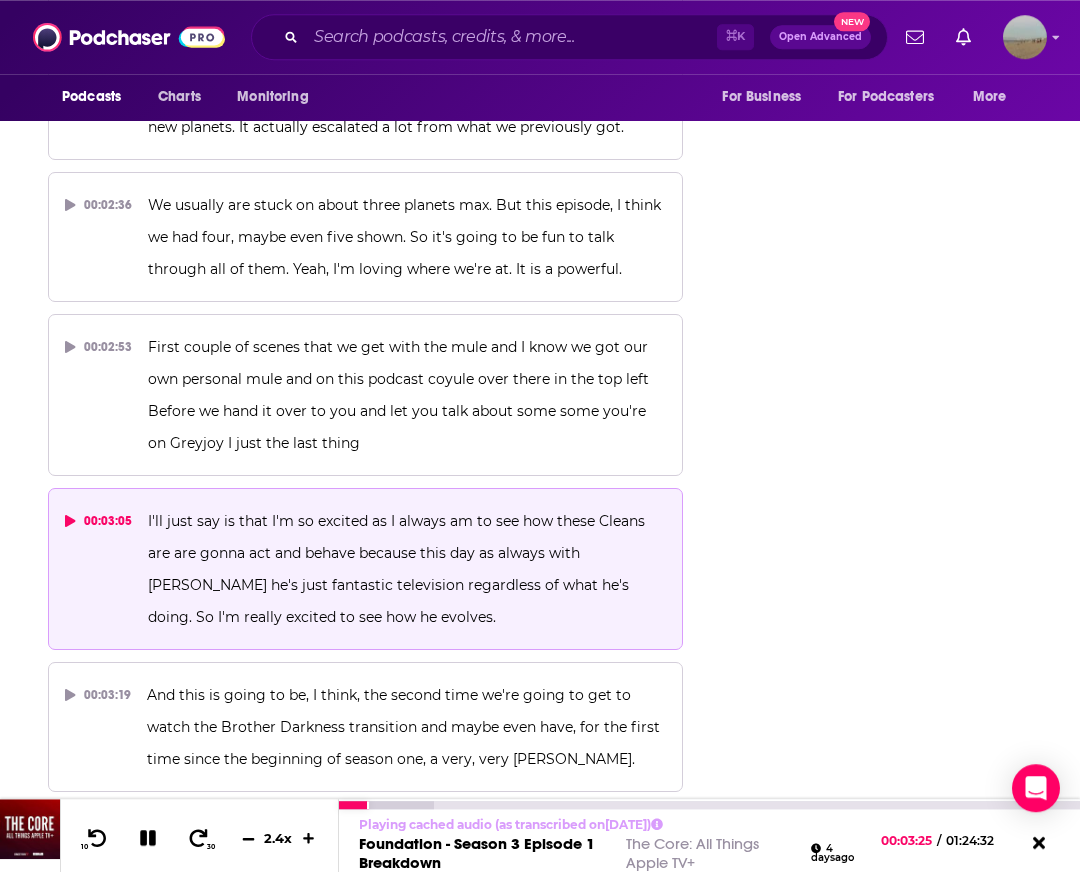 click 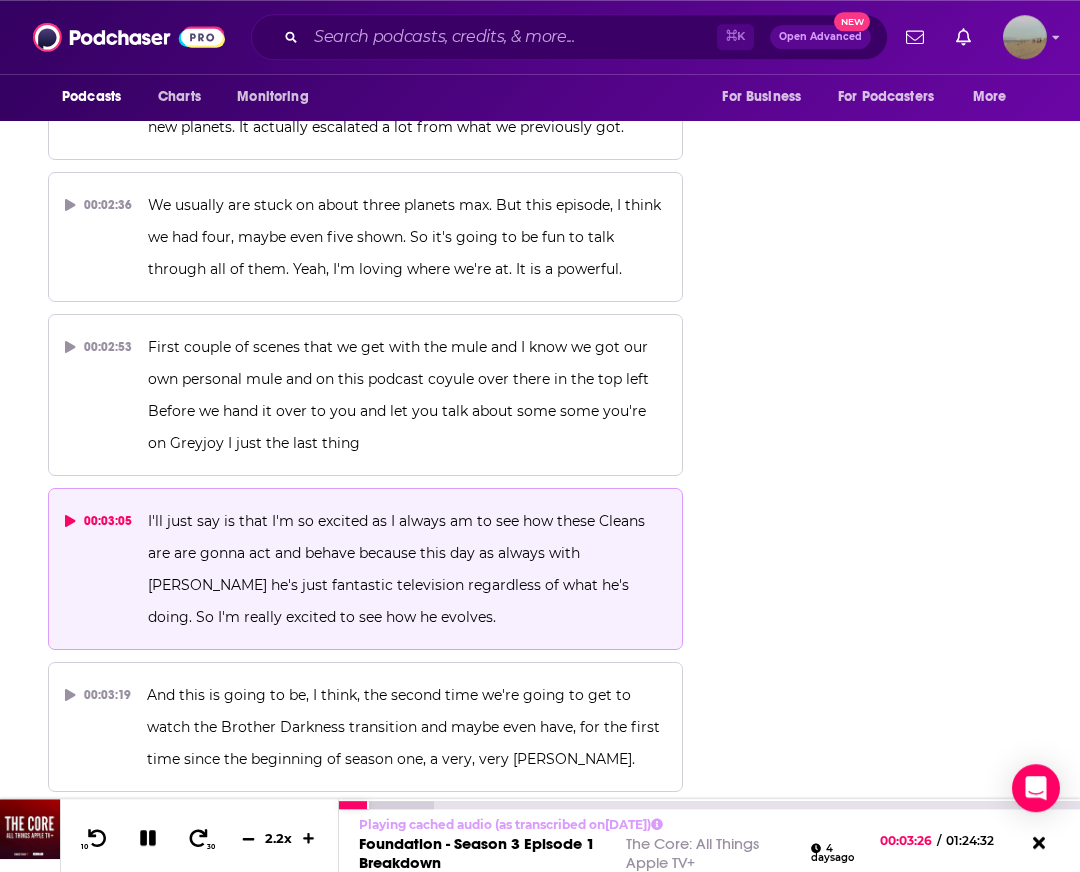 click 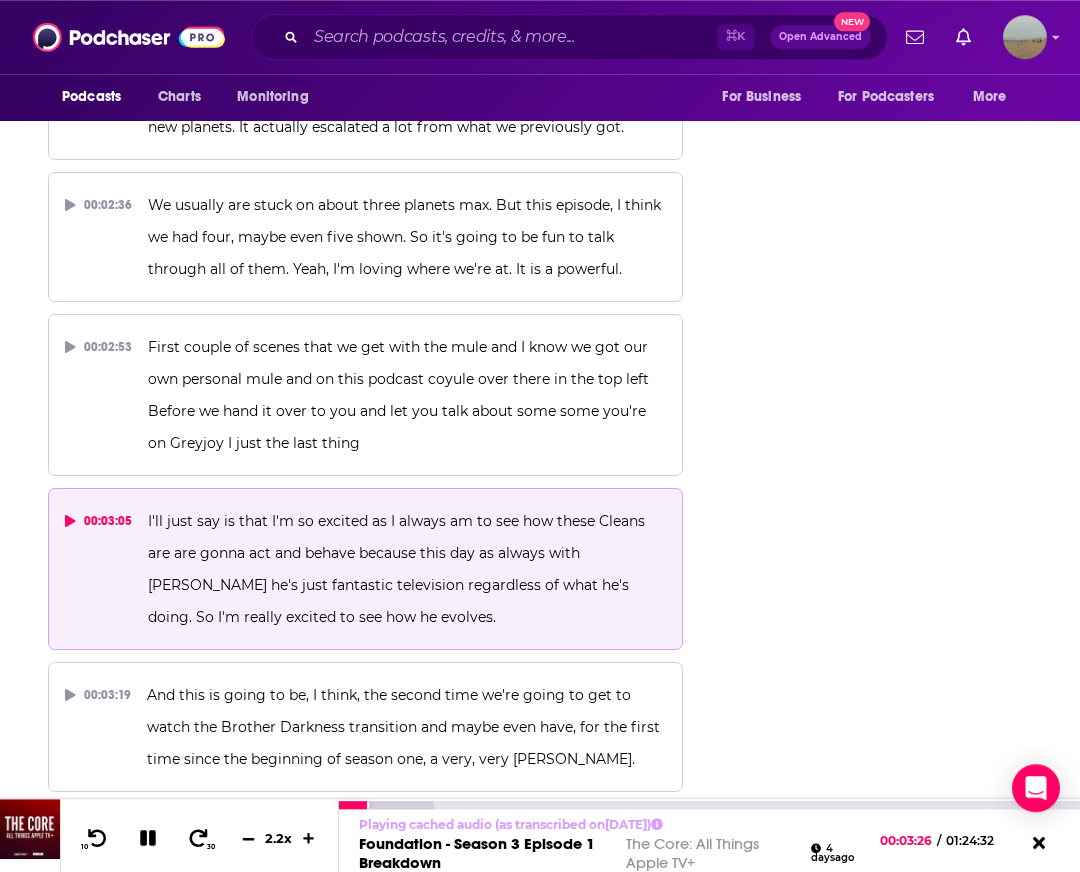 click 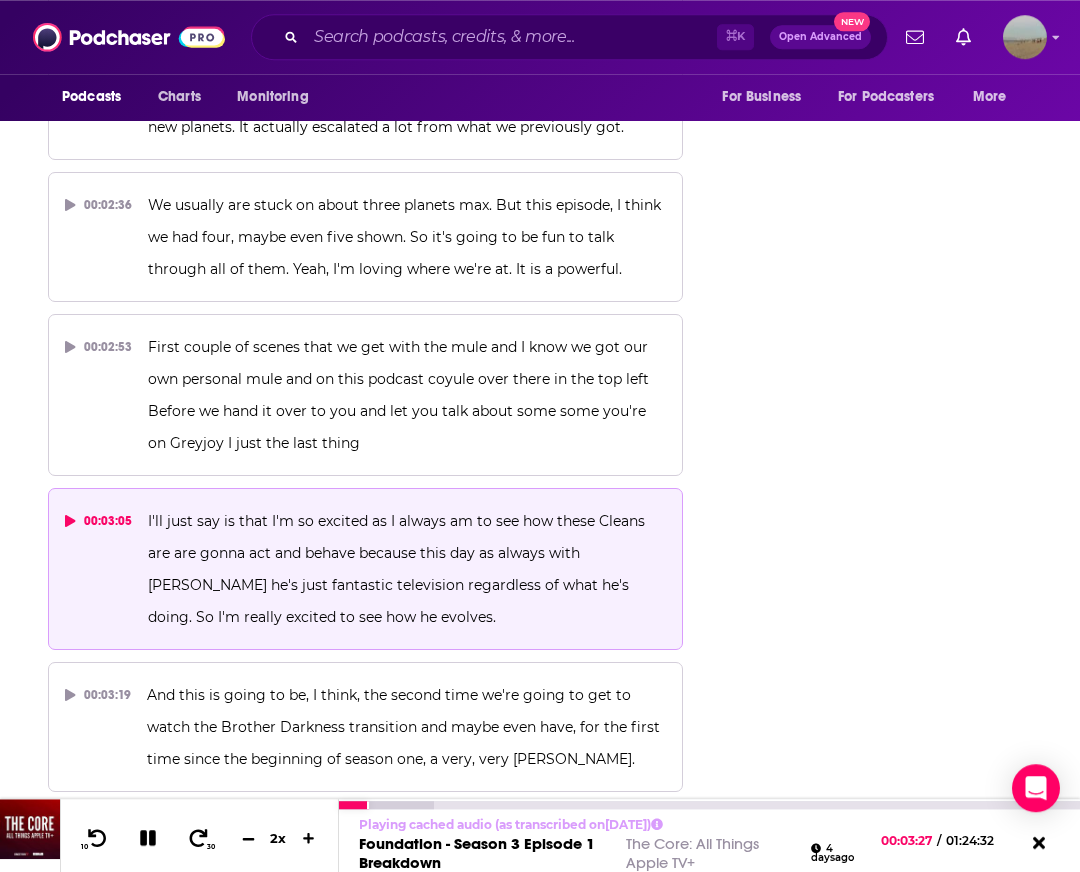 click 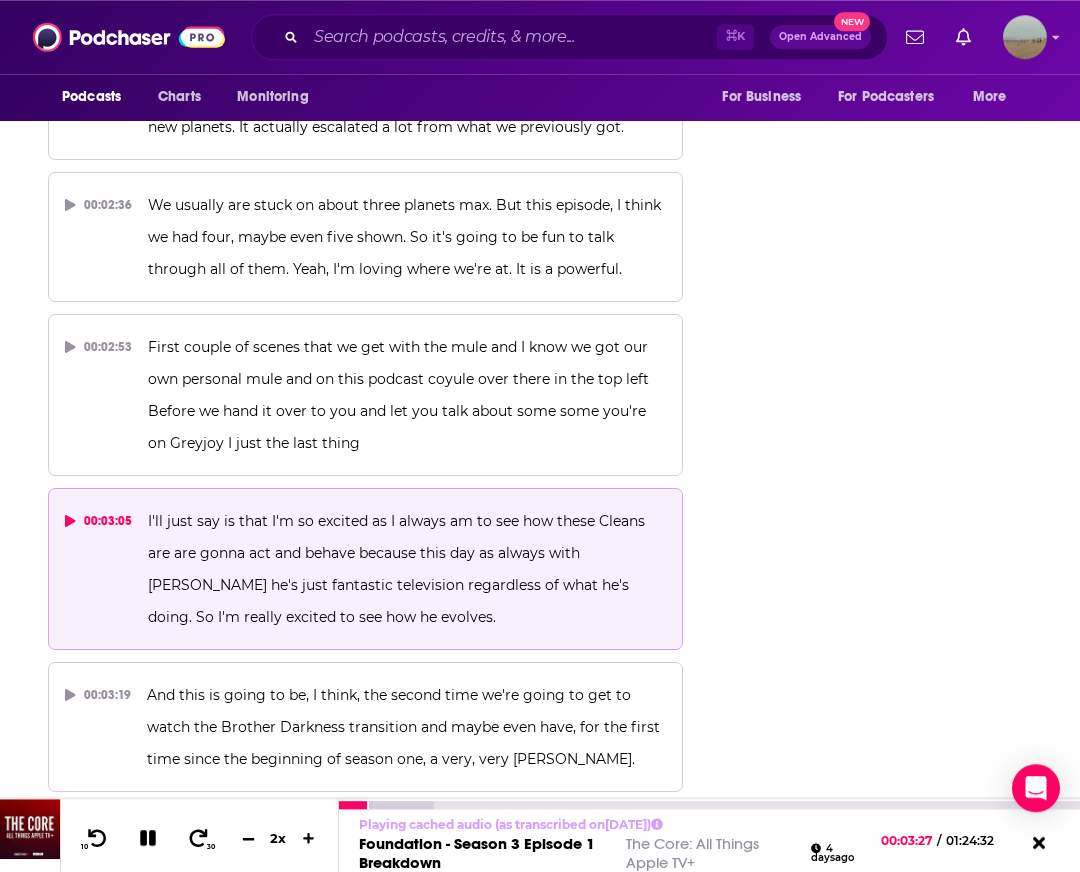 click 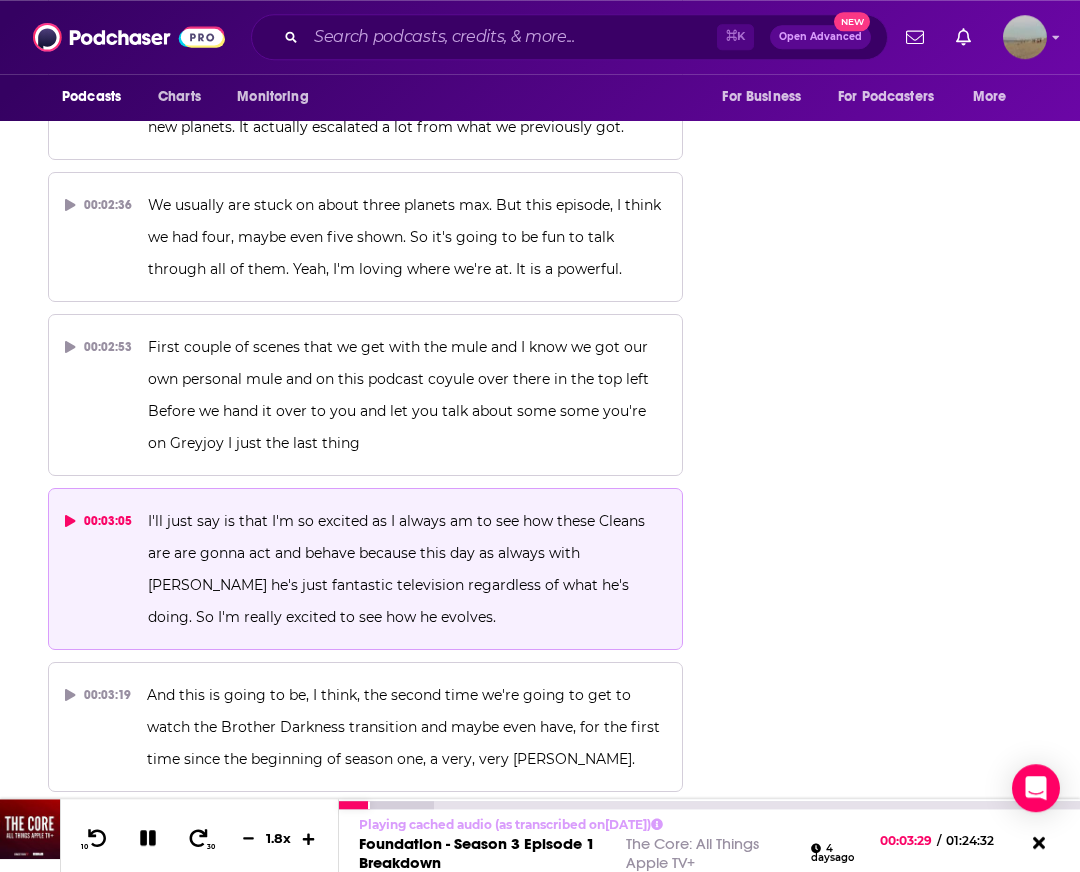 click 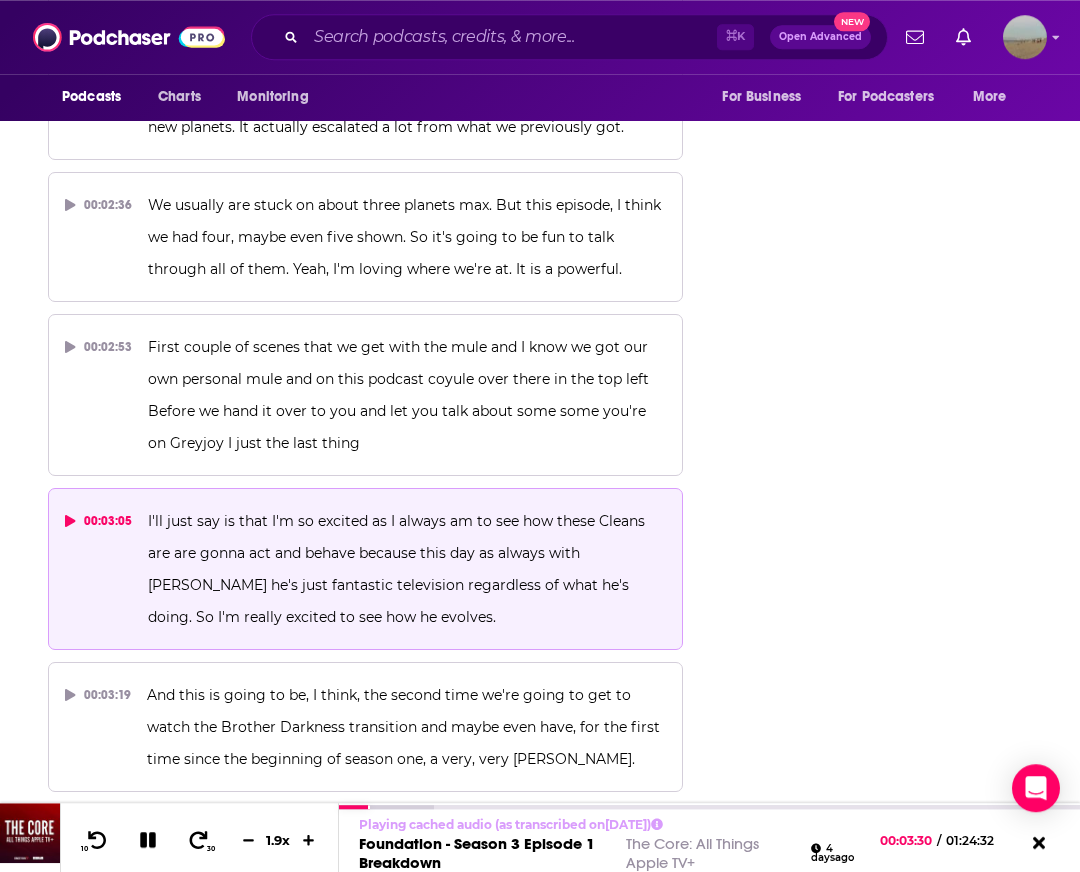 click on "I'll just say is that I'm so excited as I always am to see how these Cleans are are gonna act and behave because this day as always with Lee Pace he's just fantastic television regardless of what he's doing. So I'm really excited to see how he evolves." at bounding box center (398, 569) 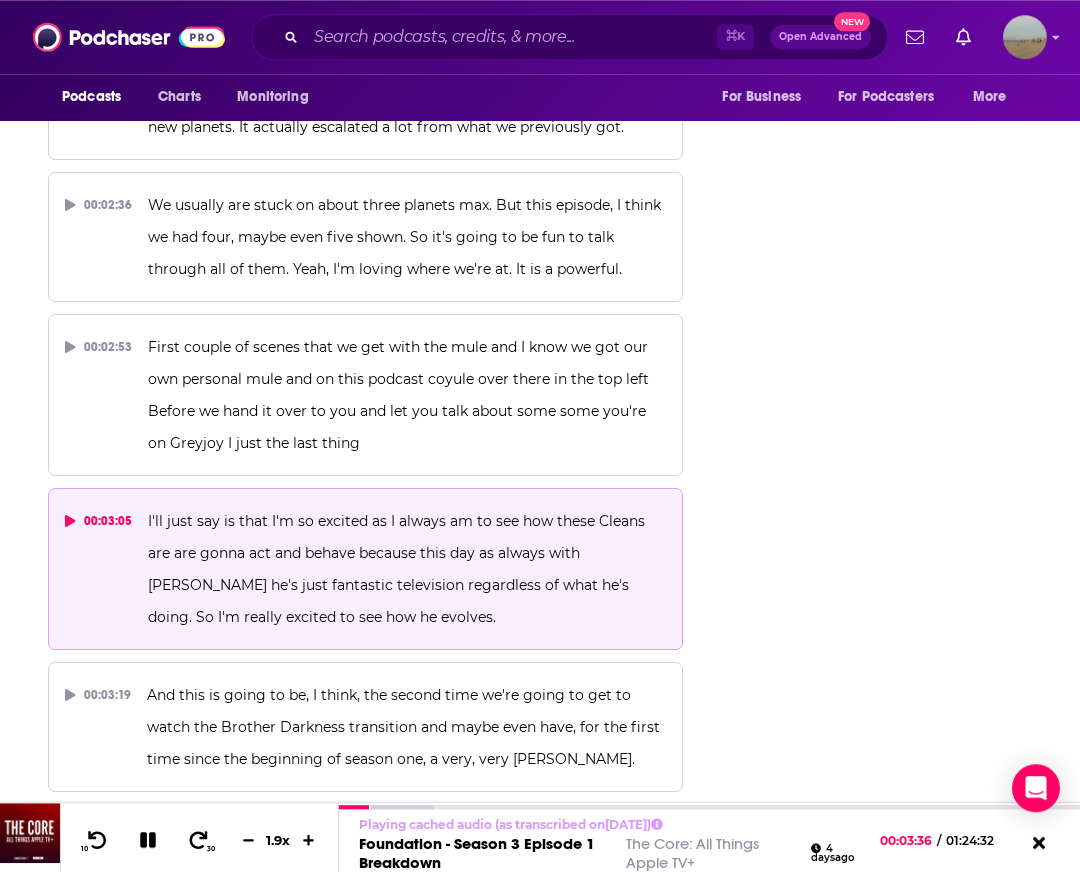 click on "00:03:05" at bounding box center [98, 521] 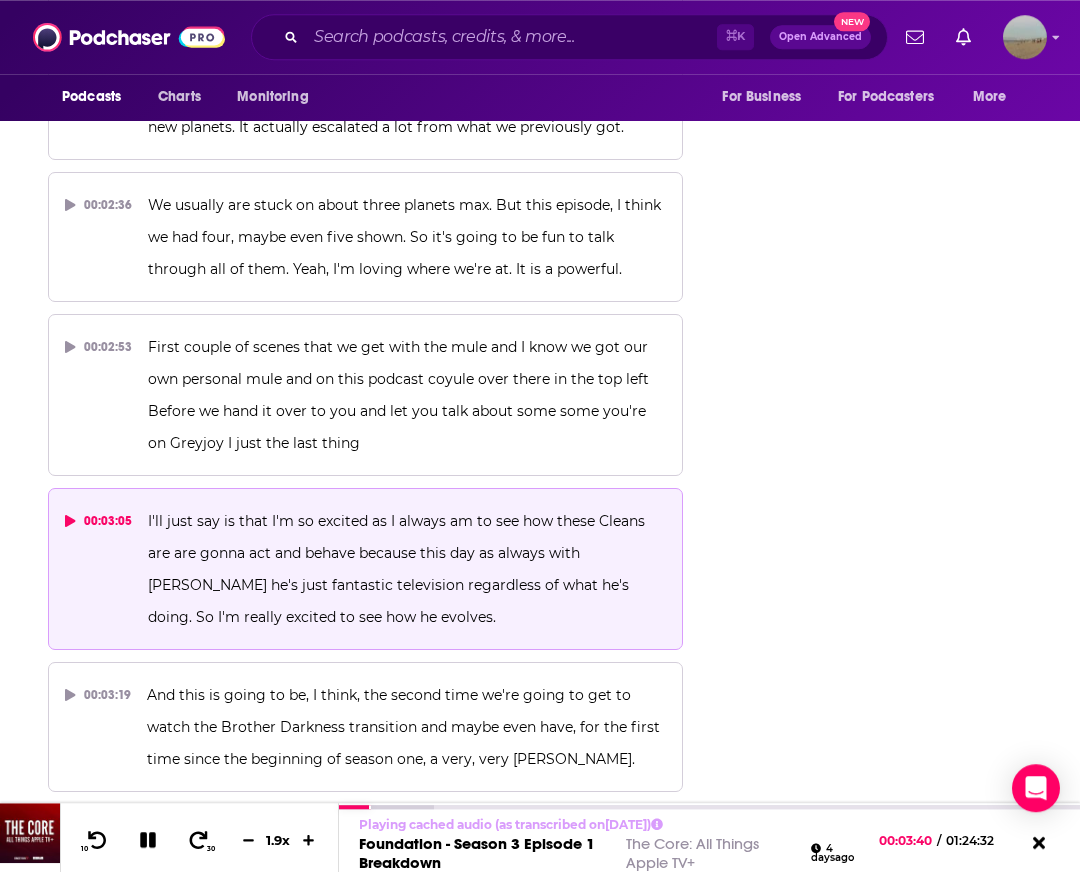 click on "00:03:05" at bounding box center (98, 521) 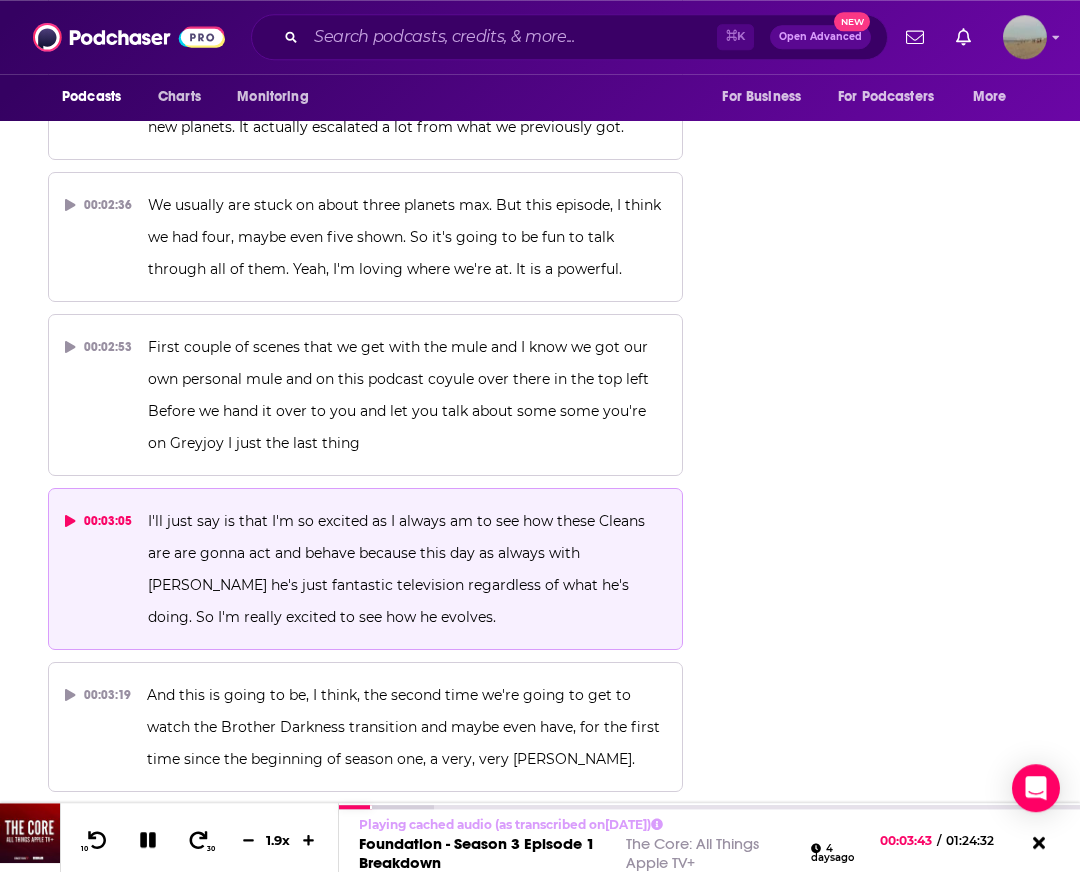 click on "I'll just say is that I'm so excited as I always am to see how these Cleans are are gonna act and behave because this day as always with Lee Pace he's just fantastic television regardless of what he's doing. So I'm really excited to see how he evolves." at bounding box center (407, 569) 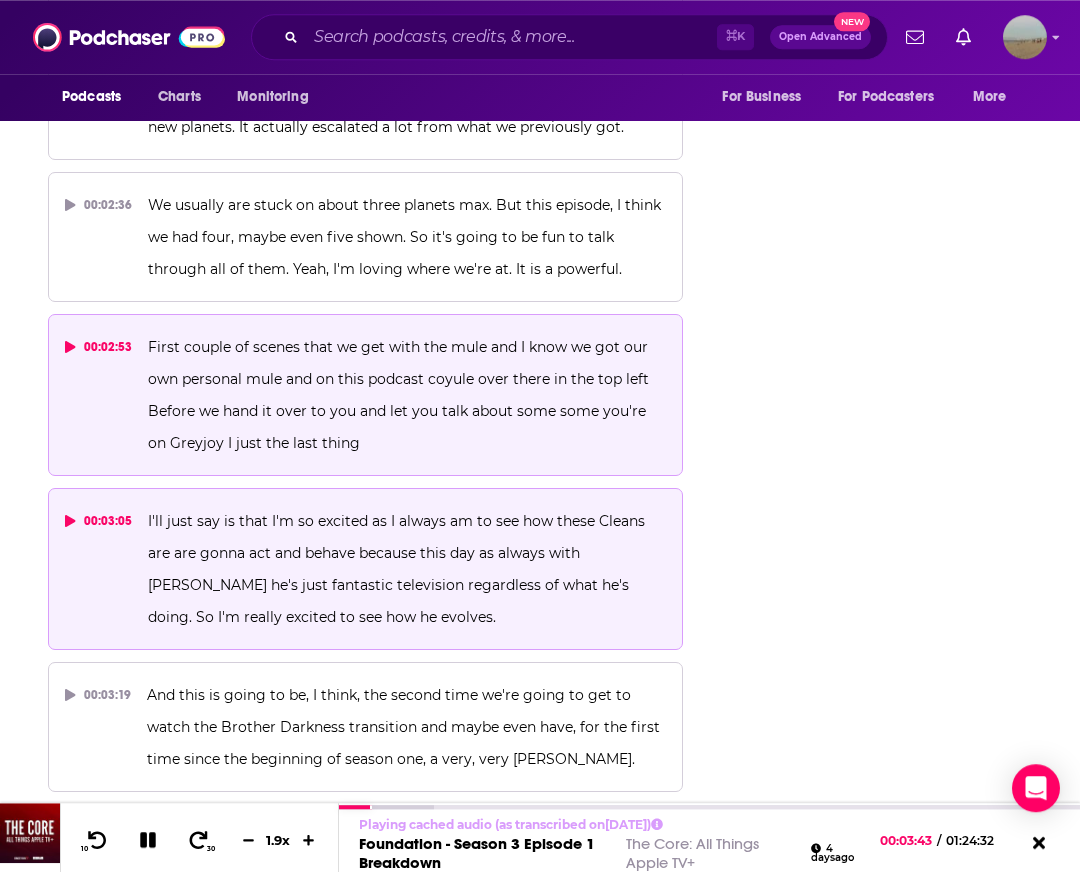 click on "First couple of scenes that we get with the mule and I know we got our own personal mule and on this podcast coyule over there in the top left Before we hand it over to you and let you talk about some some you're on Greyjoy I just the last thing" at bounding box center [407, 395] 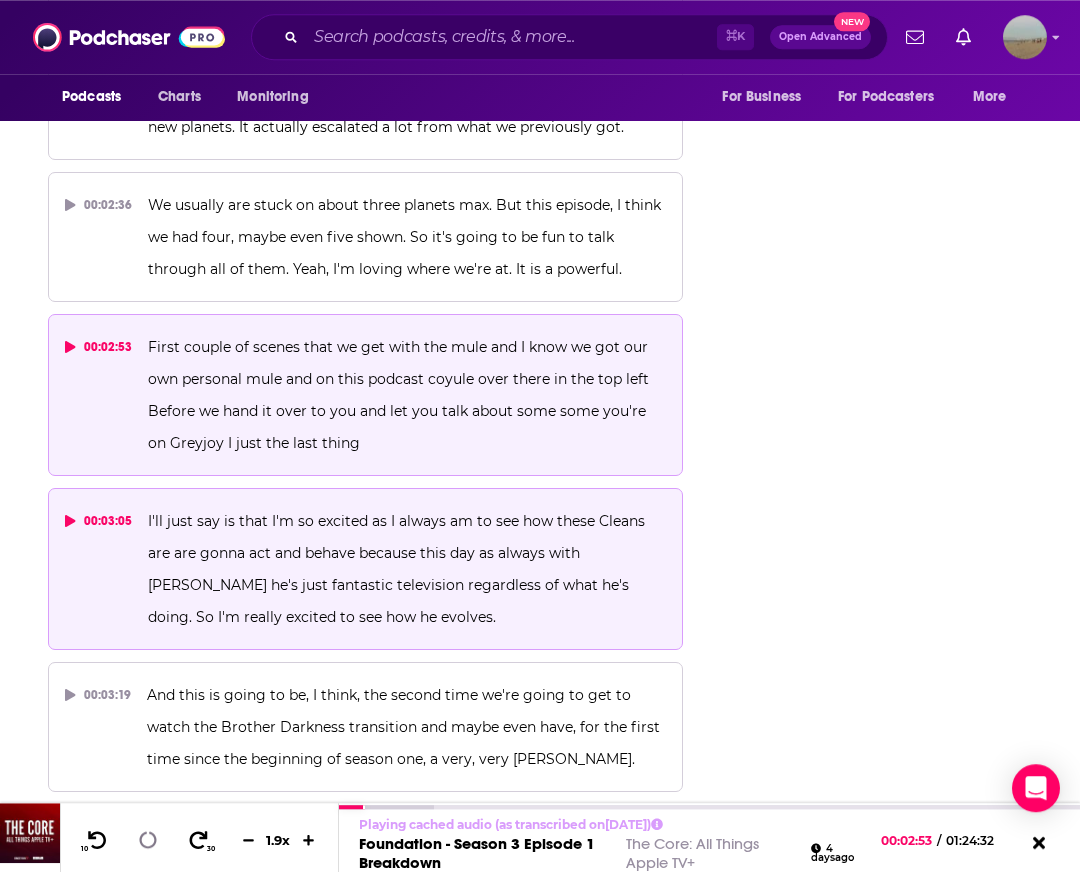 click on "I'll just say is that I'm so excited as I always am to see how these Cleans are are gonna act and behave because this day as always with Lee Pace he's just fantastic television regardless of what he's doing. So I'm really excited to see how he evolves." at bounding box center (398, 569) 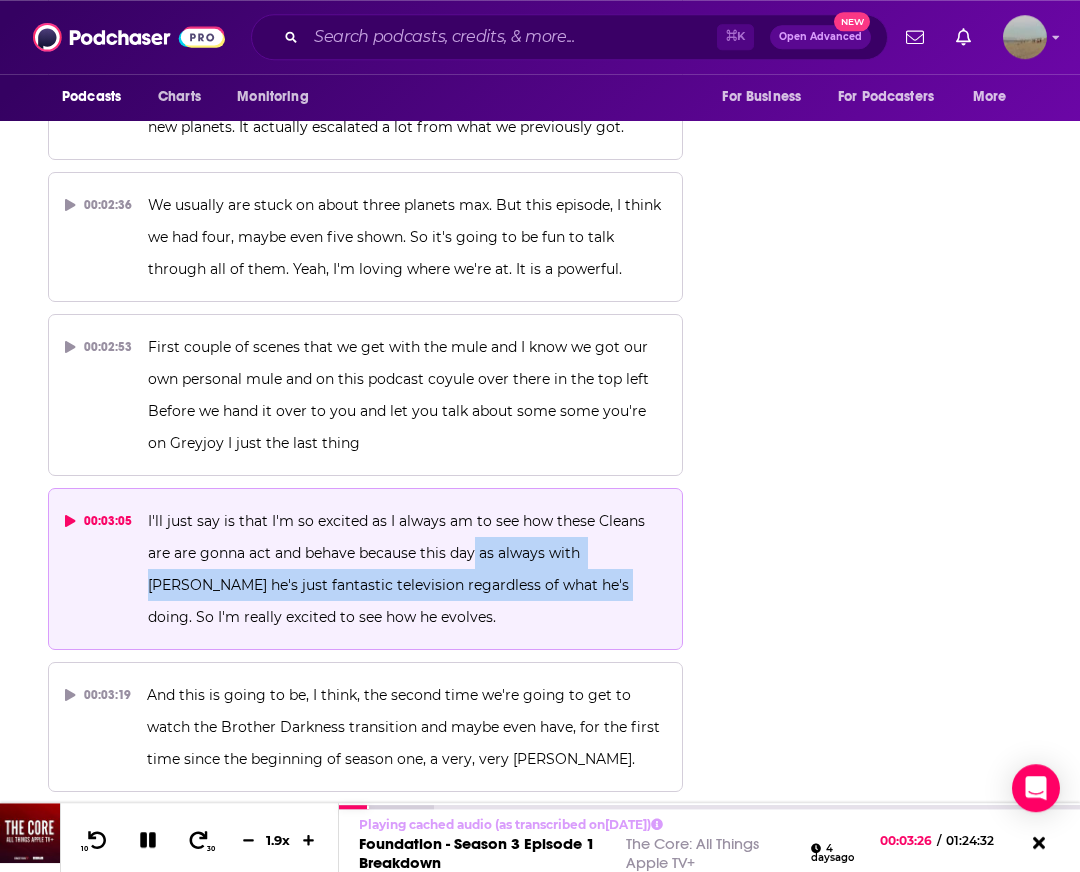 drag, startPoint x: 451, startPoint y: 458, endPoint x: 513, endPoint y: 491, distance: 70.23532 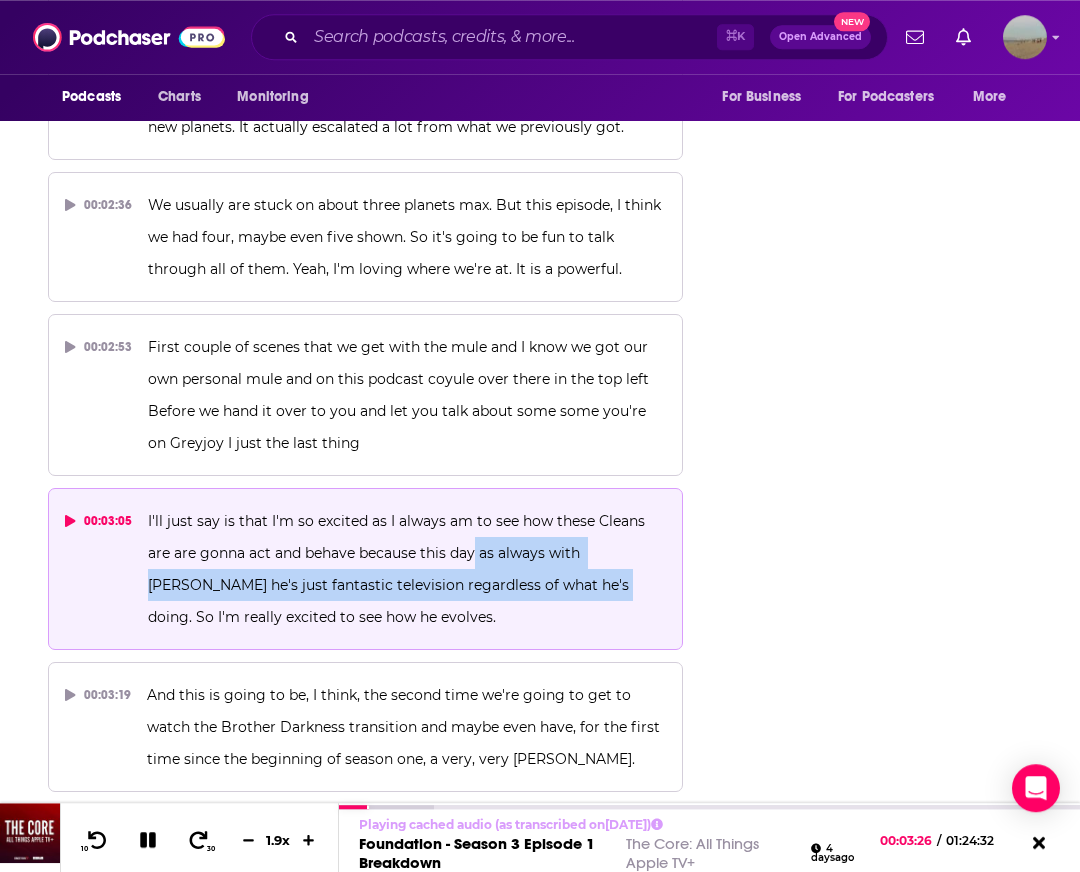 click on "I'll just say is that I'm so excited as I always am to see how these Cleans are are gonna act and behave because this day as always with Lee Pace he's just fantastic television regardless of what he's doing. So I'm really excited to see how he evolves." at bounding box center [398, 569] 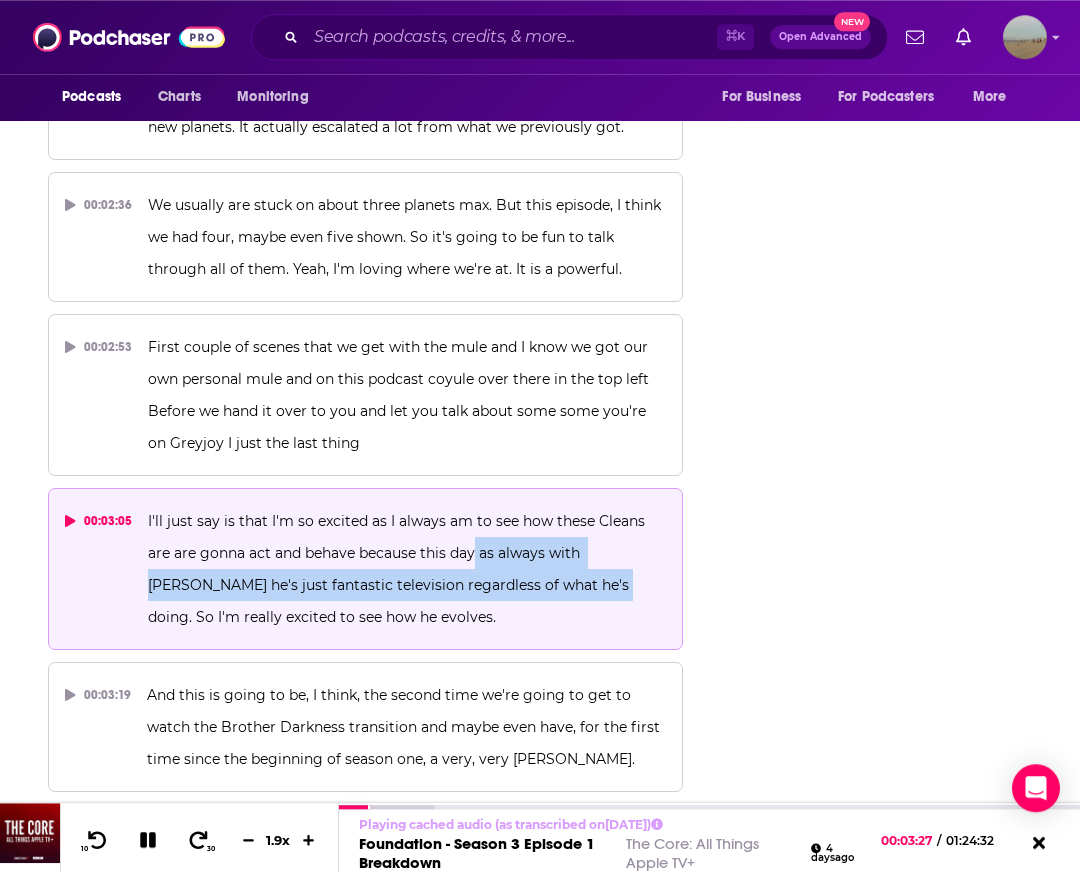 copy on "as always with Lee Pace he's just fantastic television regardless of what he's doing" 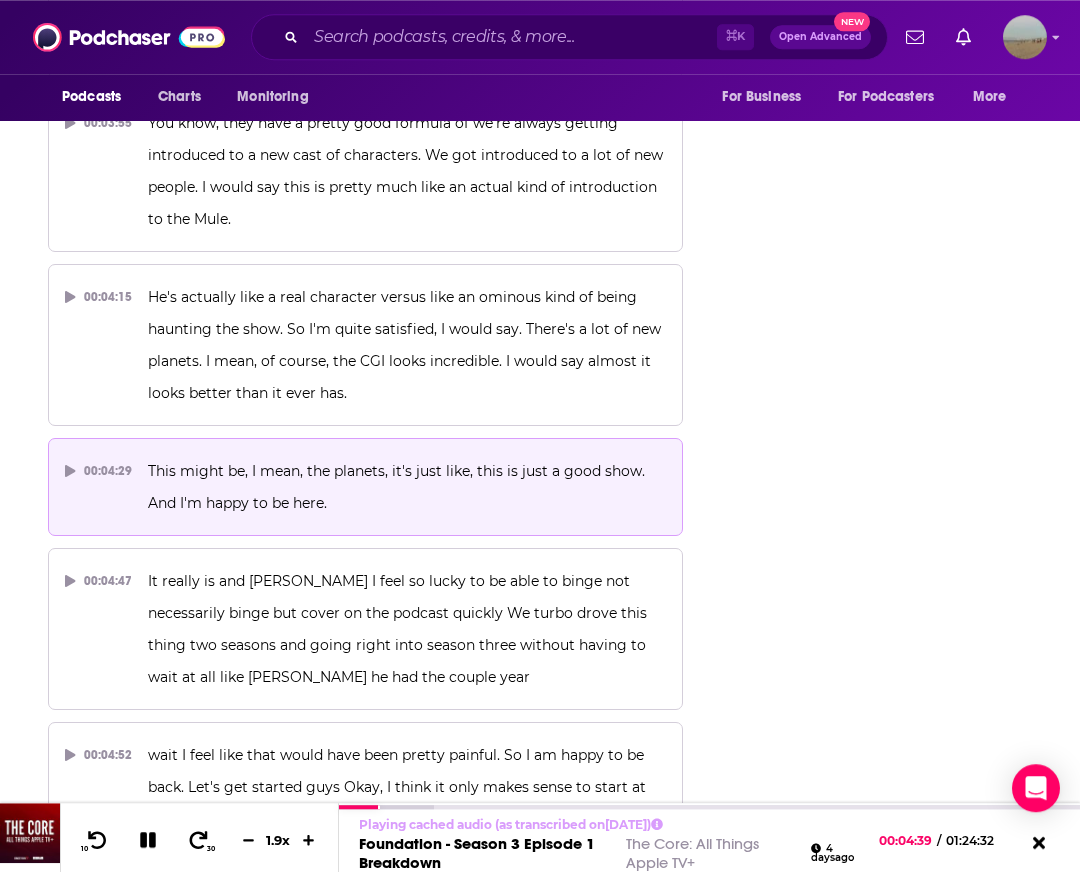 scroll, scrollTop: 3562, scrollLeft: 0, axis: vertical 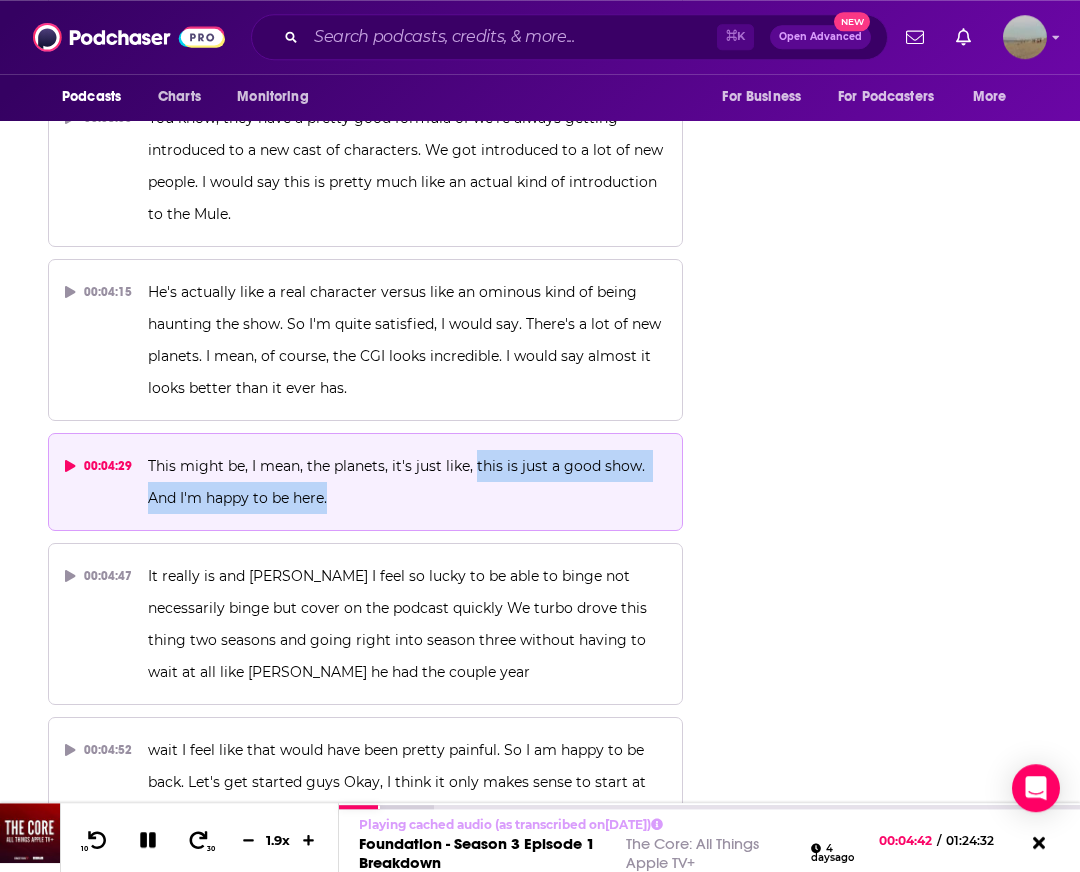 drag, startPoint x: 353, startPoint y: 382, endPoint x: 474, endPoint y: 338, distance: 128.7517 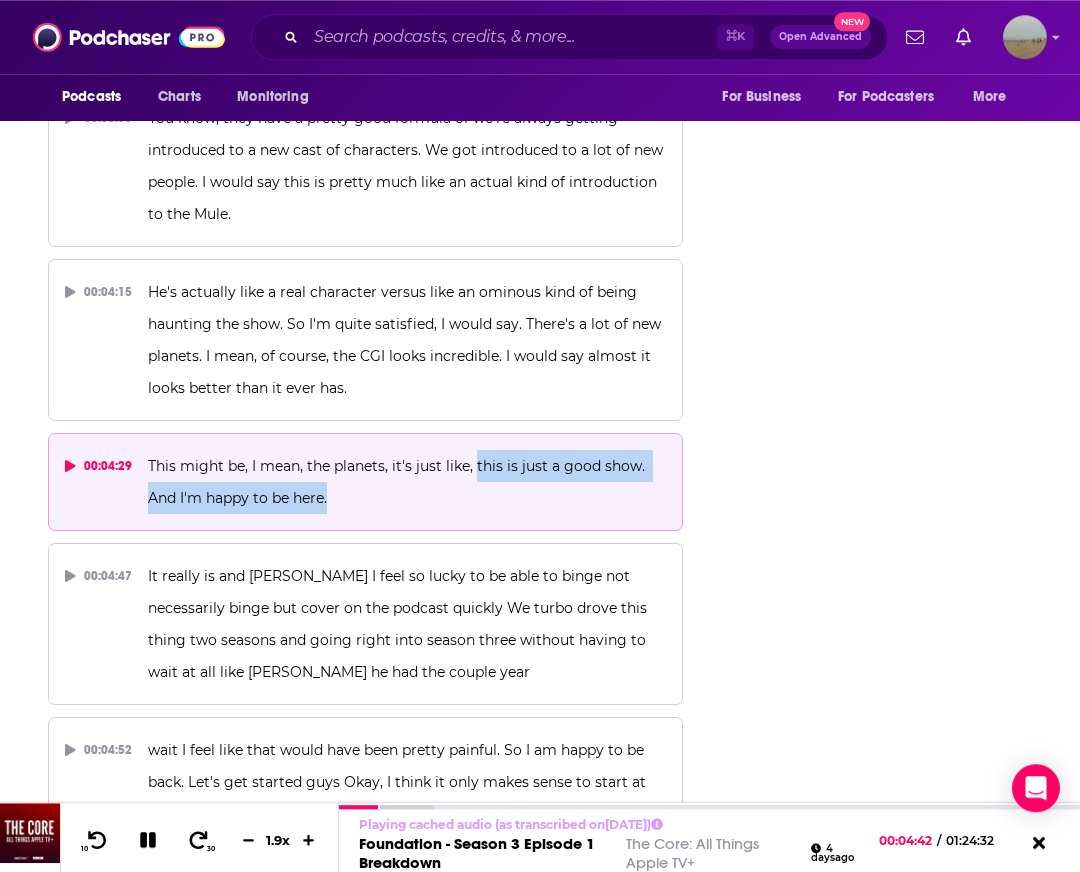 click on "This might be, I mean, the planets, it's just like, this is just a good show. And I'm happy to be here." at bounding box center [407, 482] 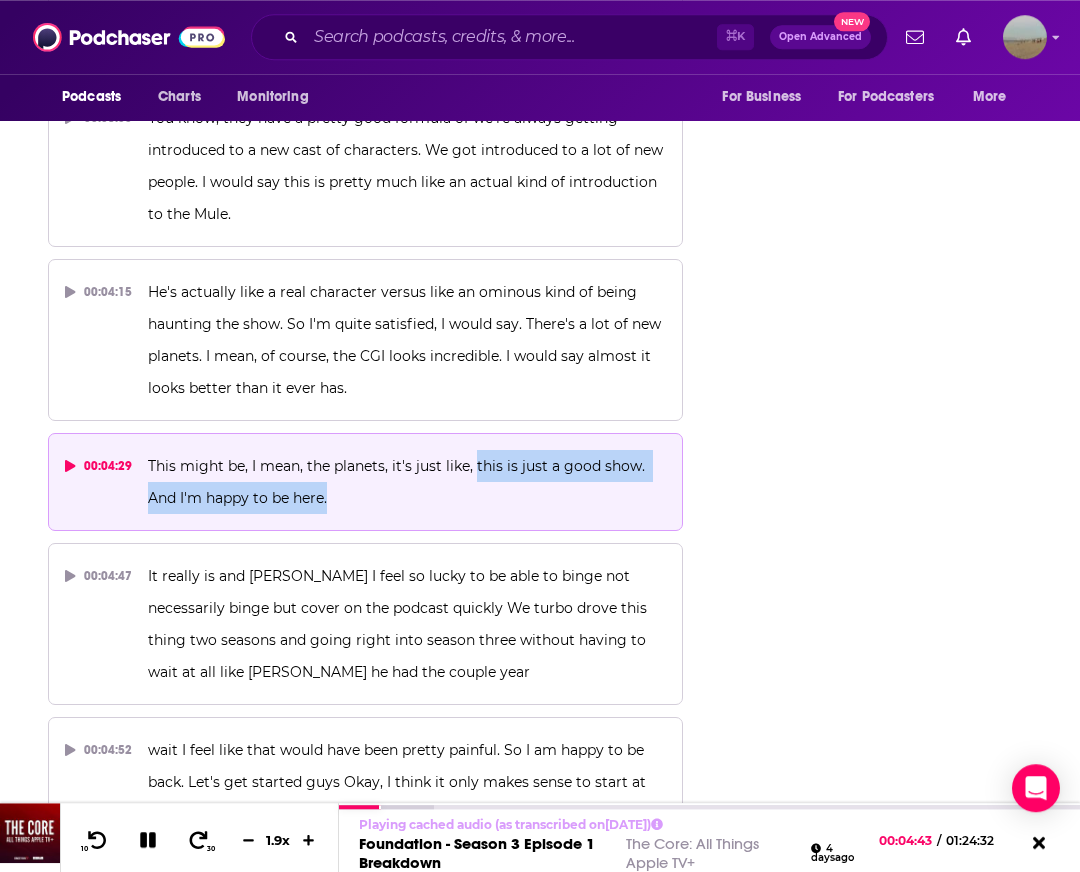 copy on "this is just a good show. And I'm happy to be here." 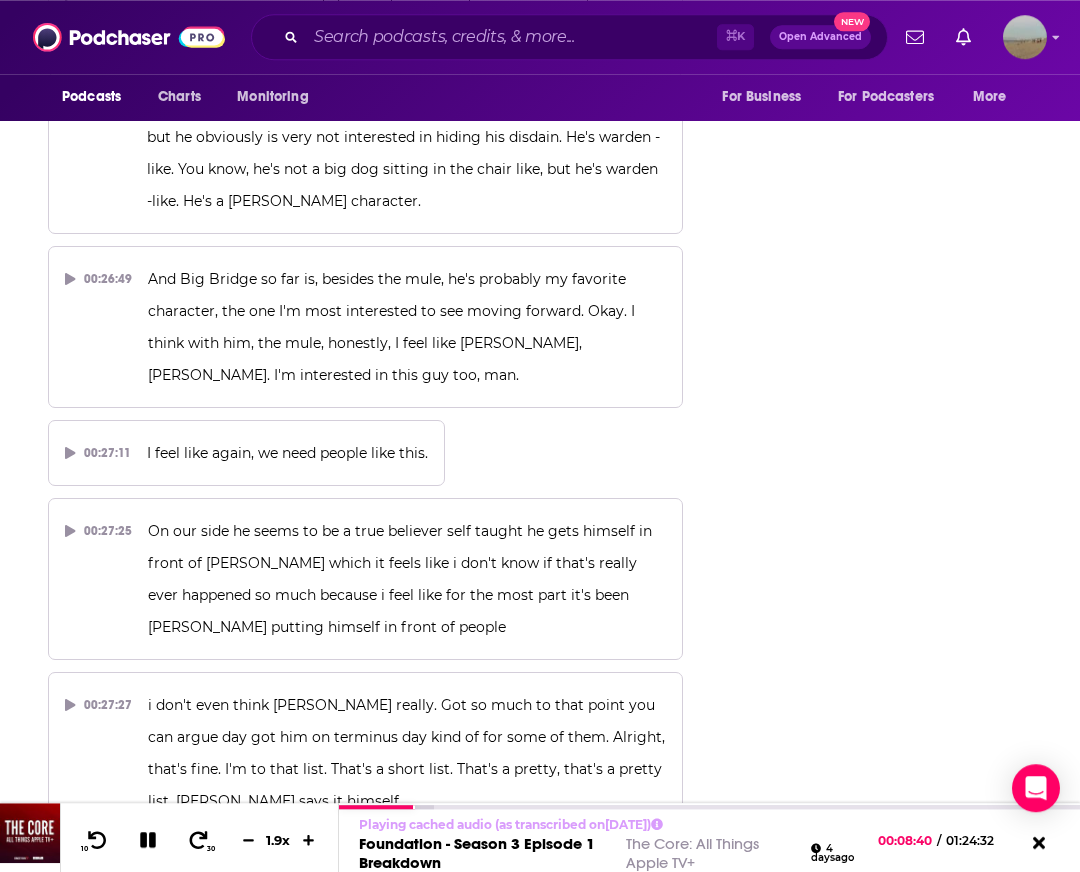 scroll, scrollTop: 20754, scrollLeft: 0, axis: vertical 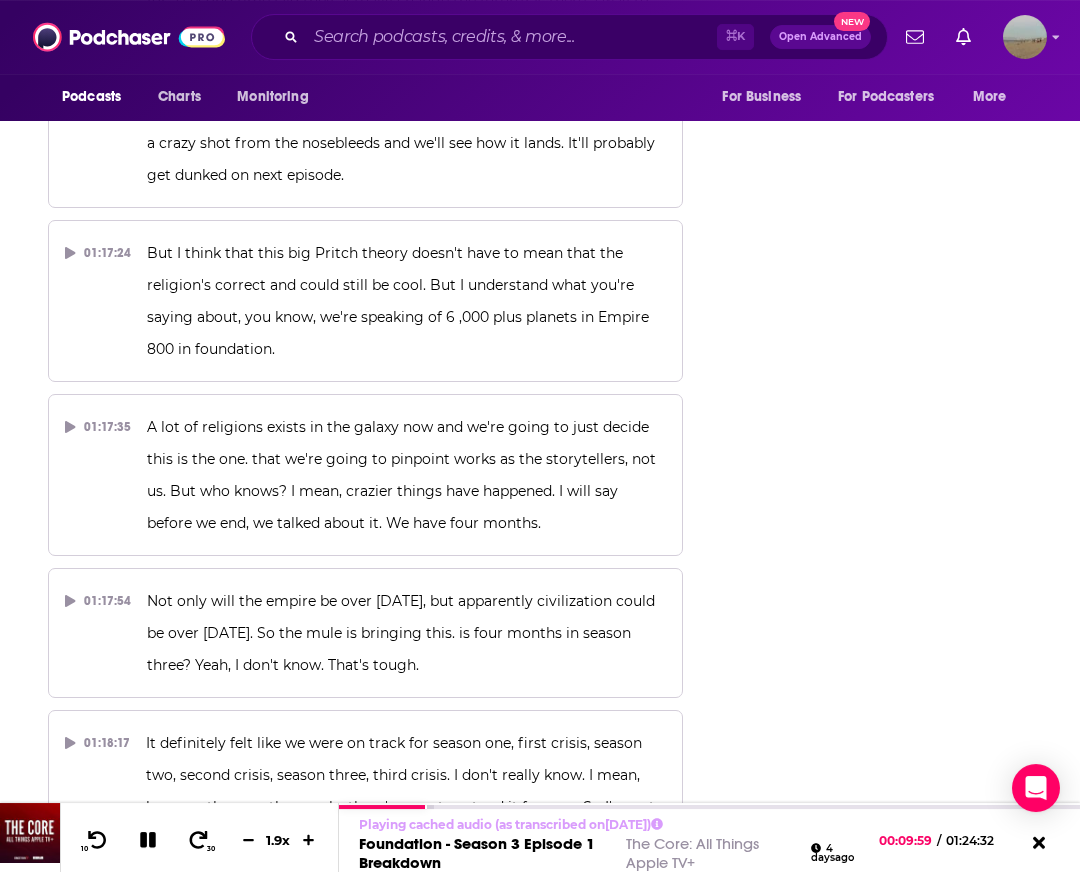 click on "01:19:49 true anymore because the Empire is still kicking it's just in the process of falling so yeah I mean I do like the the revisionary history that happened because of the changes of season three all interesting I thought it was a fantastic Opener to" at bounding box center [365, 1945] 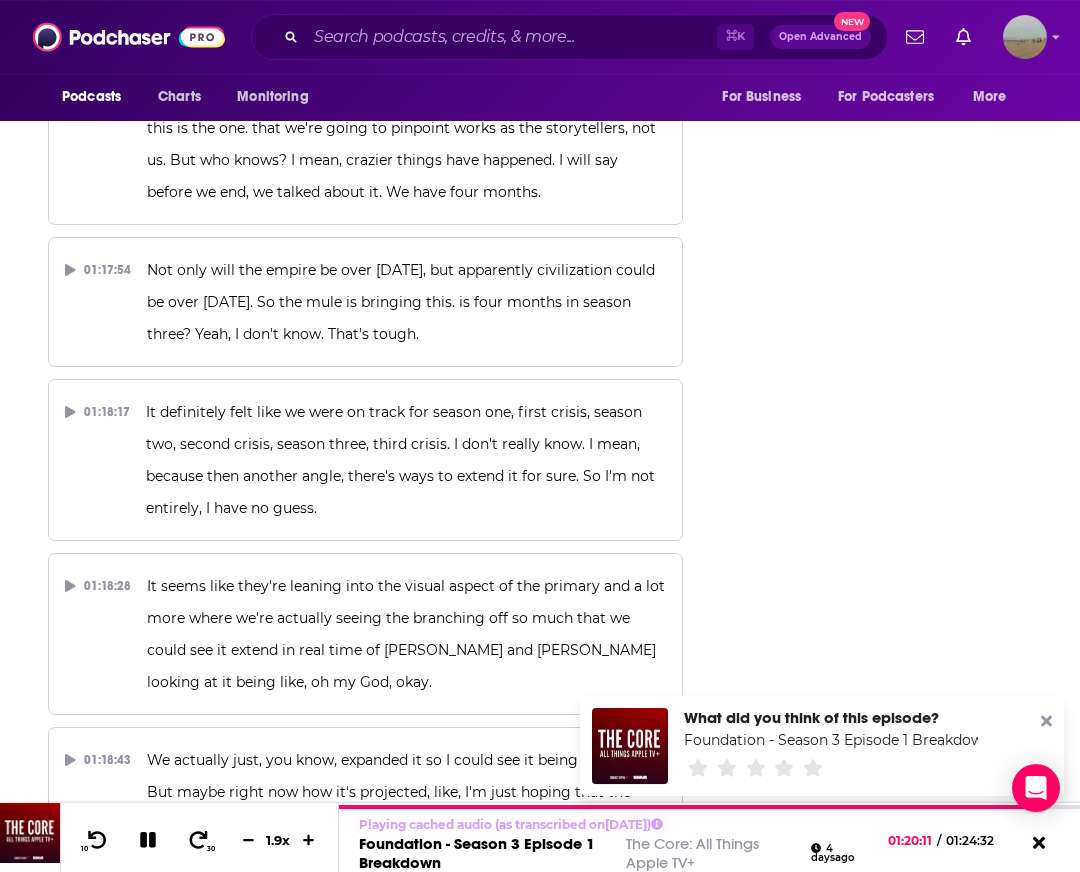 scroll, scrollTop: 56352, scrollLeft: 0, axis: vertical 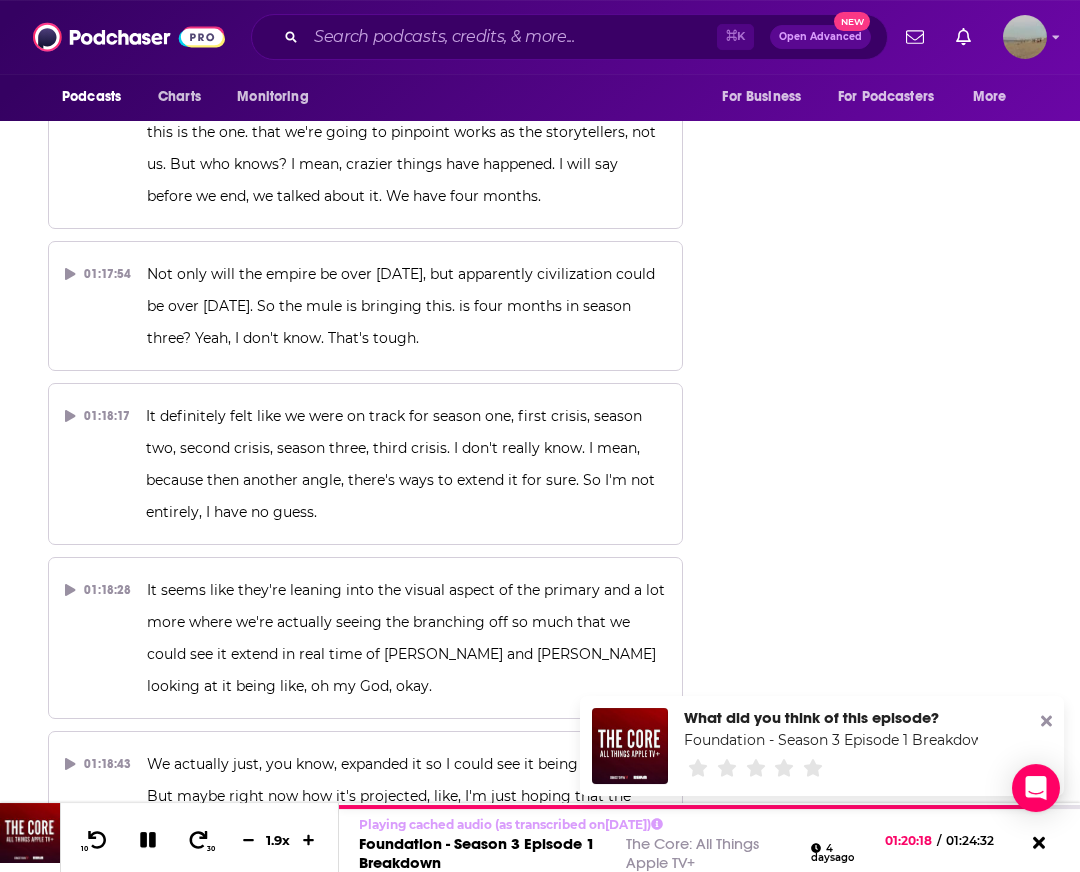 click on "true anymore because the Empire is still kicking it's just in the process of falling so yeah I mean I do like the the revisionary history that happened because of the changes of season three all interesting I thought it was a fantastic Opener to" at bounding box center [405, 1618] 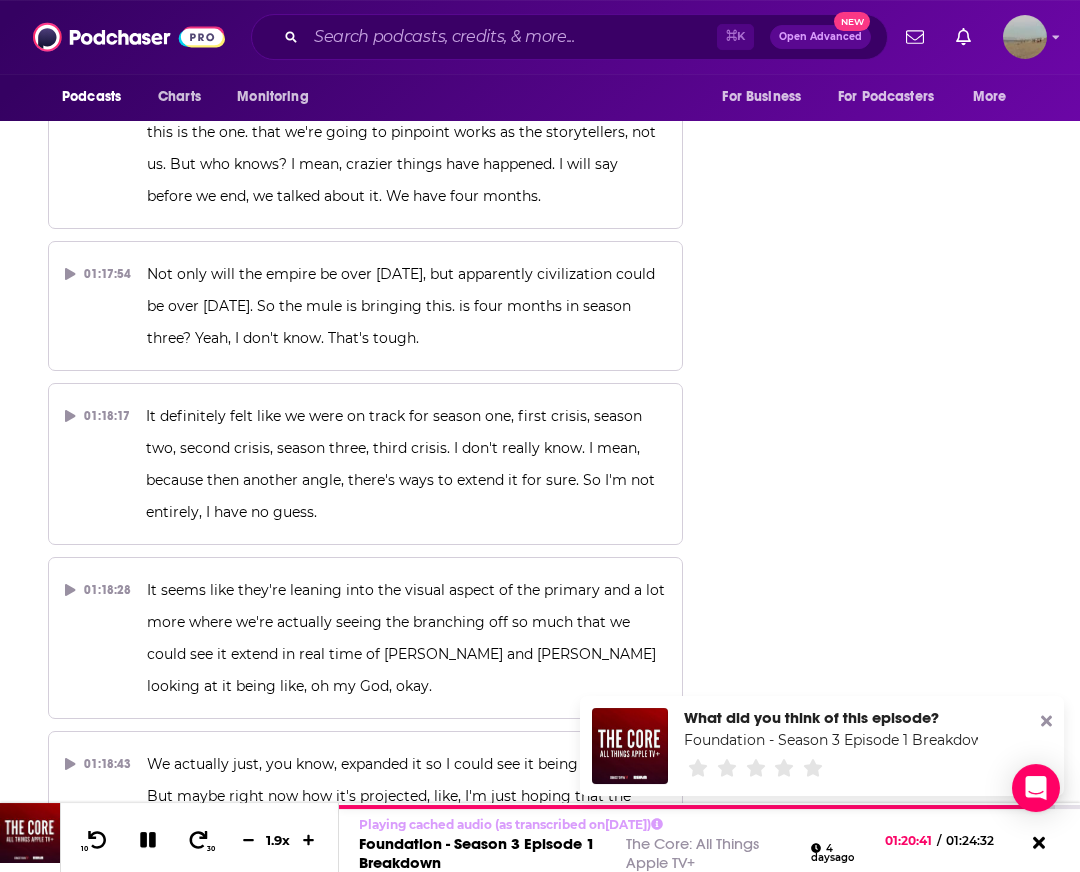 type 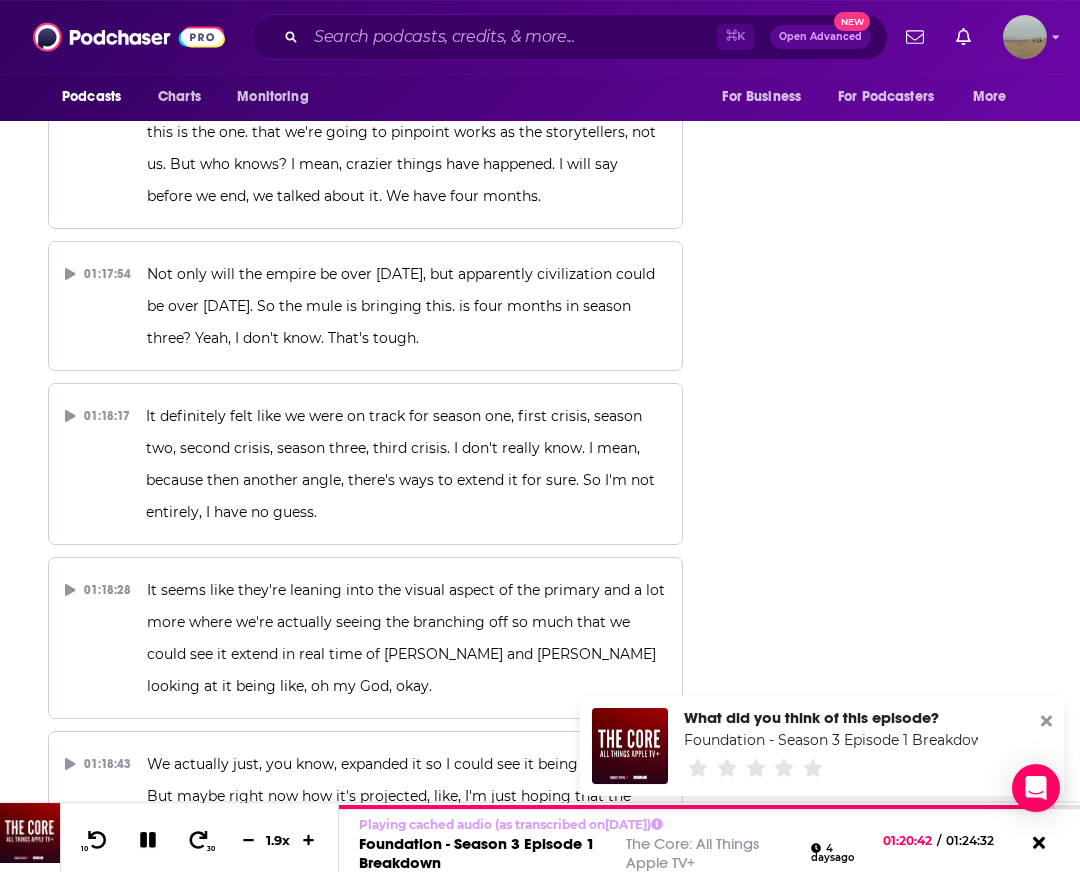 click on "this season and I think it's just going to be a banger of a season three like this show is just peeking it just keeps on going Final quick question Did they explicitly say that the timeline has been extended? Like the darkness got pushed back or are" at bounding box center (406, 1792) 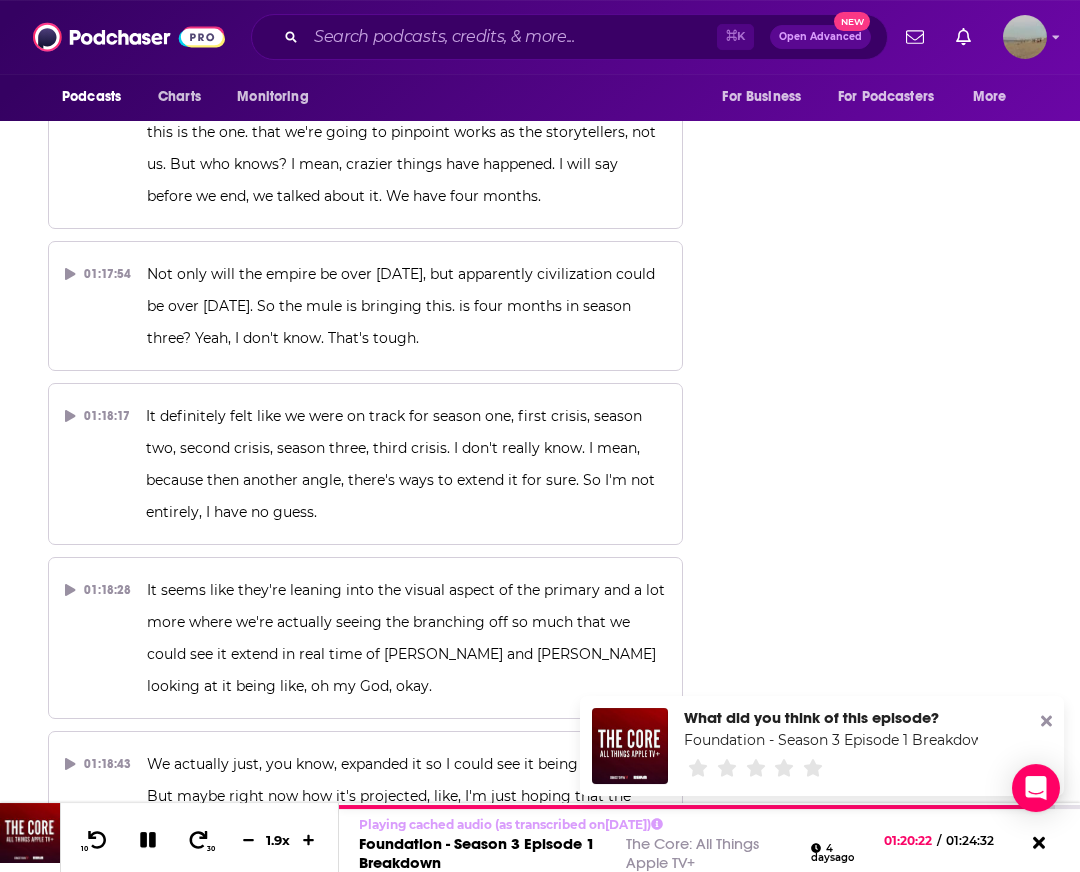 drag, startPoint x: 528, startPoint y: 619, endPoint x: 510, endPoint y: 612, distance: 19.313208 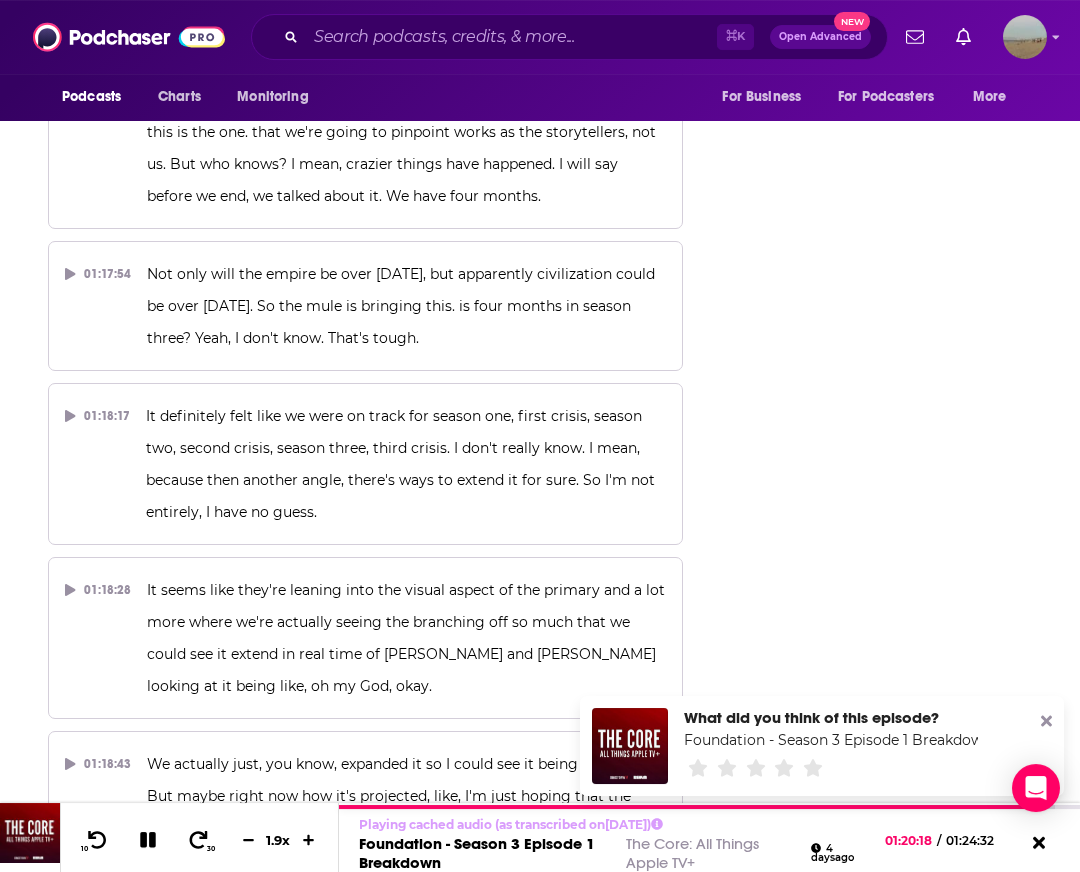 click on "this season and I think it's just going to be a banger of a season three like this show is just peeking it just keeps on going Final quick question Did they explicitly say that the timeline has been extended? Like the darkness got pushed back or are" at bounding box center [406, 1792] 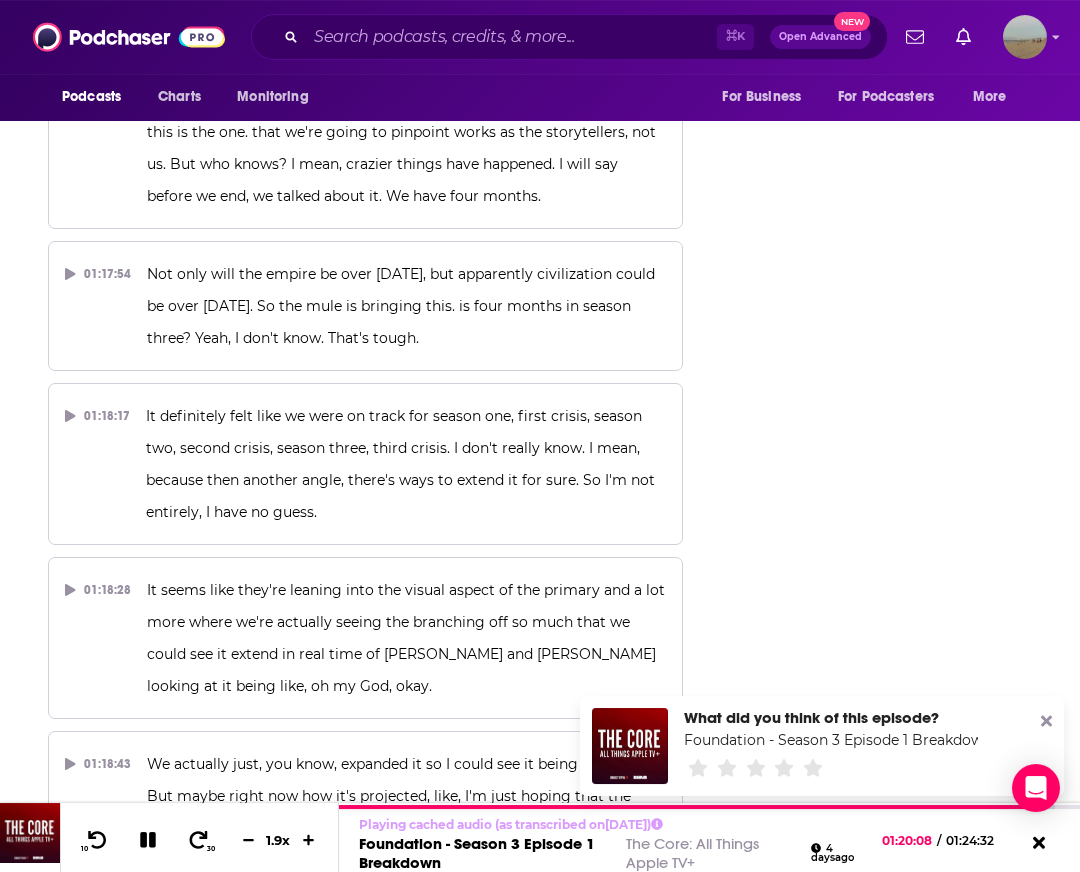type 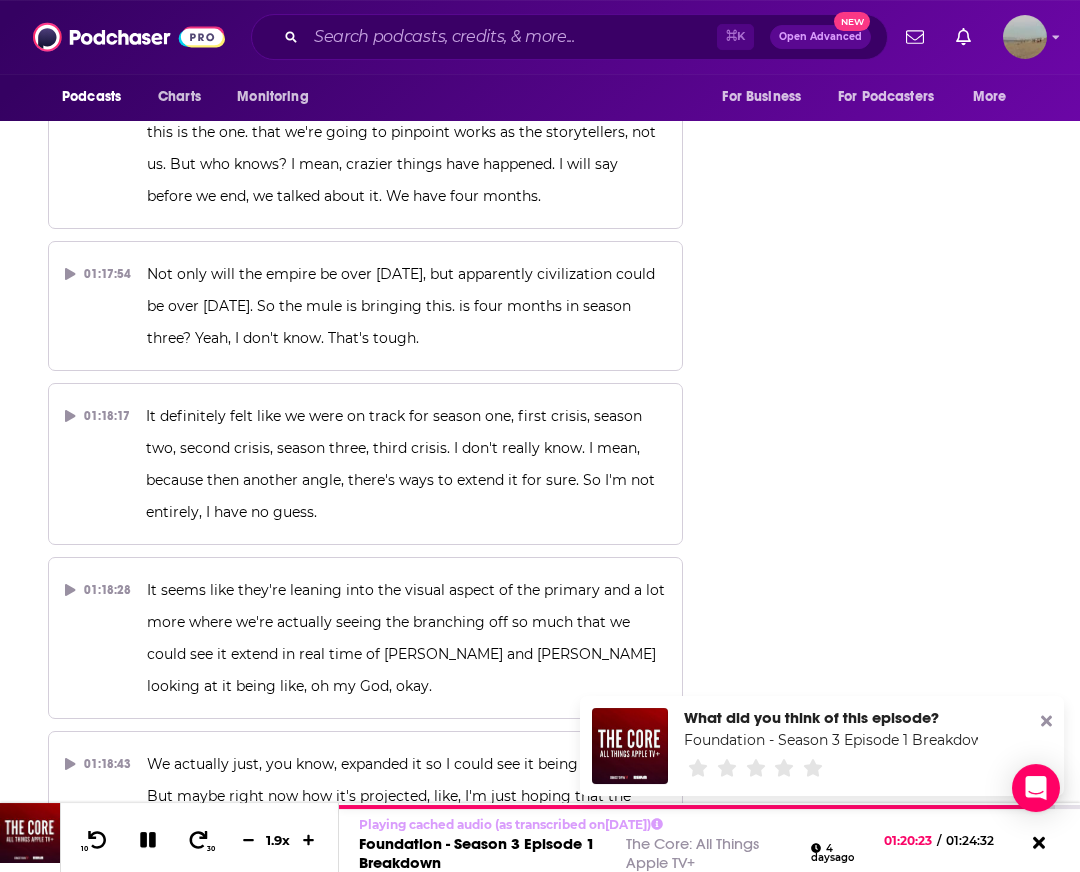 click on "this season and I think it's just going to be a banger of a season three like this show is just peeking it just keeps on going Final quick question Did they explicitly say that the timeline has been extended? Like the darkness got pushed back or are" at bounding box center [406, 1792] 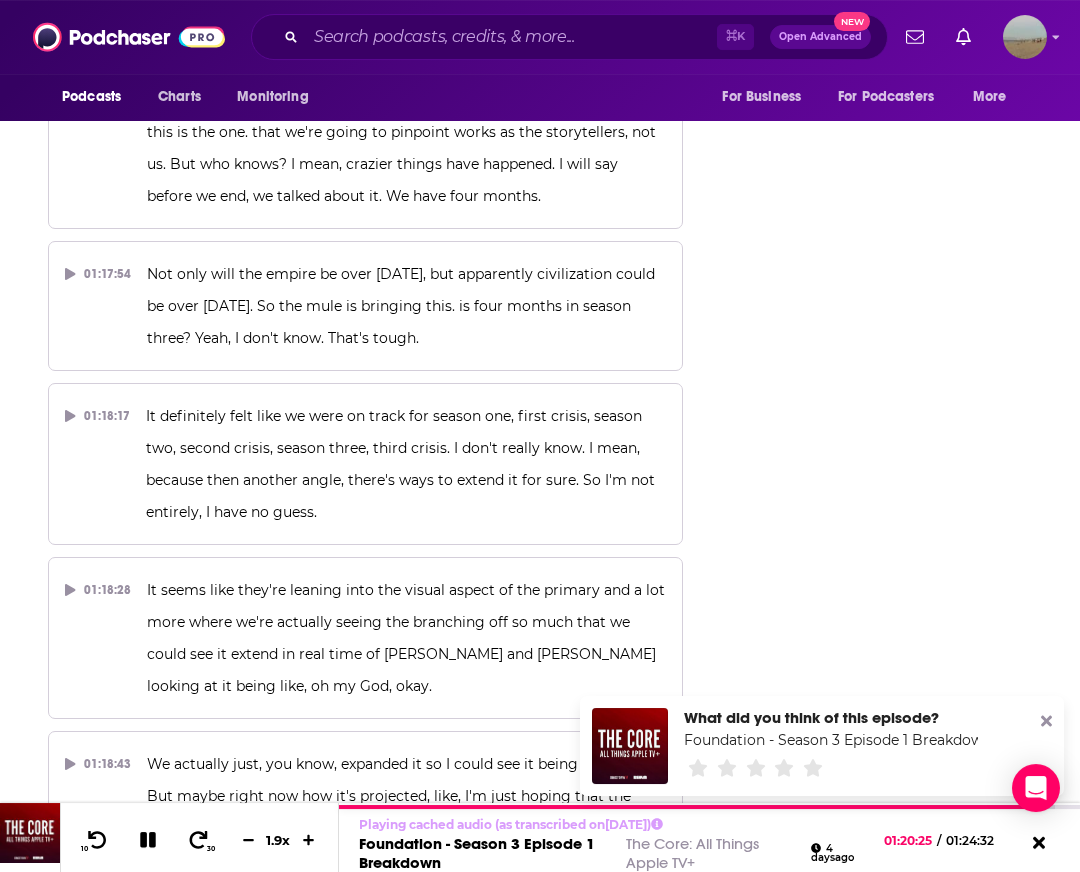 click on "true anymore because the Empire is still kicking it's just in the process of falling so yeah I mean I do like the the revisionary history that happened because of the changes of season three all interesting I thought it was a fantastic Opener to" at bounding box center (405, 1618) 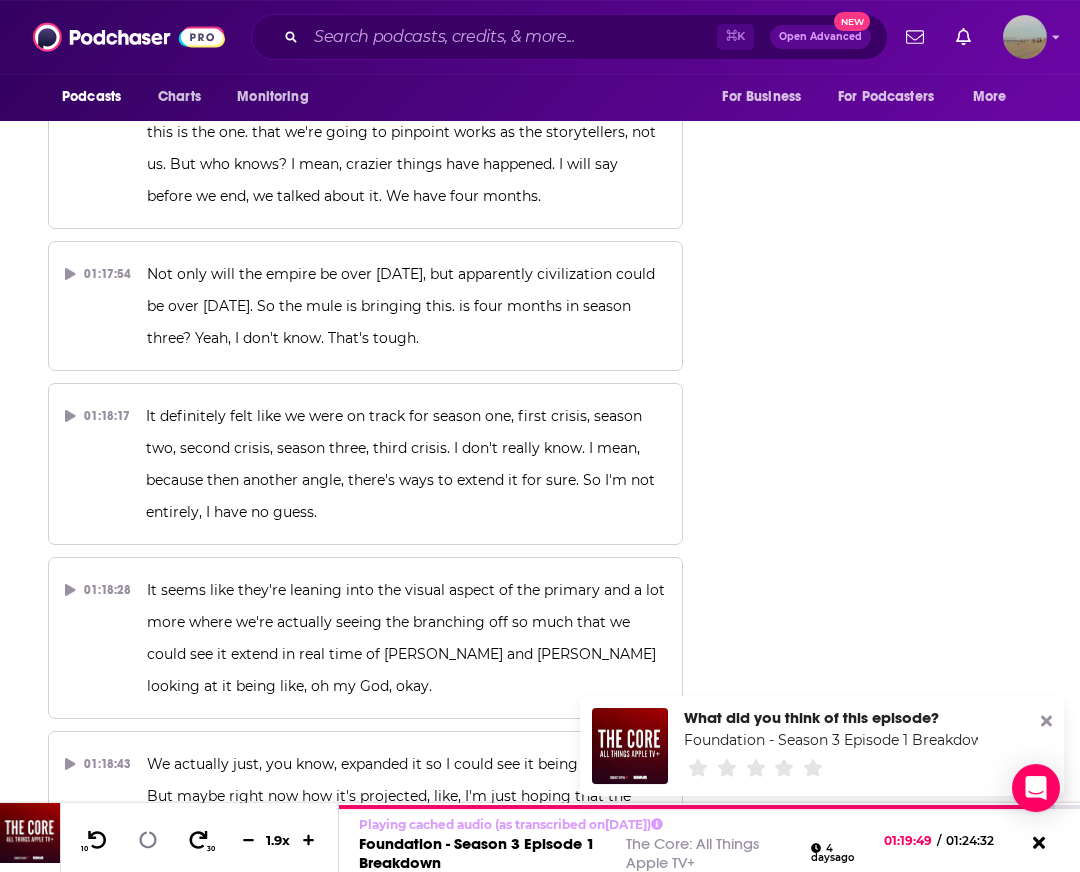click on "this season and I think it's just going to be a banger of a season three like this show is just peeking it just keeps on going Final quick question Did they explicitly say that the timeline has been extended? Like the darkness got pushed back or are" at bounding box center [407, 1792] 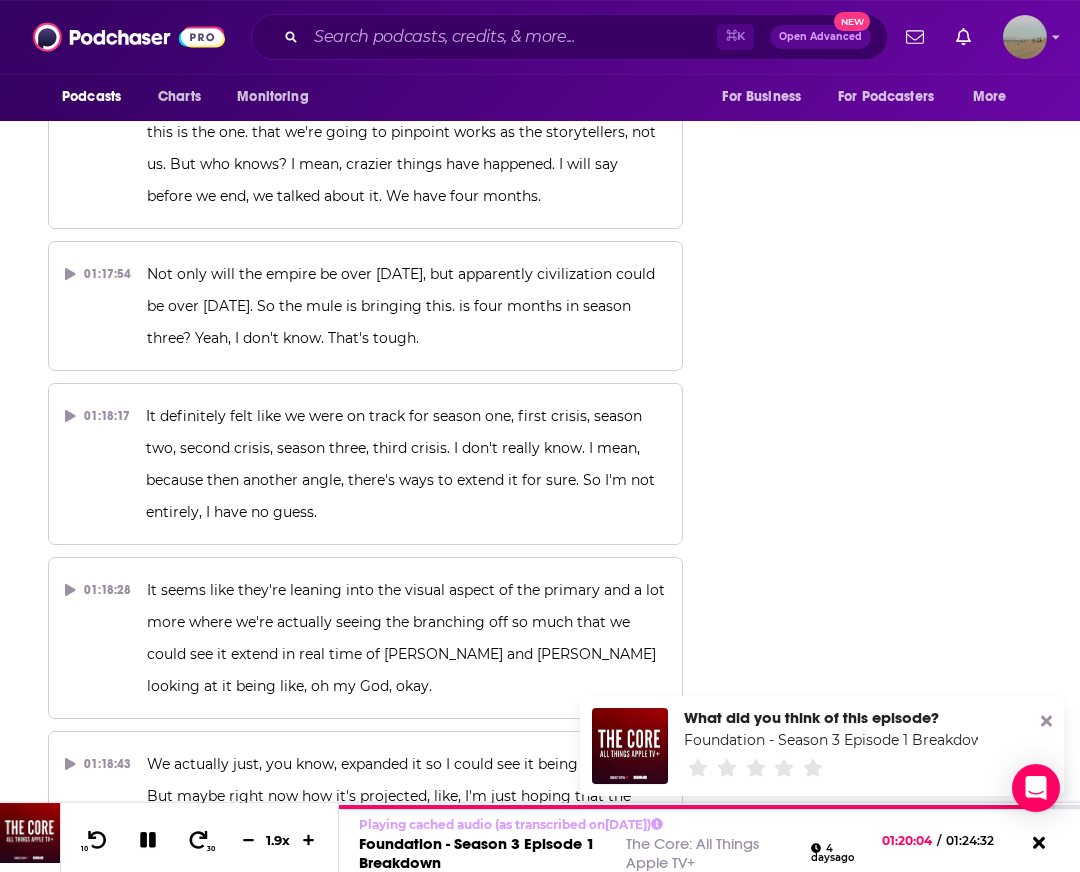 drag, startPoint x: 355, startPoint y: 496, endPoint x: 138, endPoint y: 400, distance: 237.28674 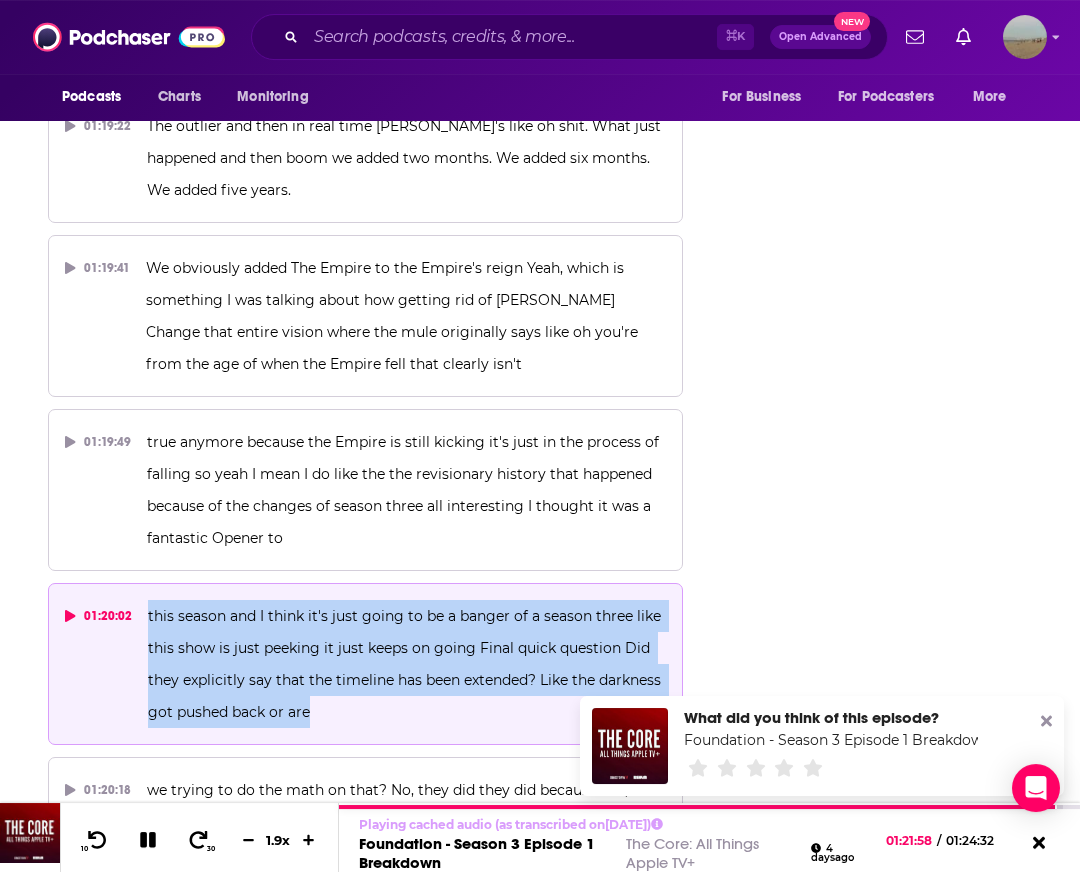 scroll, scrollTop: 57691, scrollLeft: 0, axis: vertical 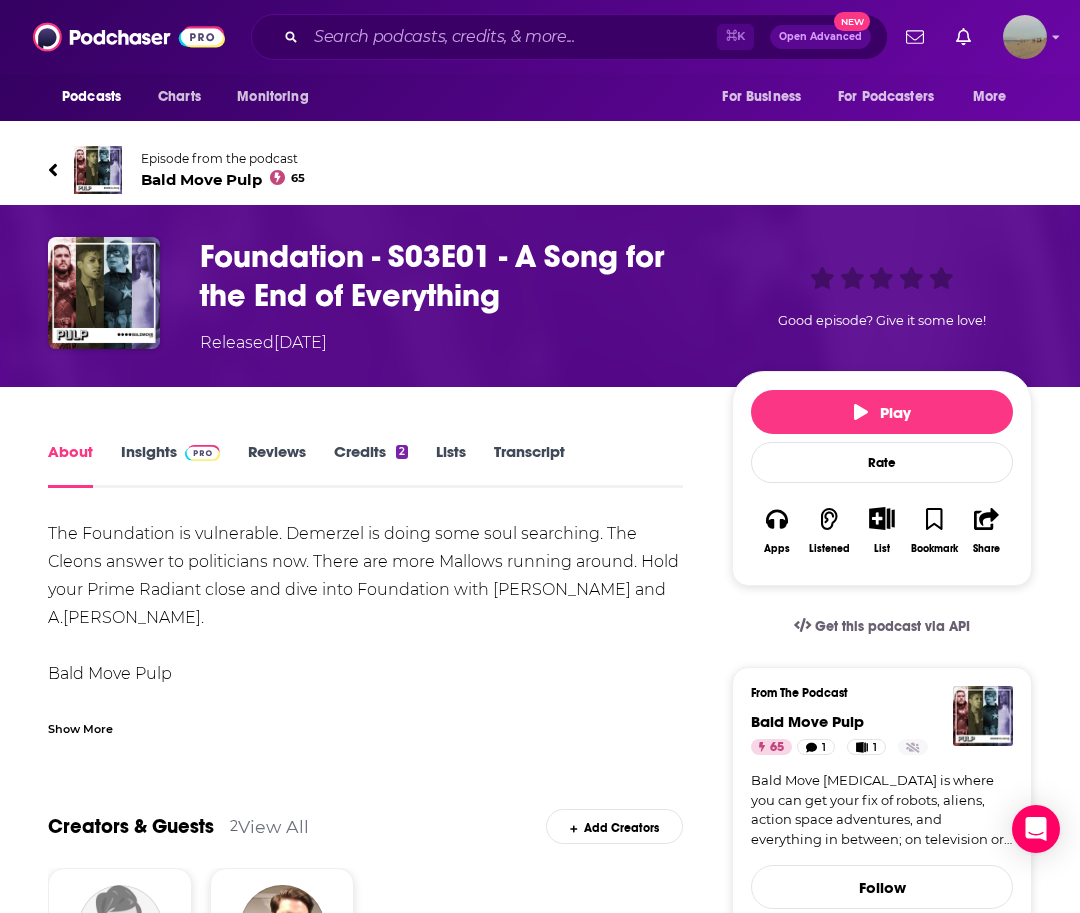 click on "Transcript" at bounding box center [529, 465] 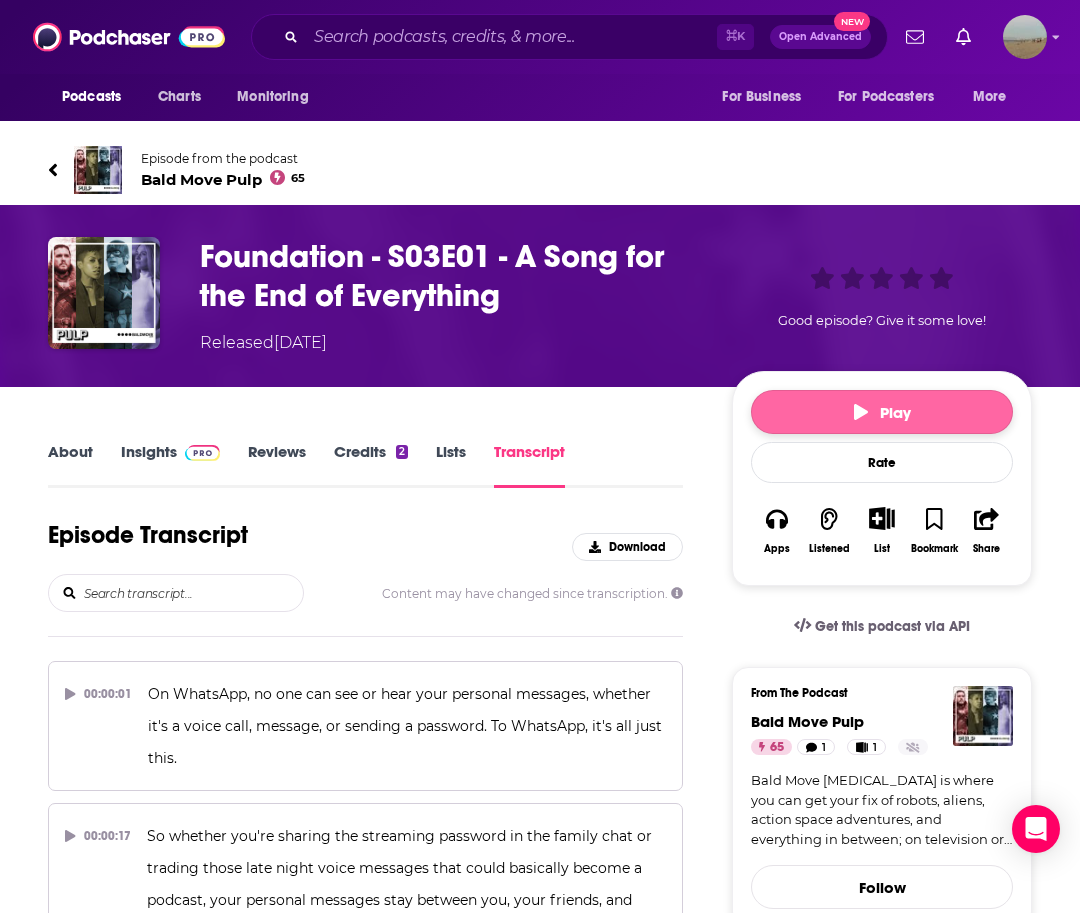 click on "Play" at bounding box center [882, 412] 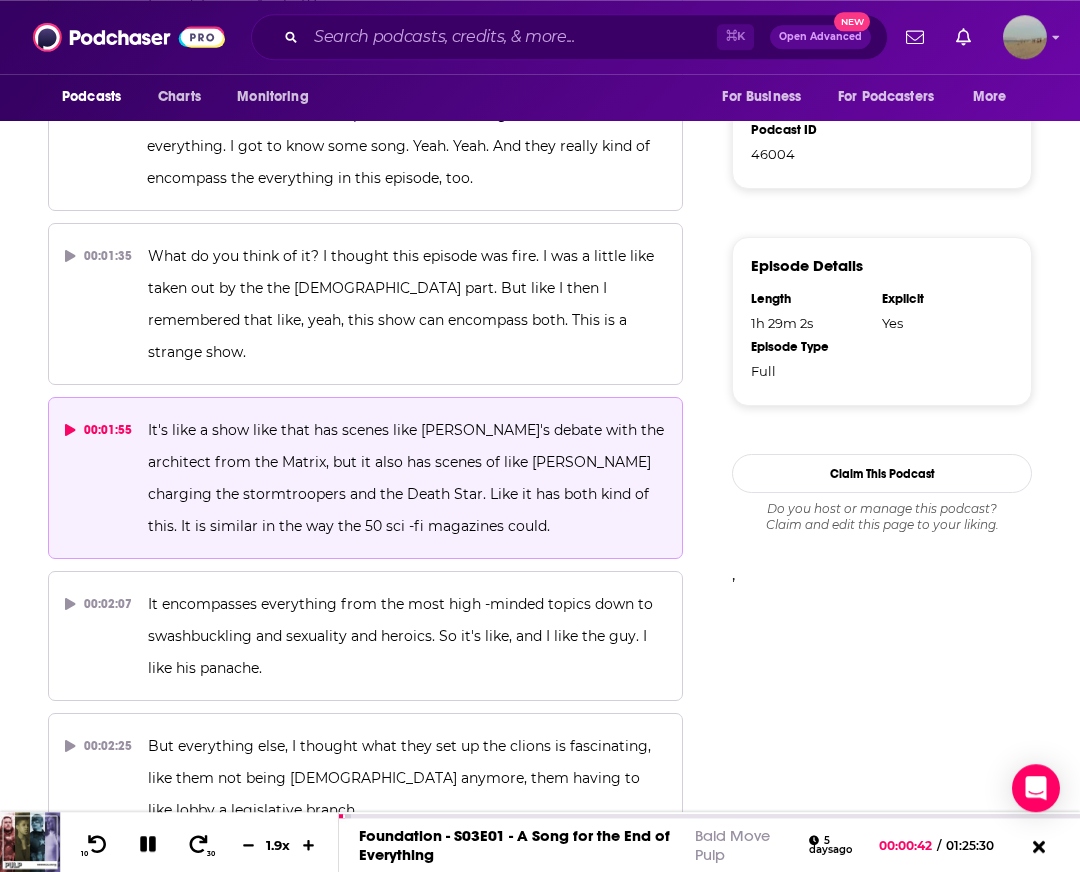scroll, scrollTop: 1352, scrollLeft: 0, axis: vertical 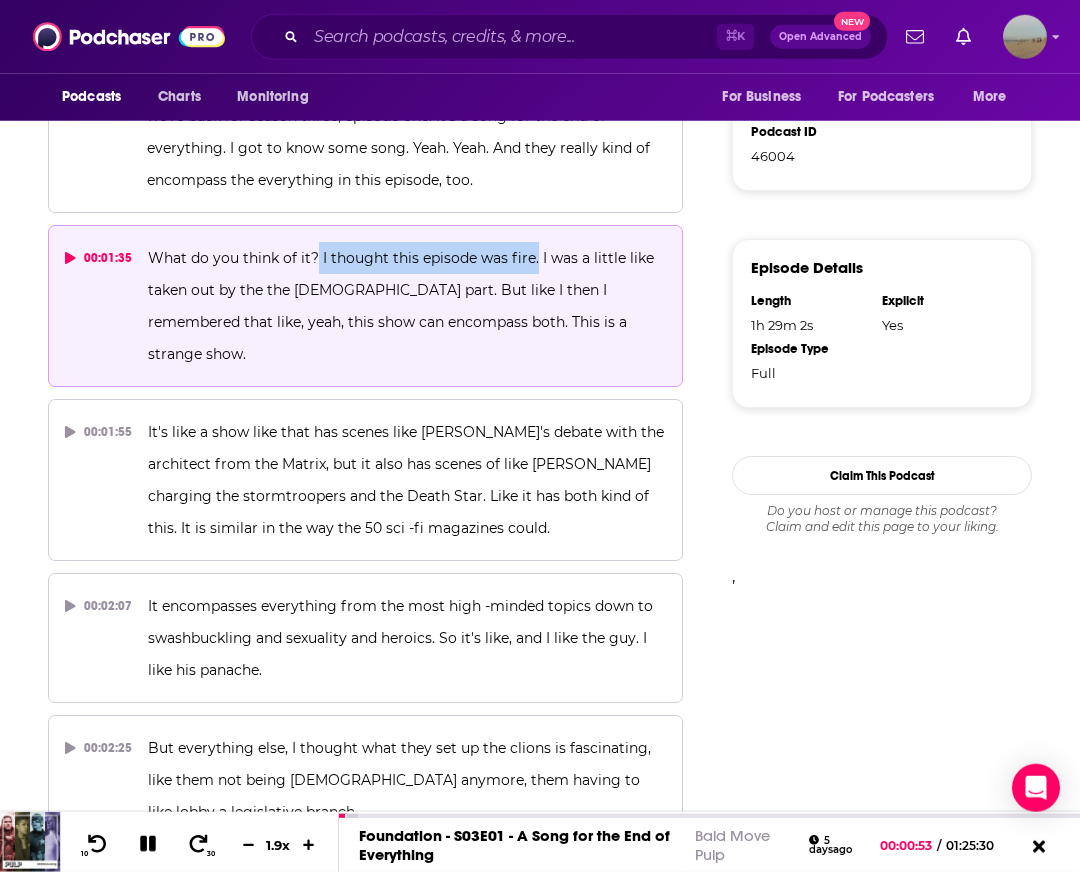 type 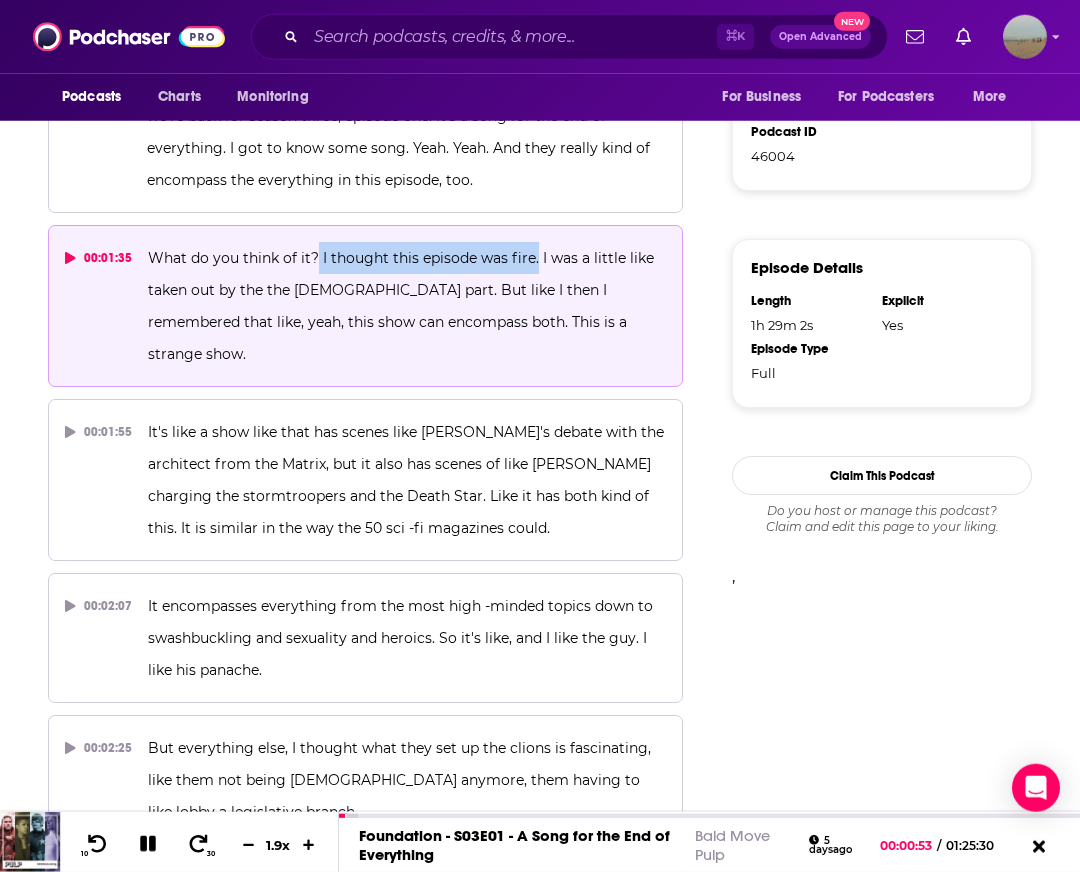 drag, startPoint x: 315, startPoint y: 261, endPoint x: 532, endPoint y: 263, distance: 217.00922 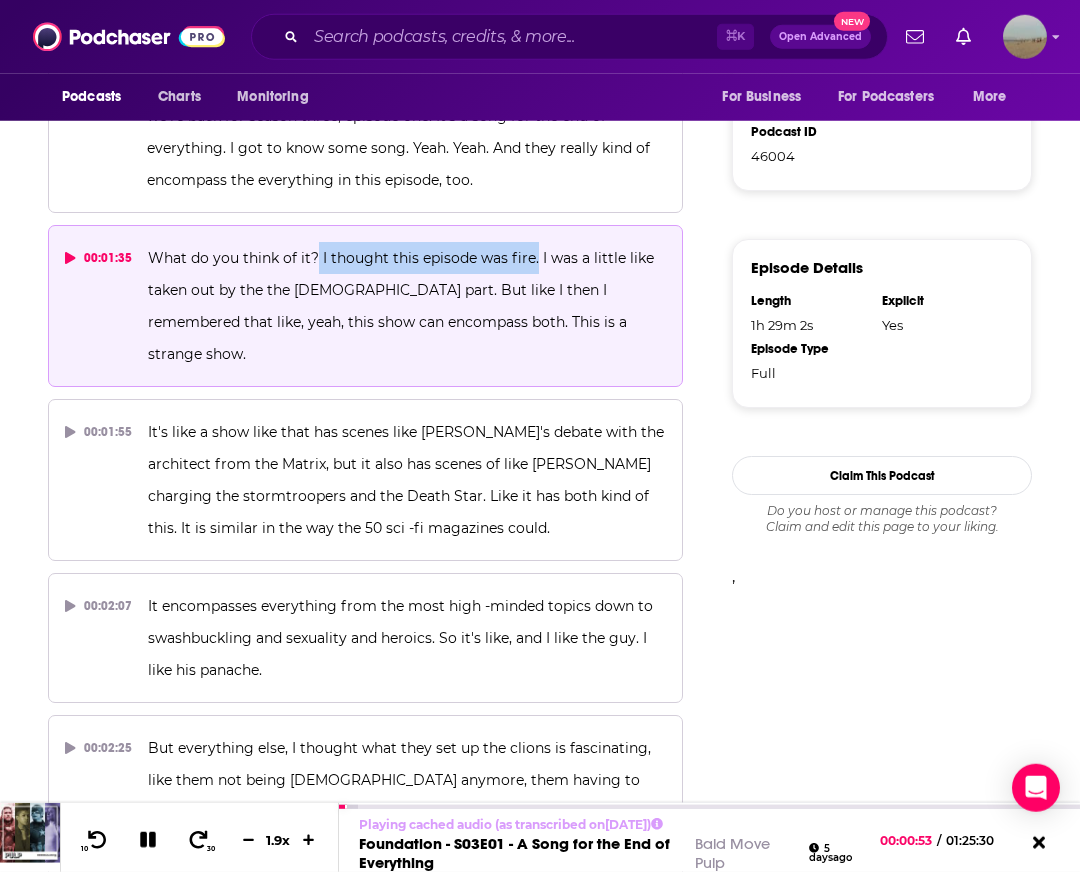 copy on "I thought this episode was fire." 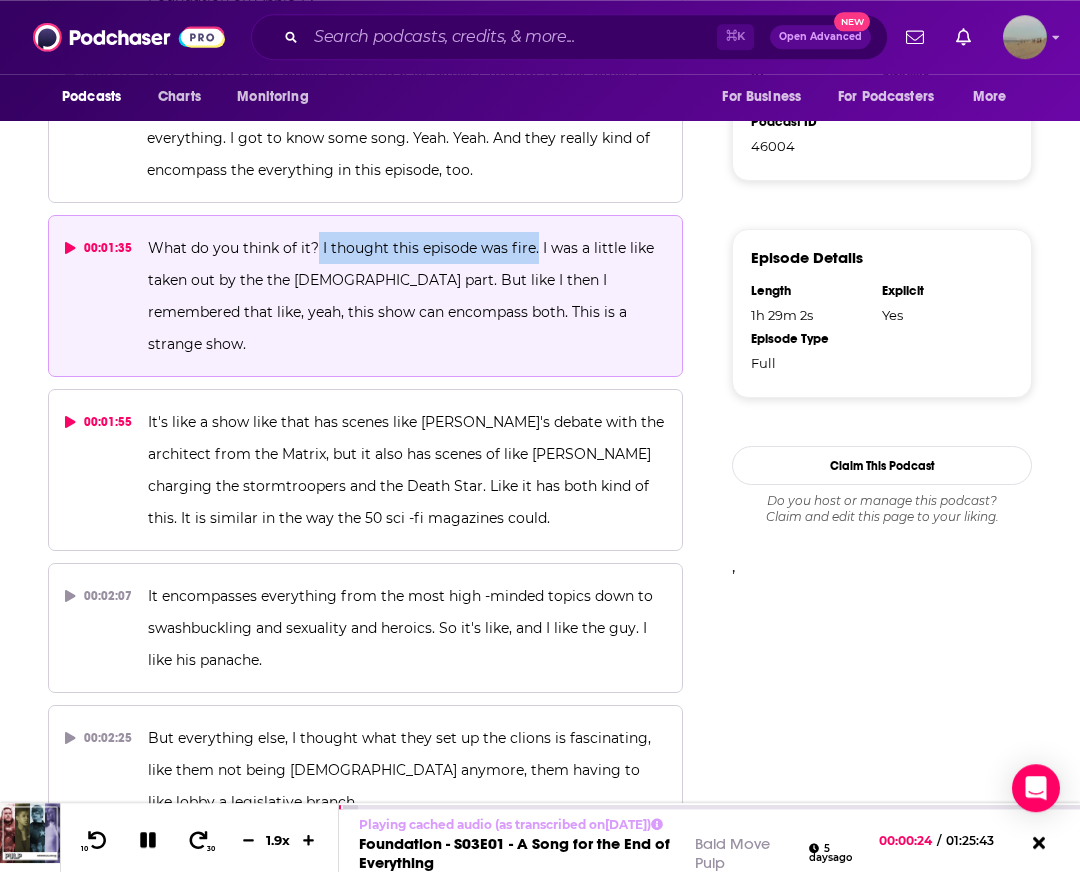scroll, scrollTop: 1371, scrollLeft: 0, axis: vertical 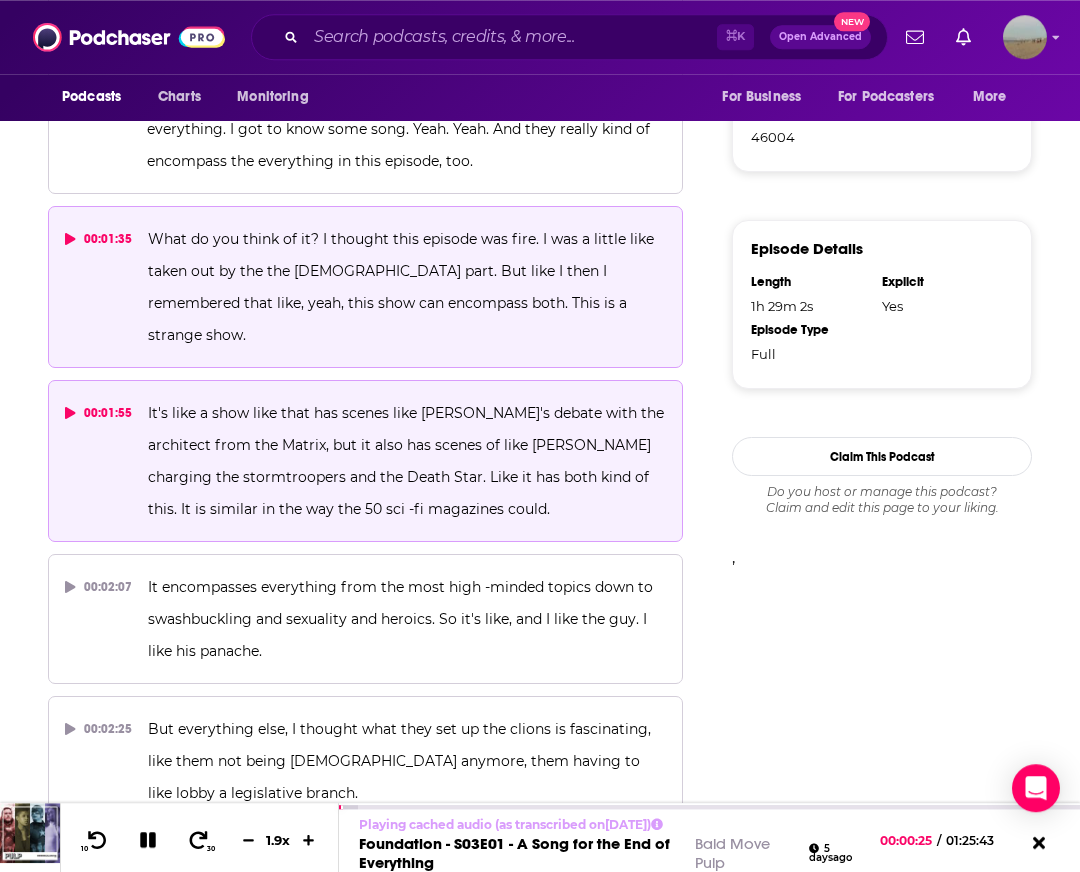 click on "It's like a show like that has scenes like Neo's debate with the architect from the Matrix, but it also has scenes of like Han Solo charging the stormtroopers and the Death Star. Like it has both kind of this. It is similar in the way the 50 sci -fi magazines could." at bounding box center [408, 461] 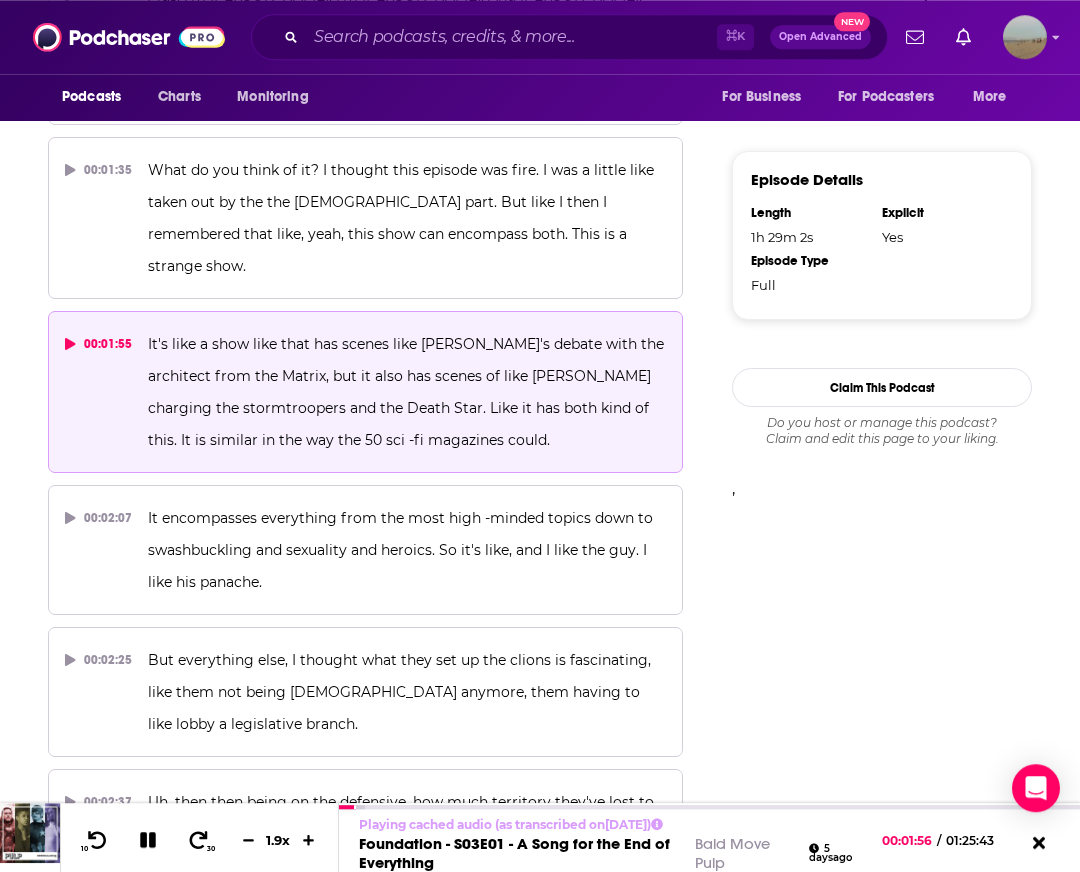 scroll, scrollTop: 1472, scrollLeft: 0, axis: vertical 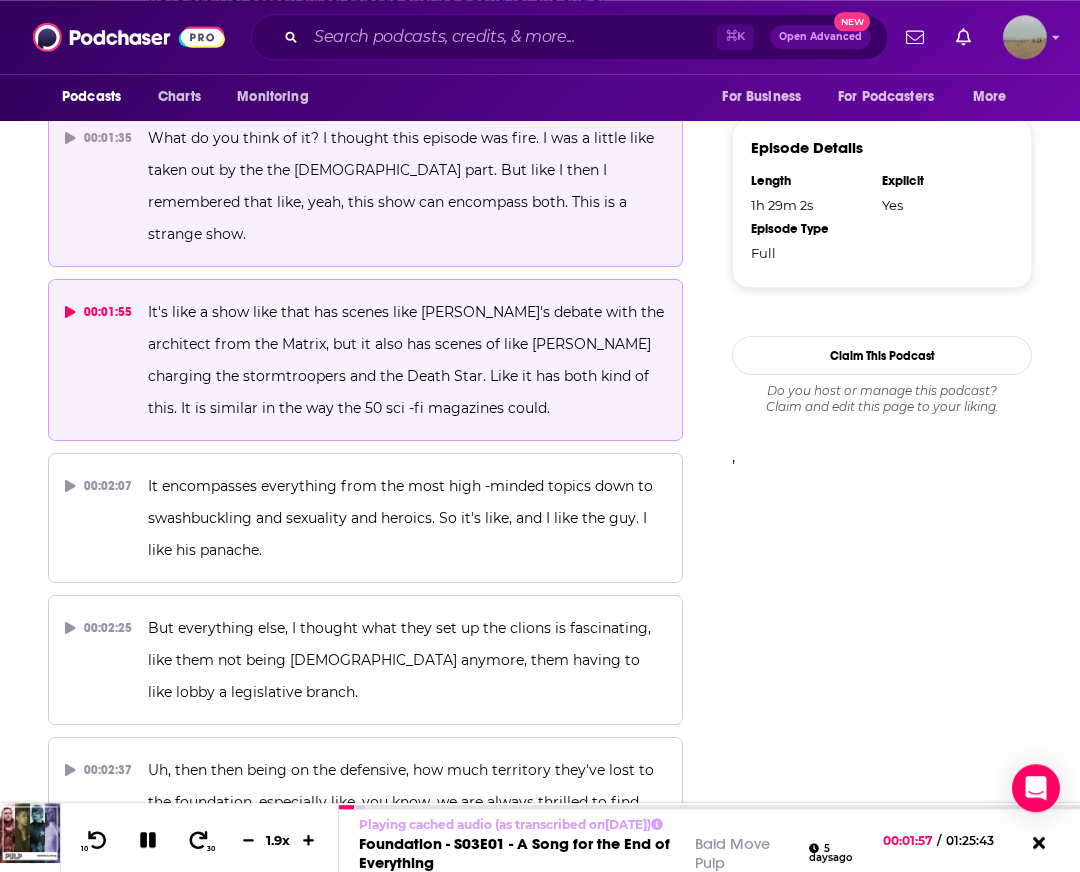 click on "What do you think of it? I thought this episode was fire. I was a little like taken out by the the preacher part. But like I then I remembered that like, yeah, this show can encompass both. This is a strange show." at bounding box center (403, 186) 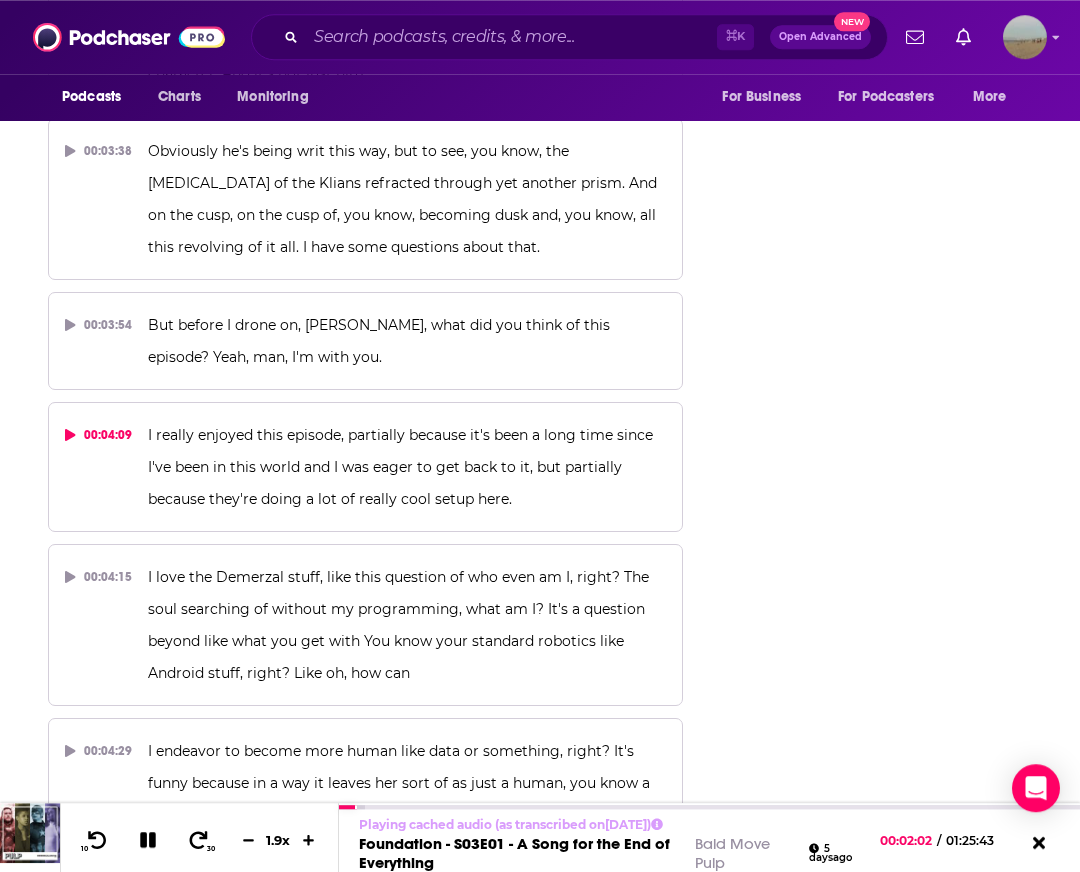 scroll, scrollTop: 2757, scrollLeft: 0, axis: vertical 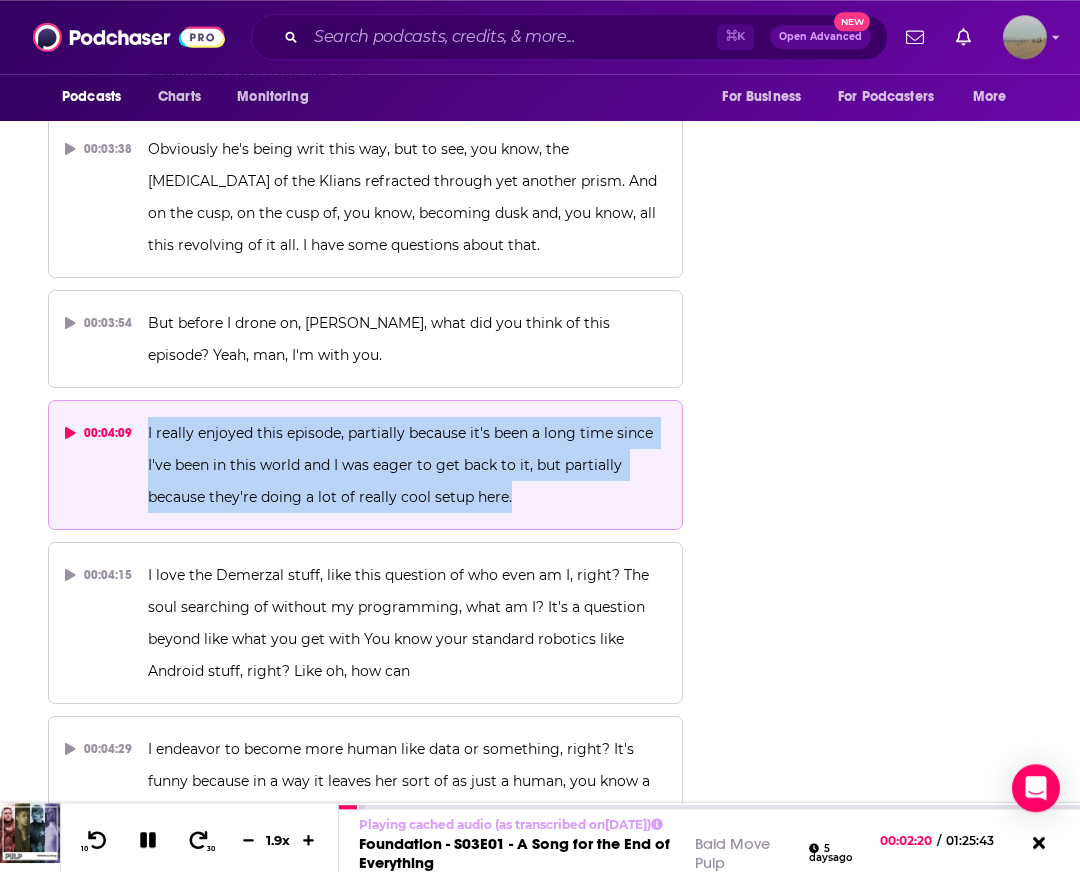 drag, startPoint x: 138, startPoint y: 399, endPoint x: 534, endPoint y: 466, distance: 401.62793 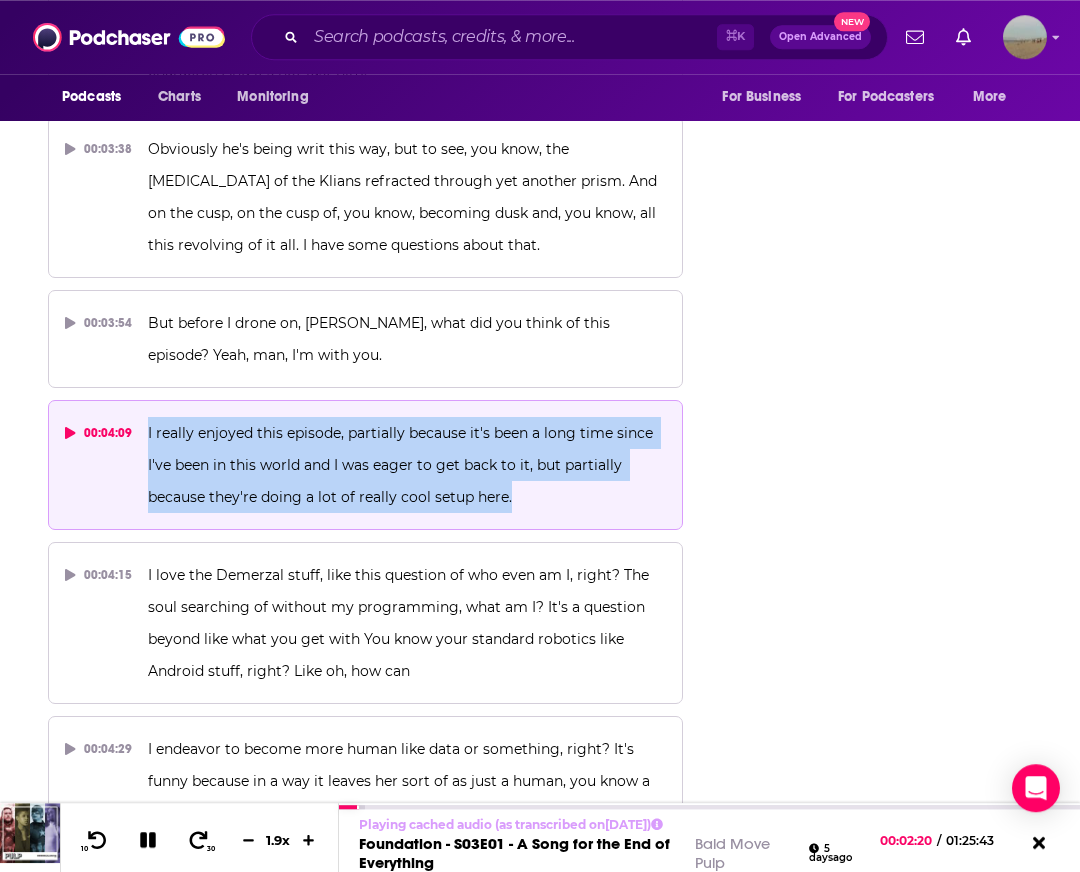 click on "00:04:09 I really enjoyed this episode, partially because it's been a long time since I've been in this world and I was eager to get back to it, but partially because they're doing a lot of really cool setup here." at bounding box center (365, 465) 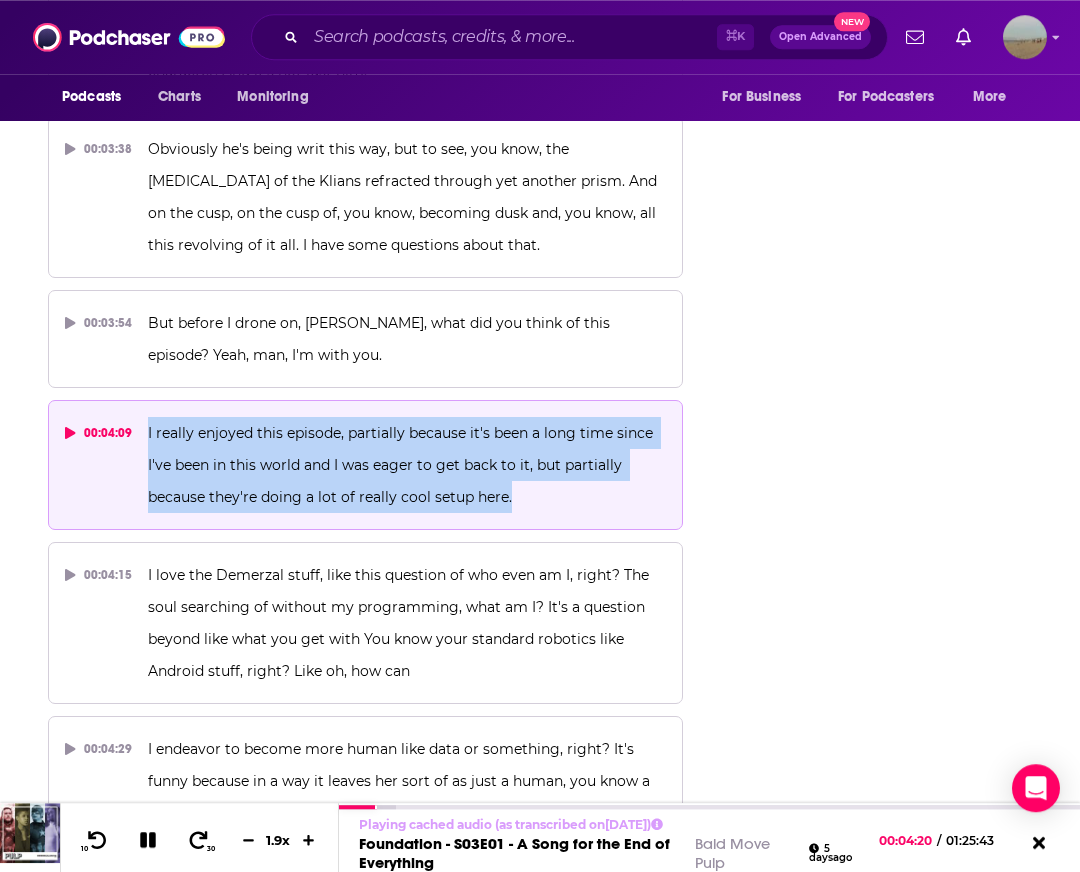 copy on "I really enjoyed this episode, partially because it's been a long time since I've been in this world and I was eager to get back to it, but partially because they're doing a lot of really cool setup here." 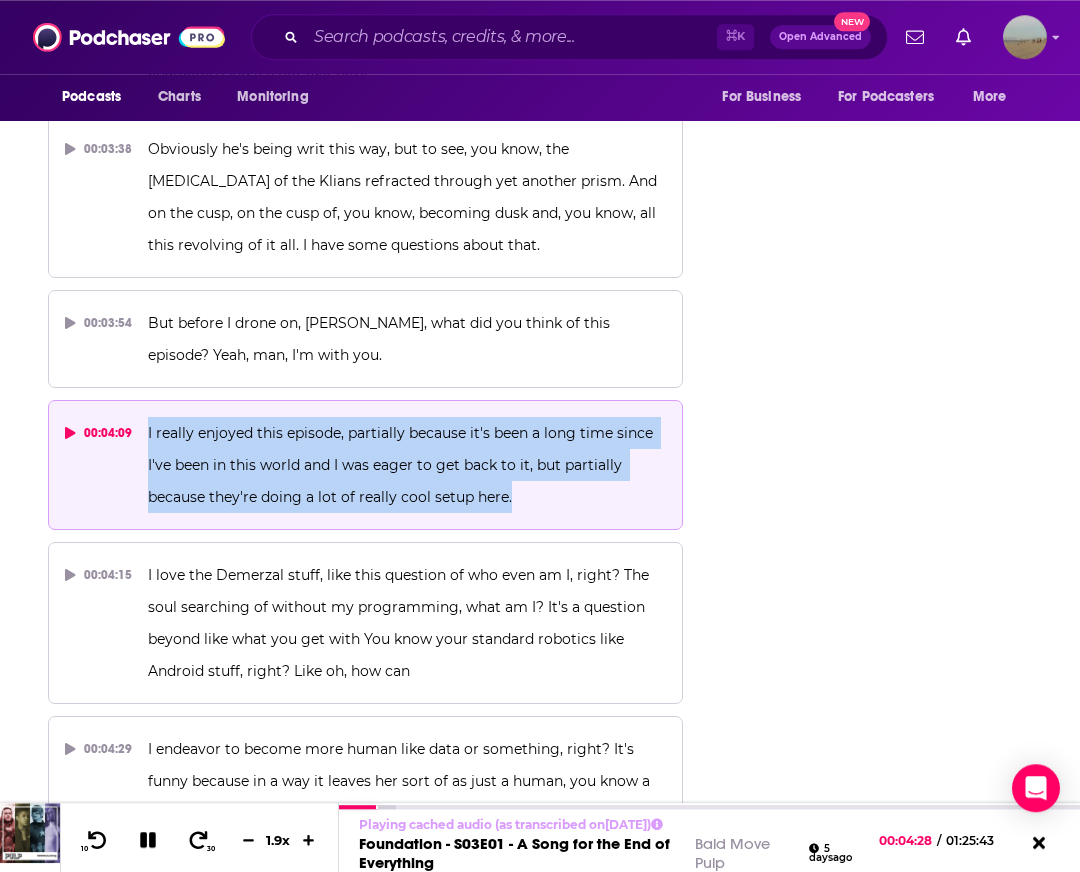 click on "I really enjoyed this episode, partially because it's been a long time since I've been in this world and I was eager to get back to it, but partially because they're doing a lot of really cool setup here." at bounding box center [407, 465] 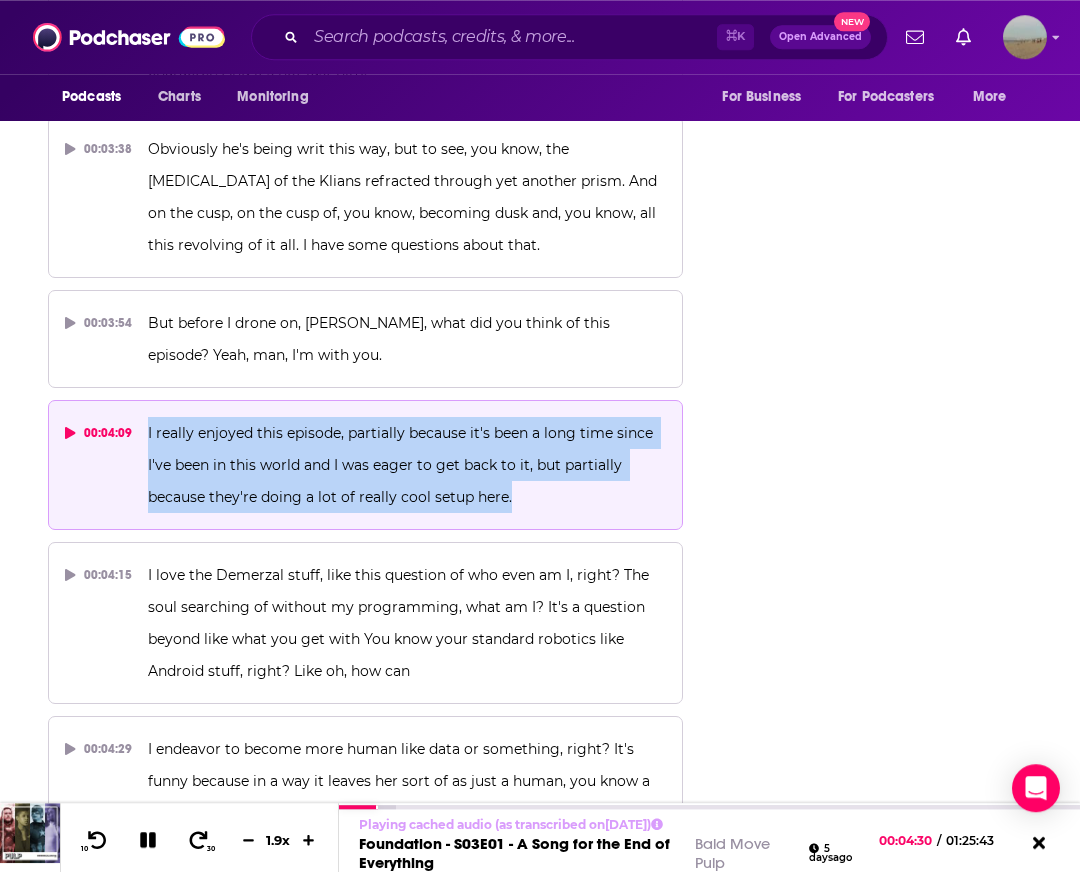 drag, startPoint x: 554, startPoint y: 473, endPoint x: 139, endPoint y: 404, distance: 420.69705 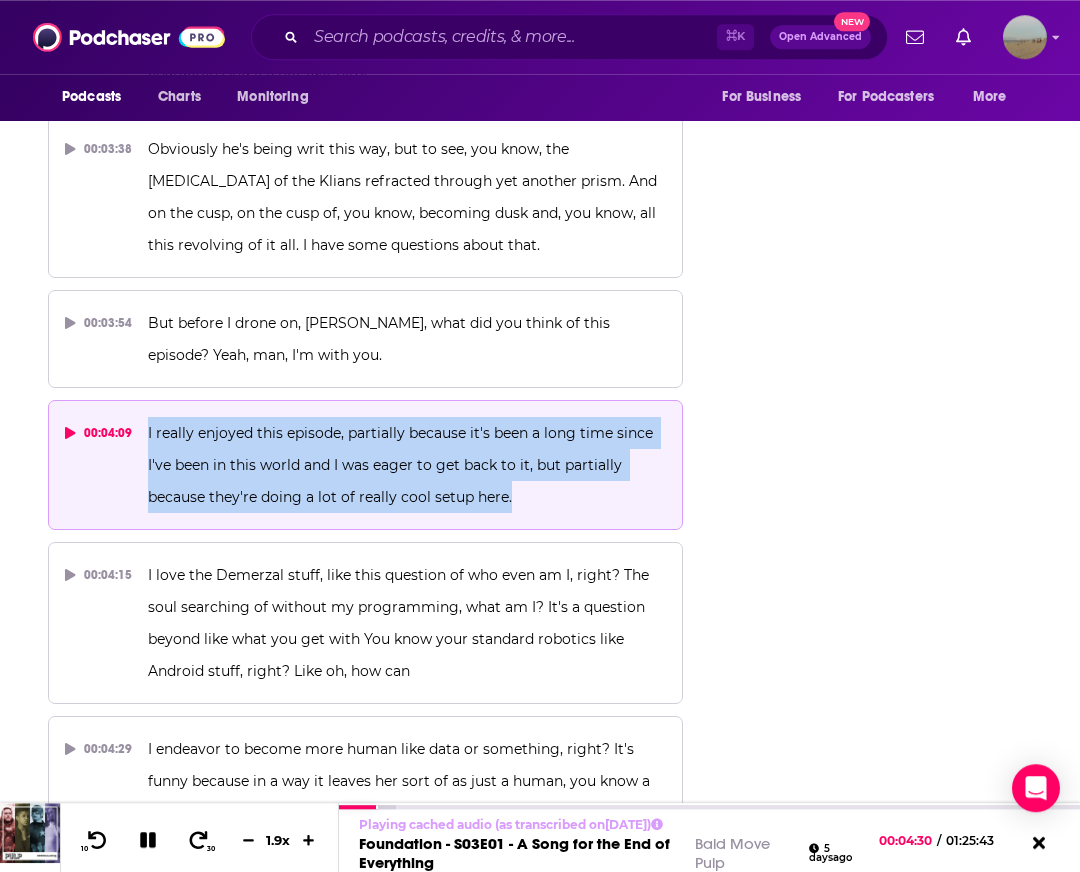 click on "00:04:09 I really enjoyed this episode, partially because it's been a long time since I've been in this world and I was eager to get back to it, but partially because they're doing a lot of really cool setup here." at bounding box center (365, 465) 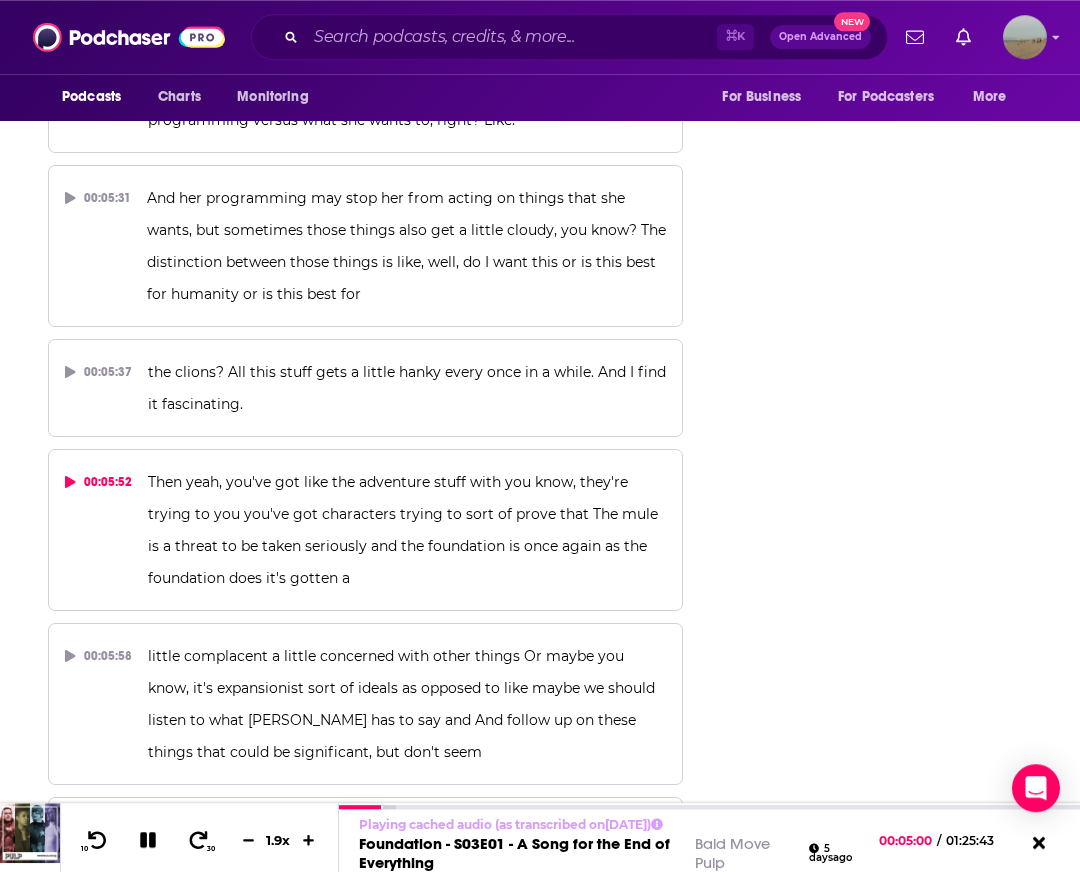 scroll, scrollTop: 3916, scrollLeft: 0, axis: vertical 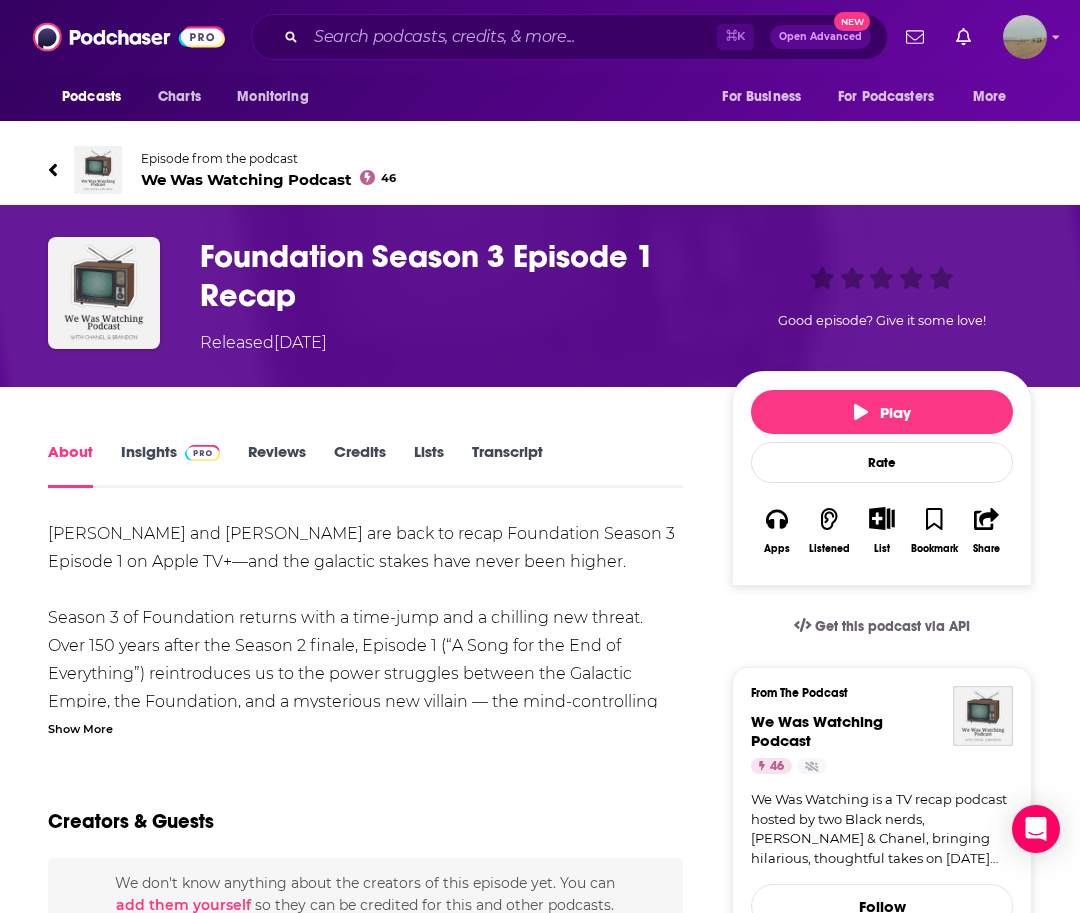 click on "Transcript" at bounding box center (507, 465) 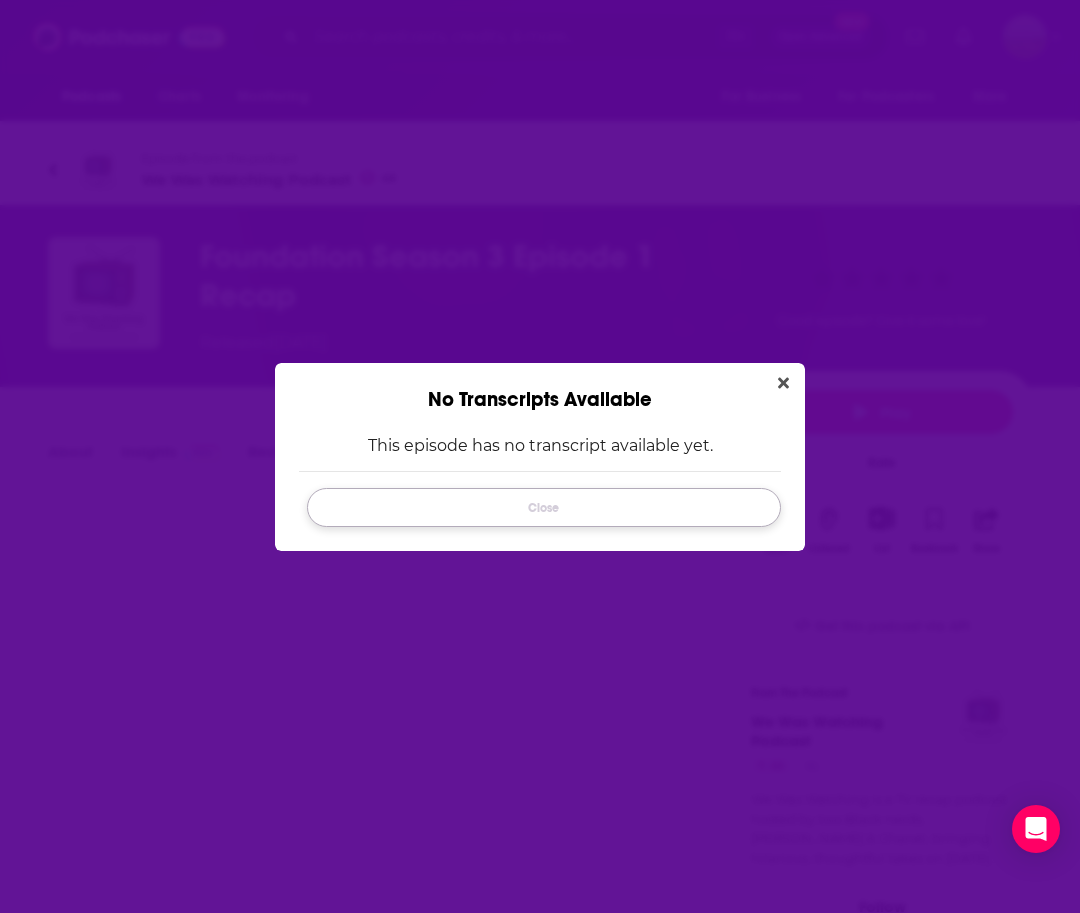click on "Close" at bounding box center [544, 507] 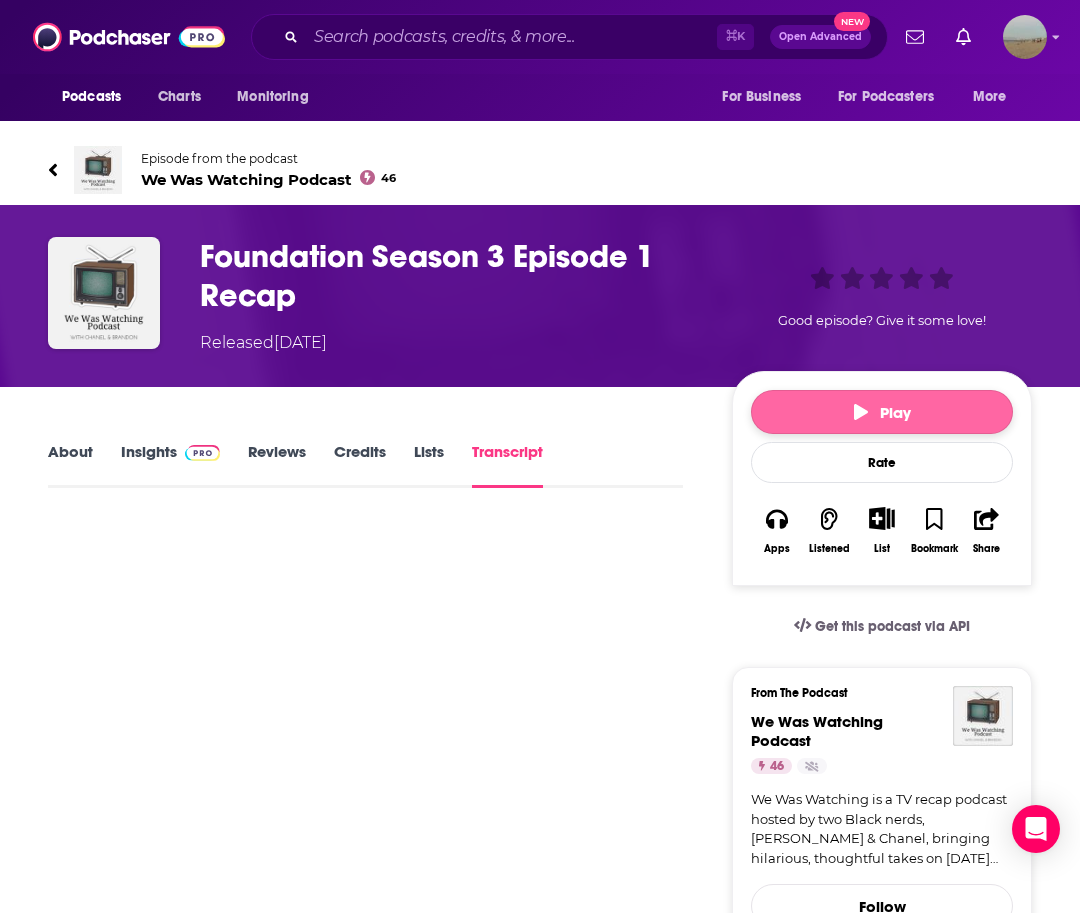click on "Play" at bounding box center [882, 412] 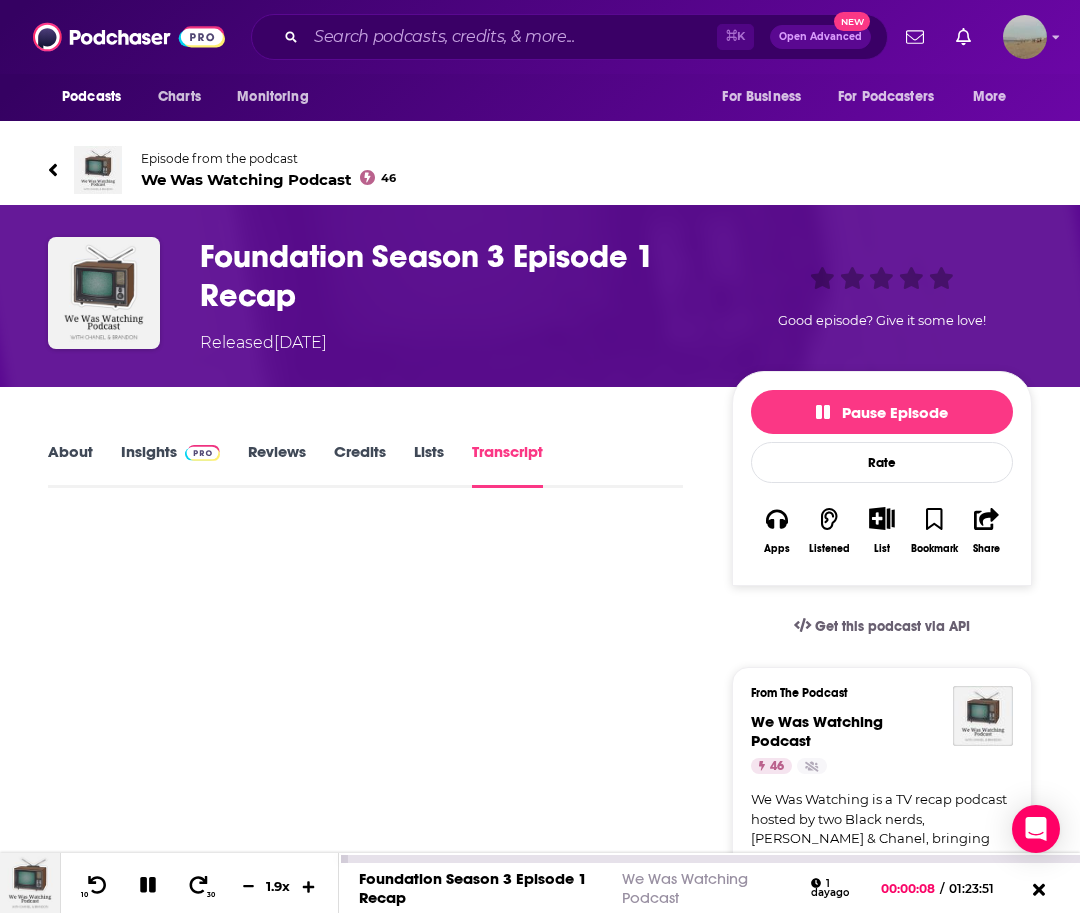 click 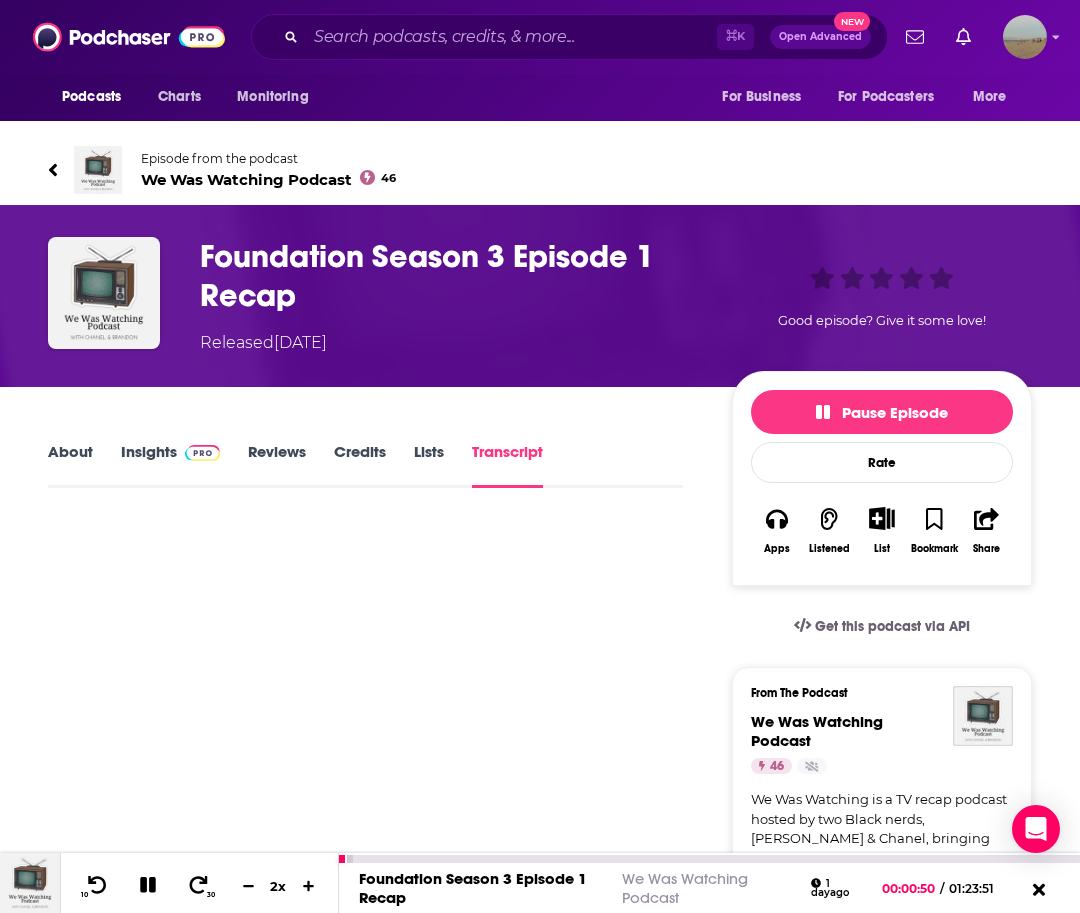 click 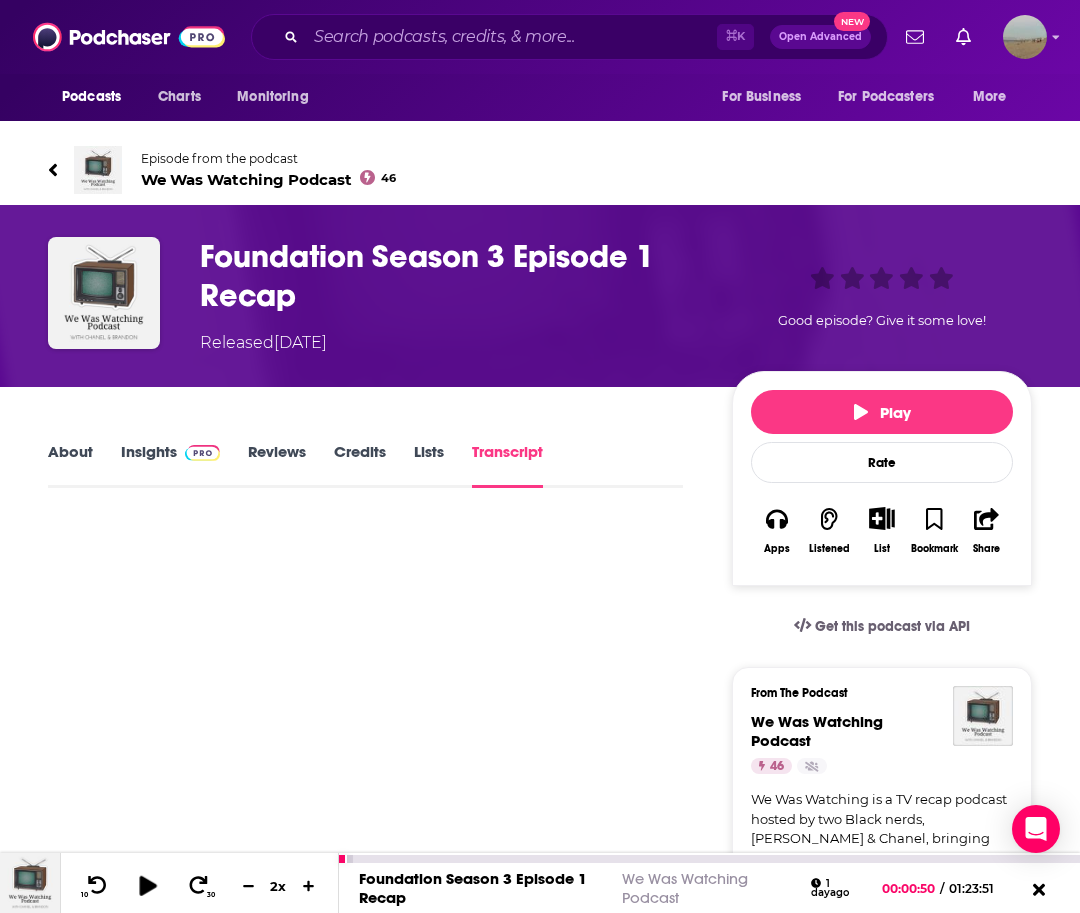 click 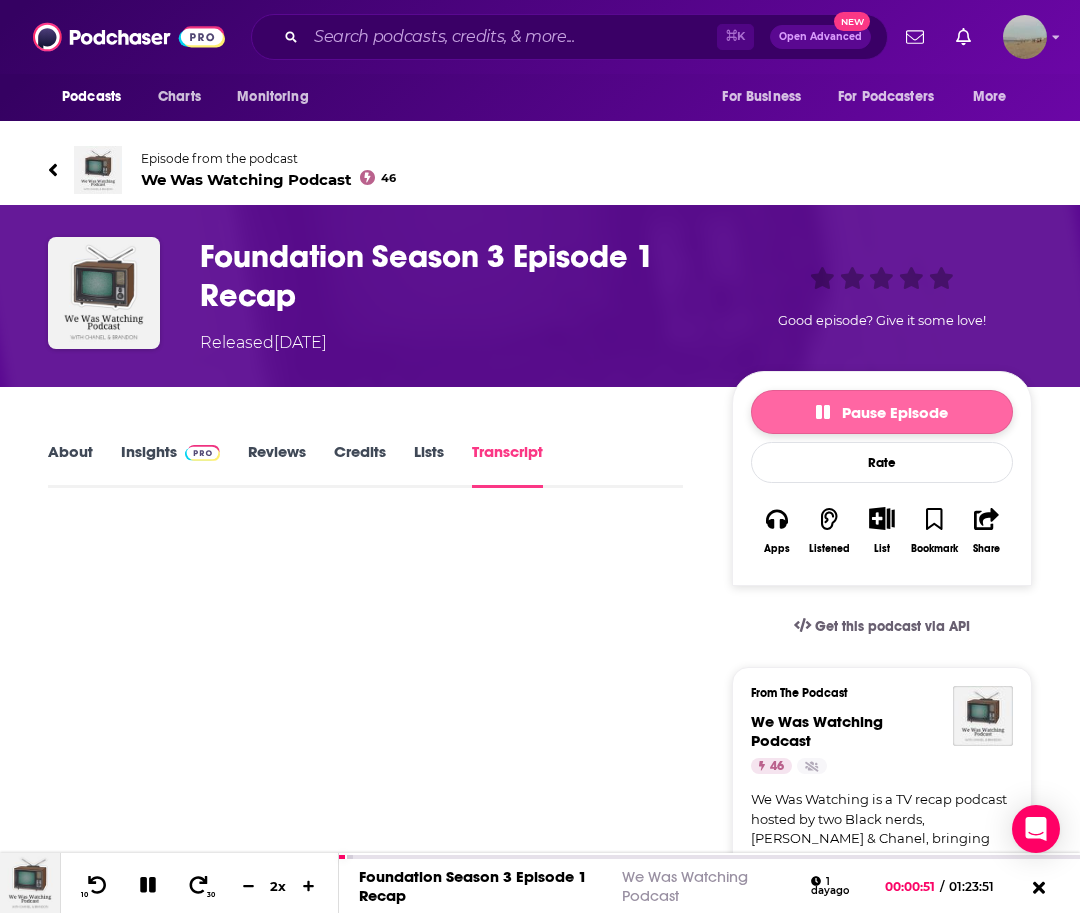 click on "Pause Episode" at bounding box center (882, 412) 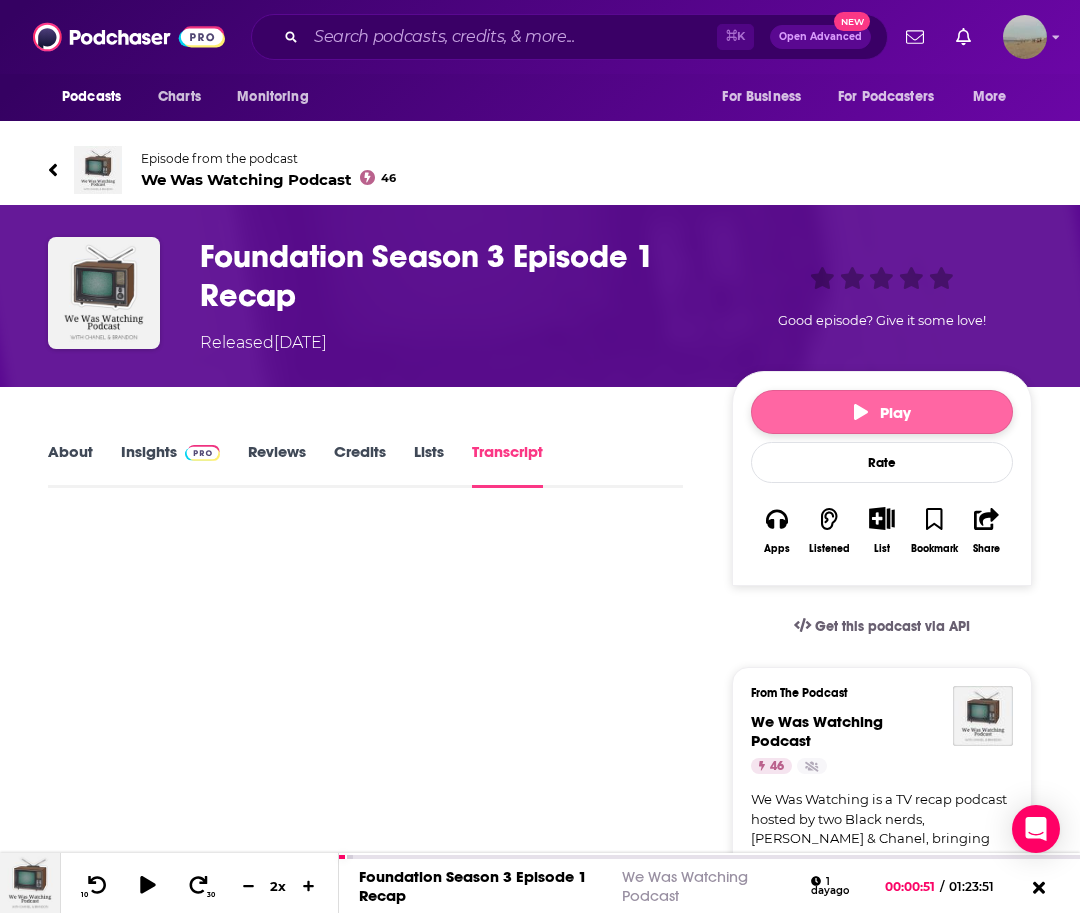 click on "Play" at bounding box center (882, 412) 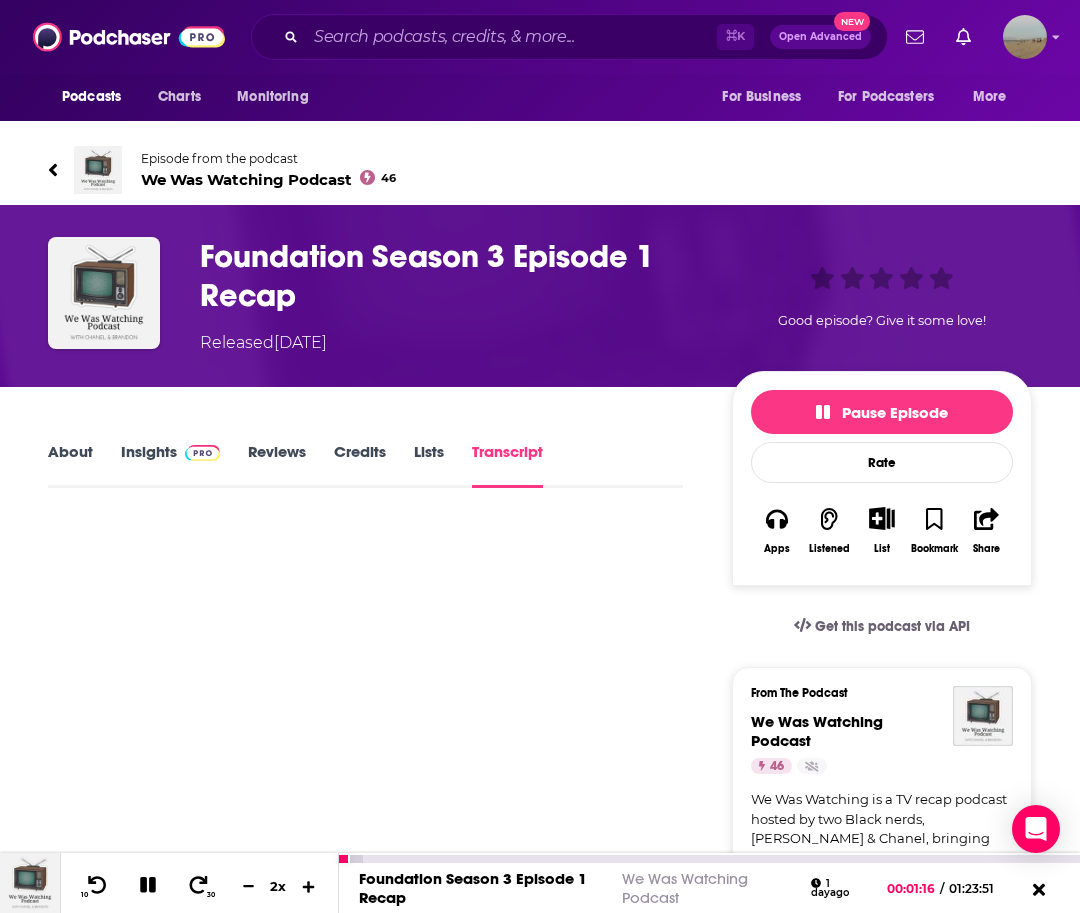 click at bounding box center [309, 886] 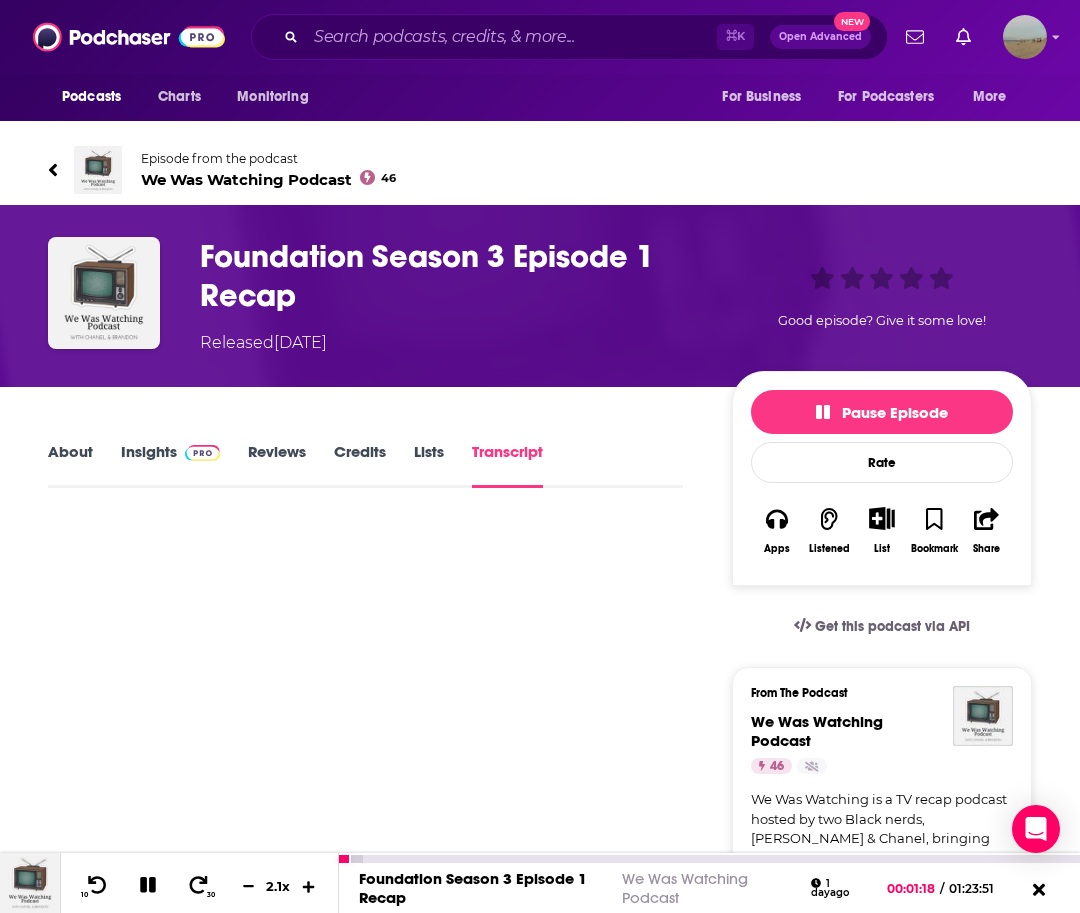 click 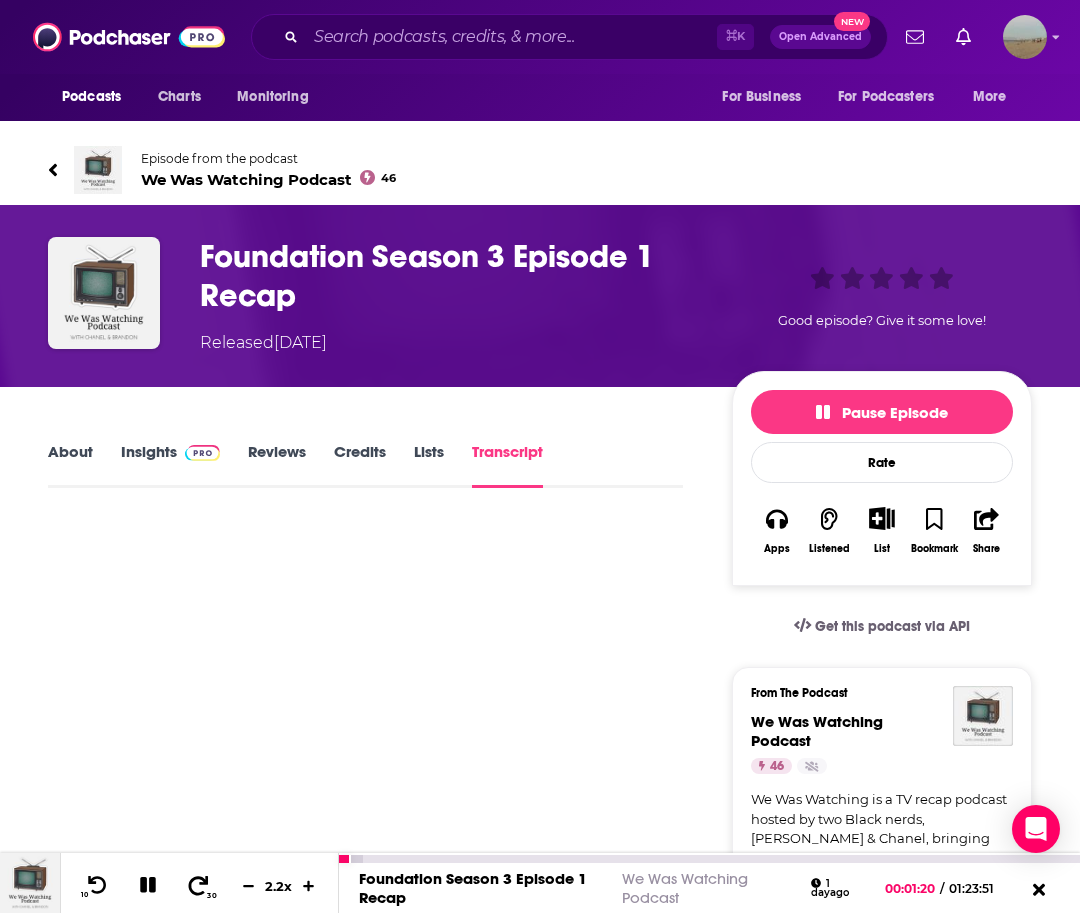 click 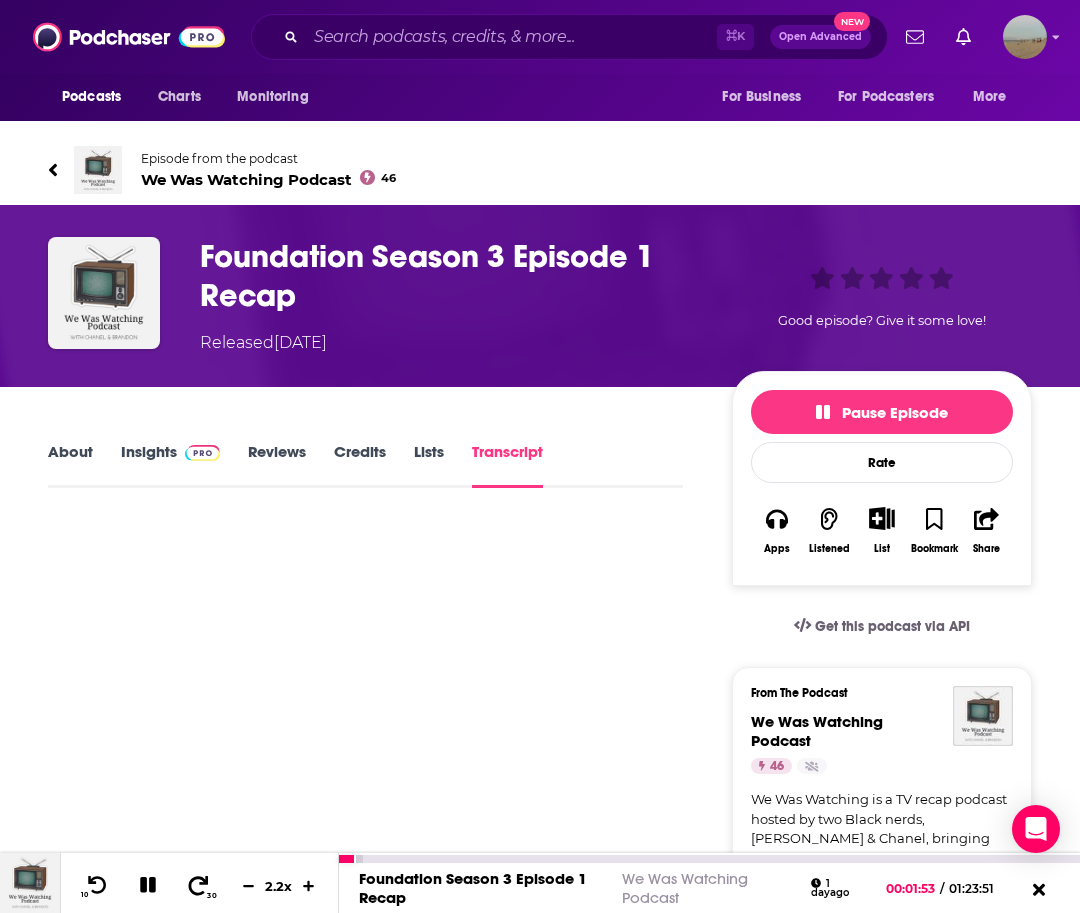 click 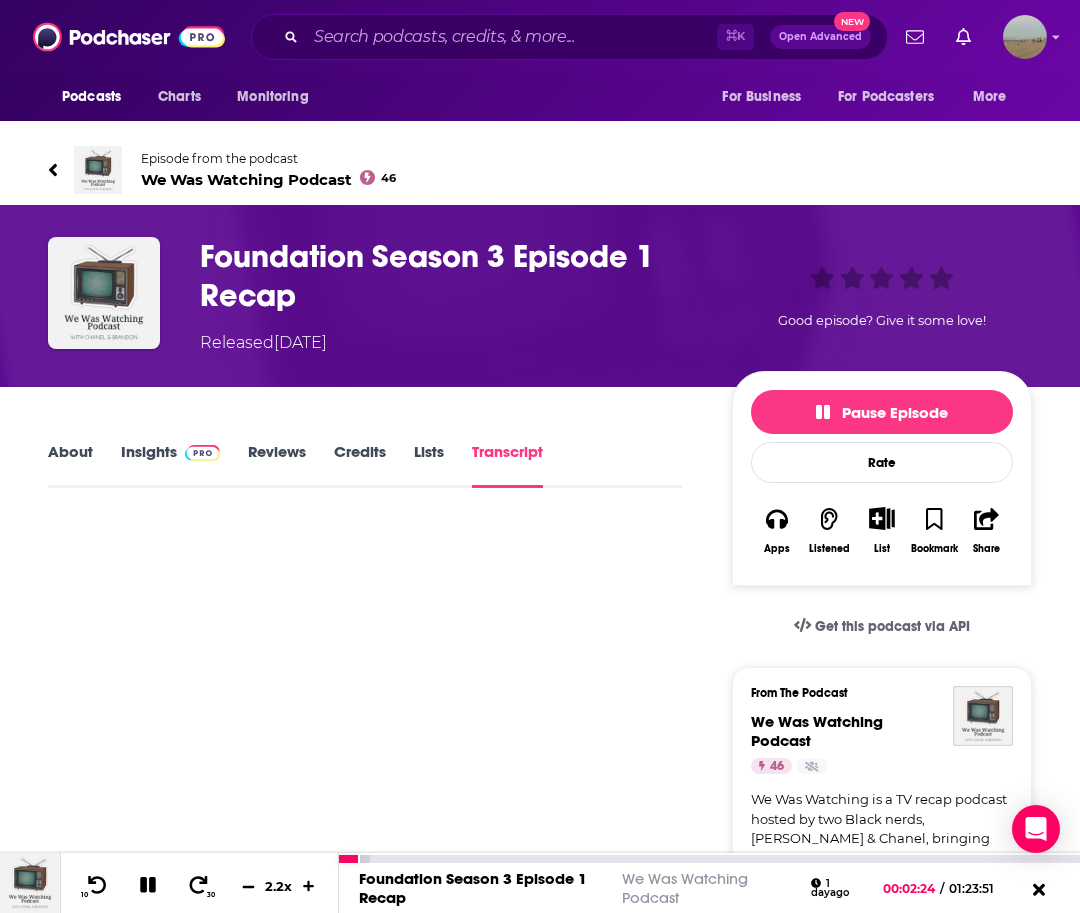 click 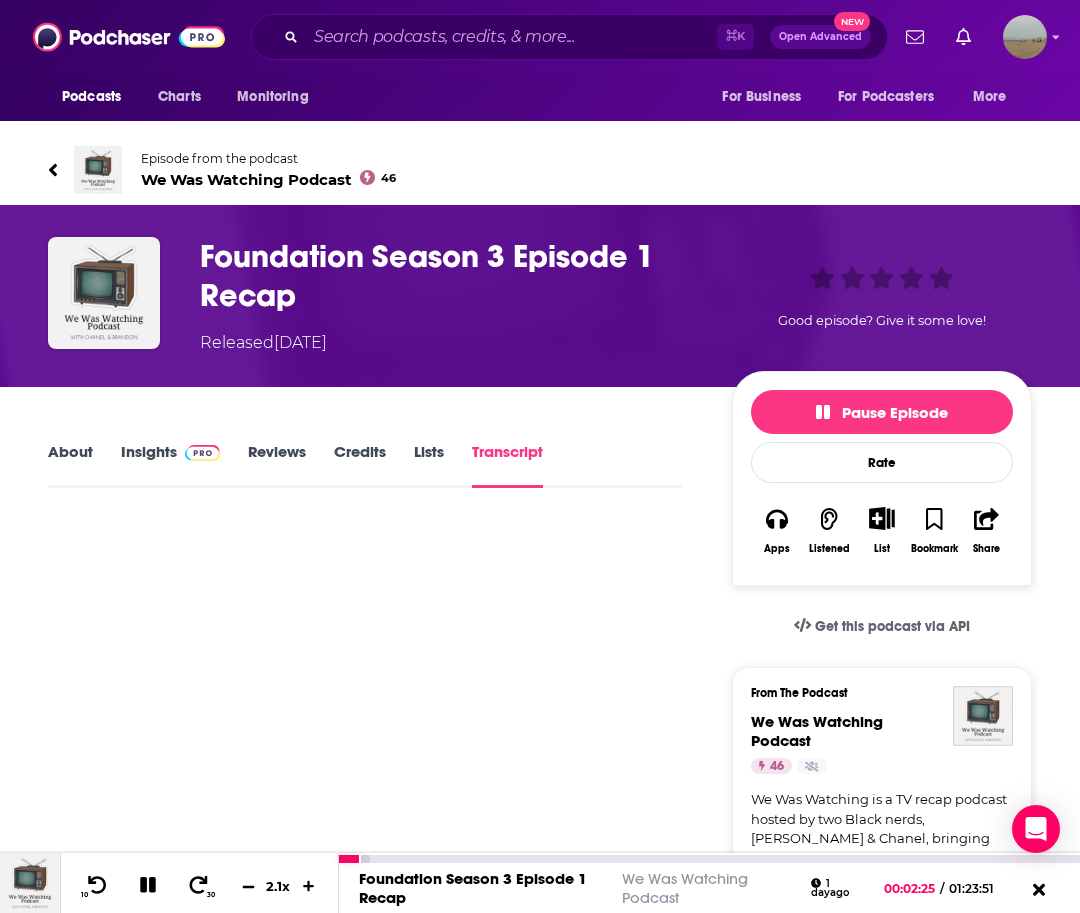 click 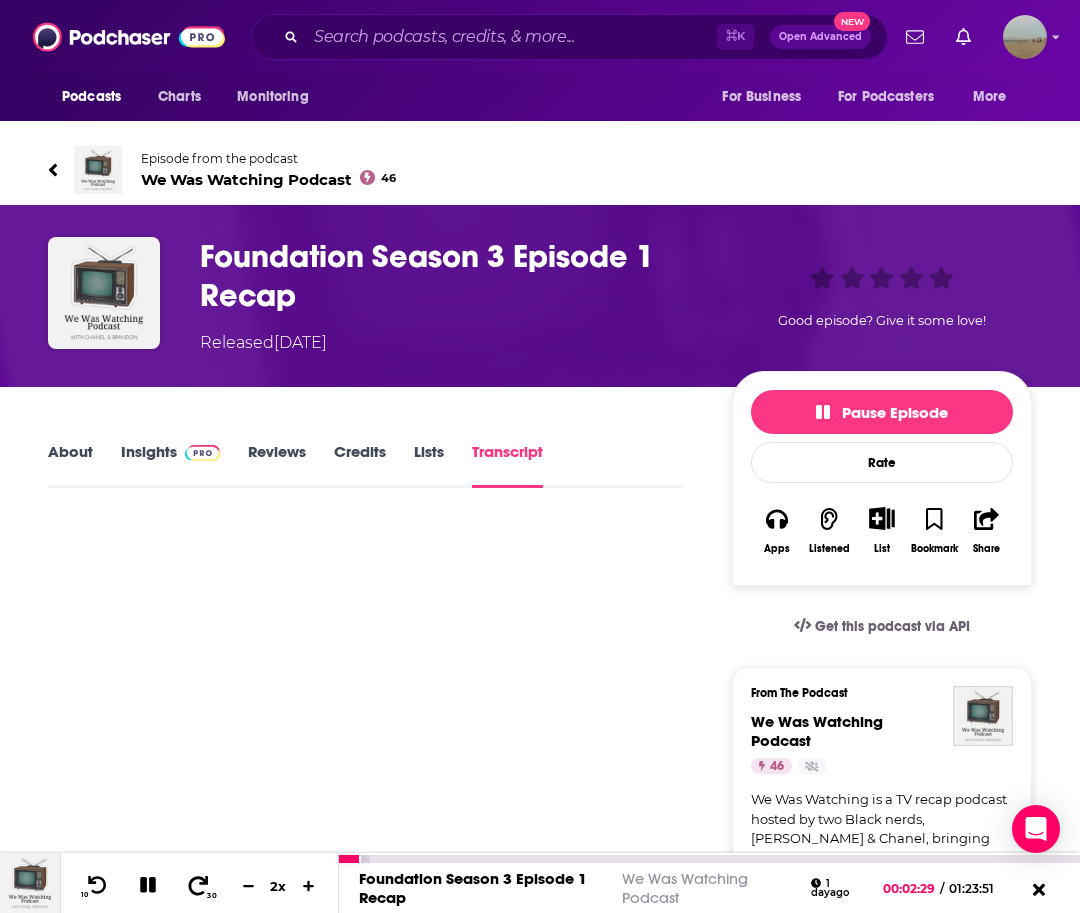 click 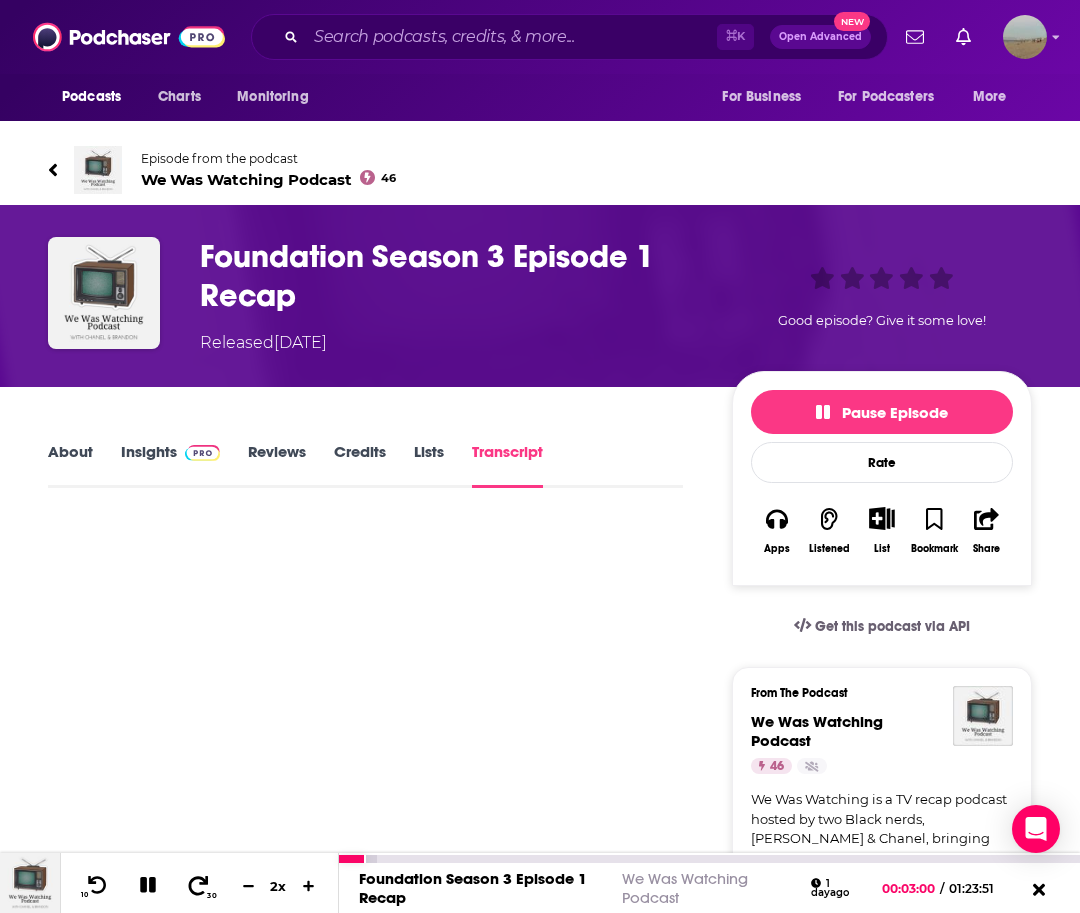 click 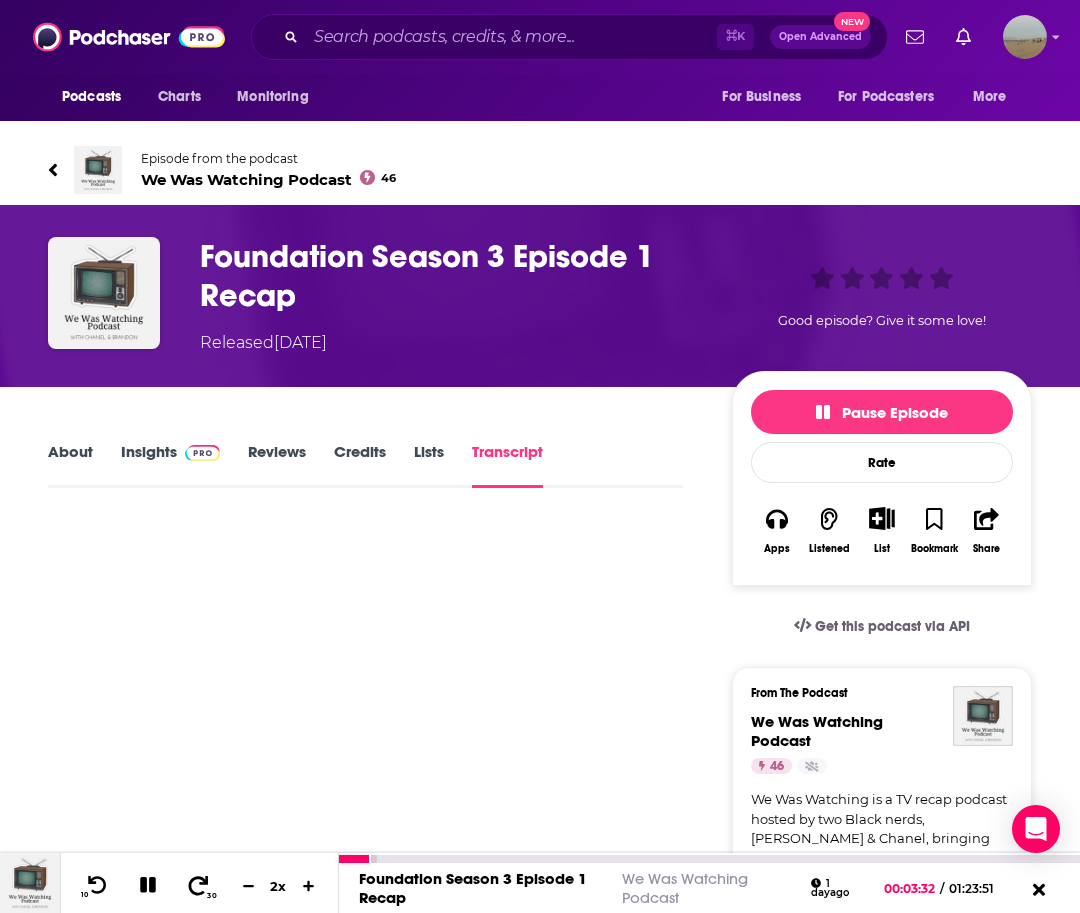 click 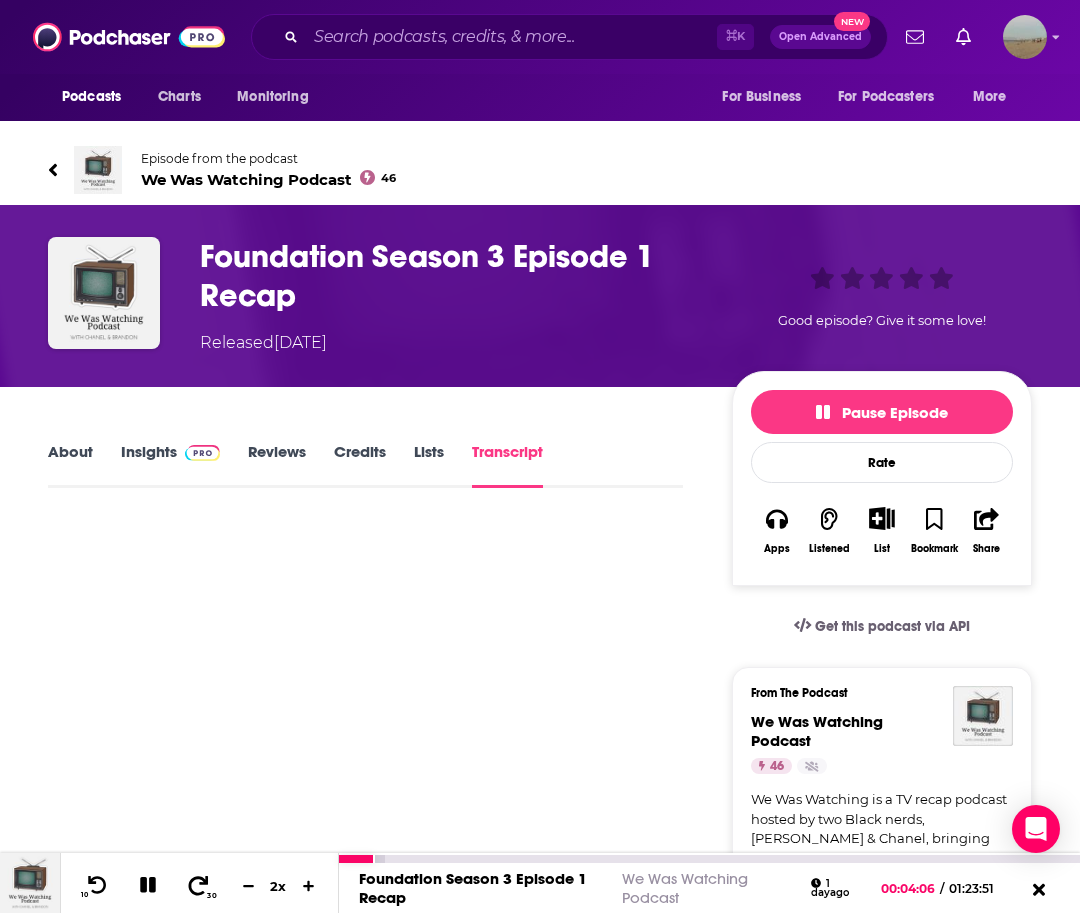 click 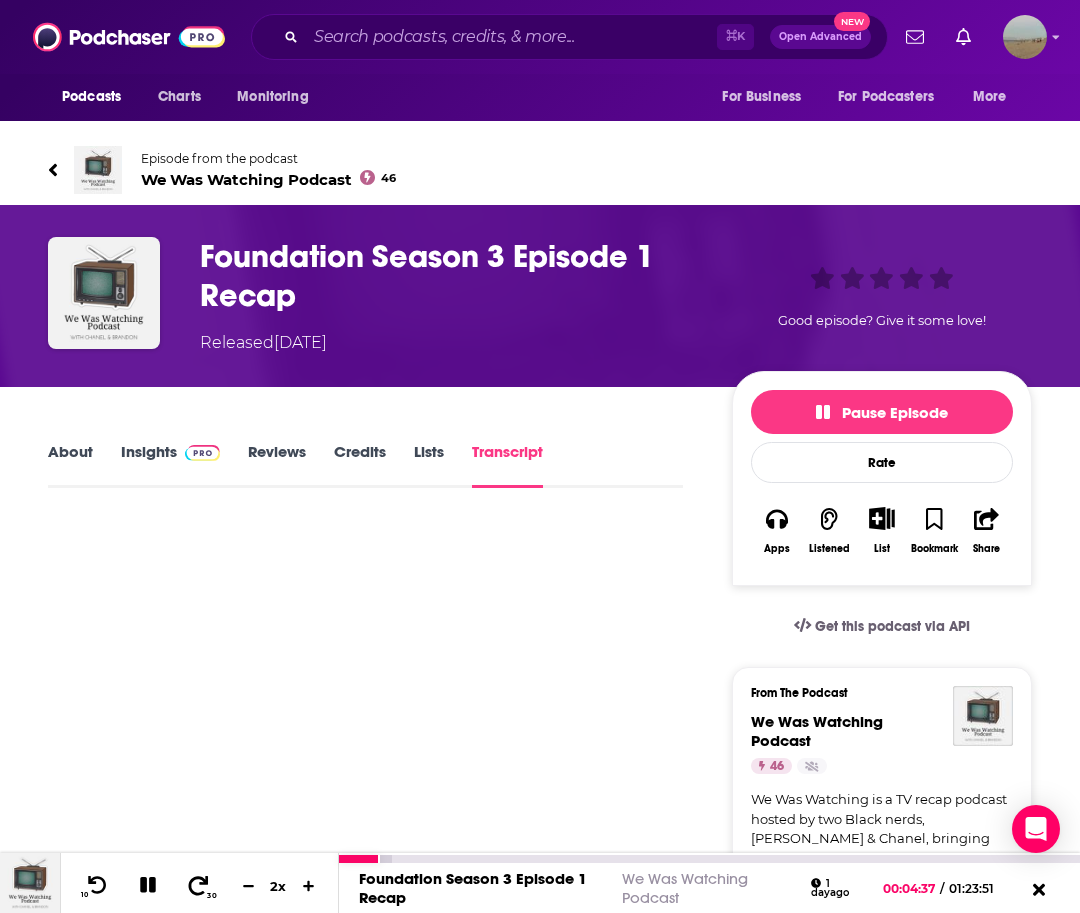 click 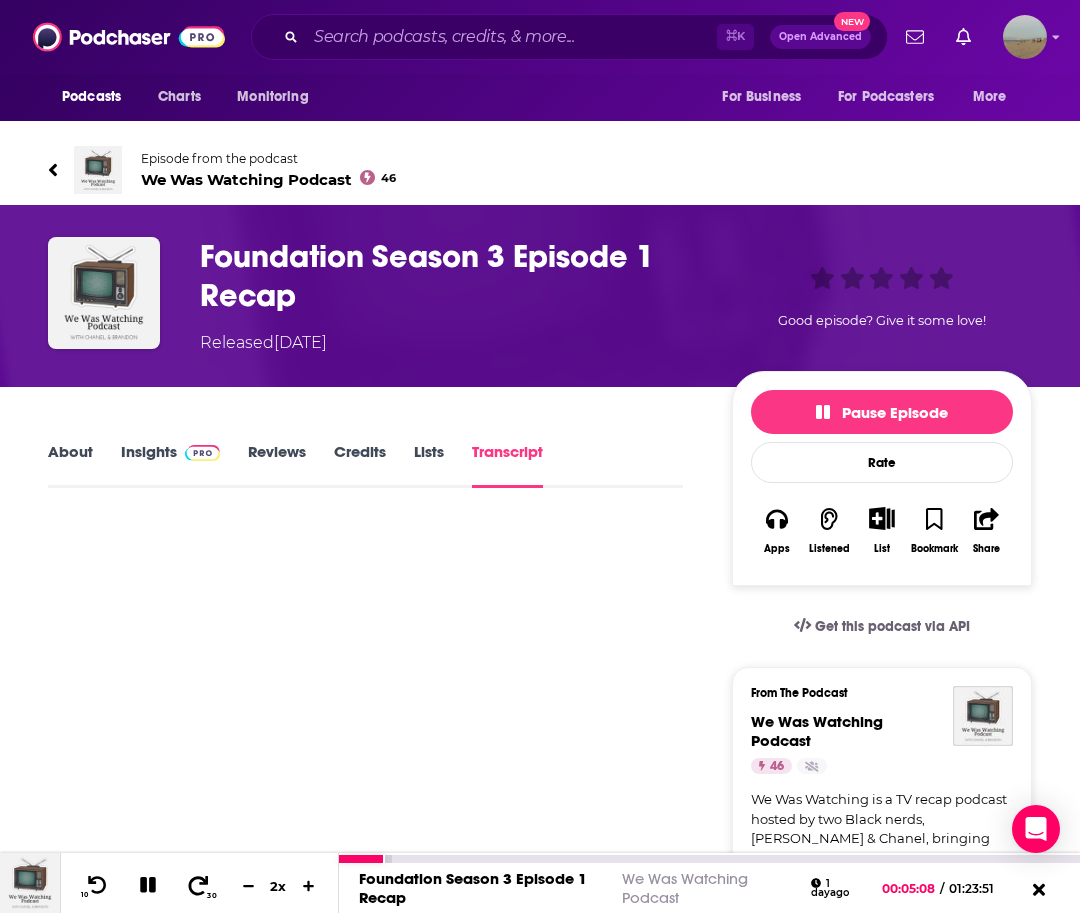 click 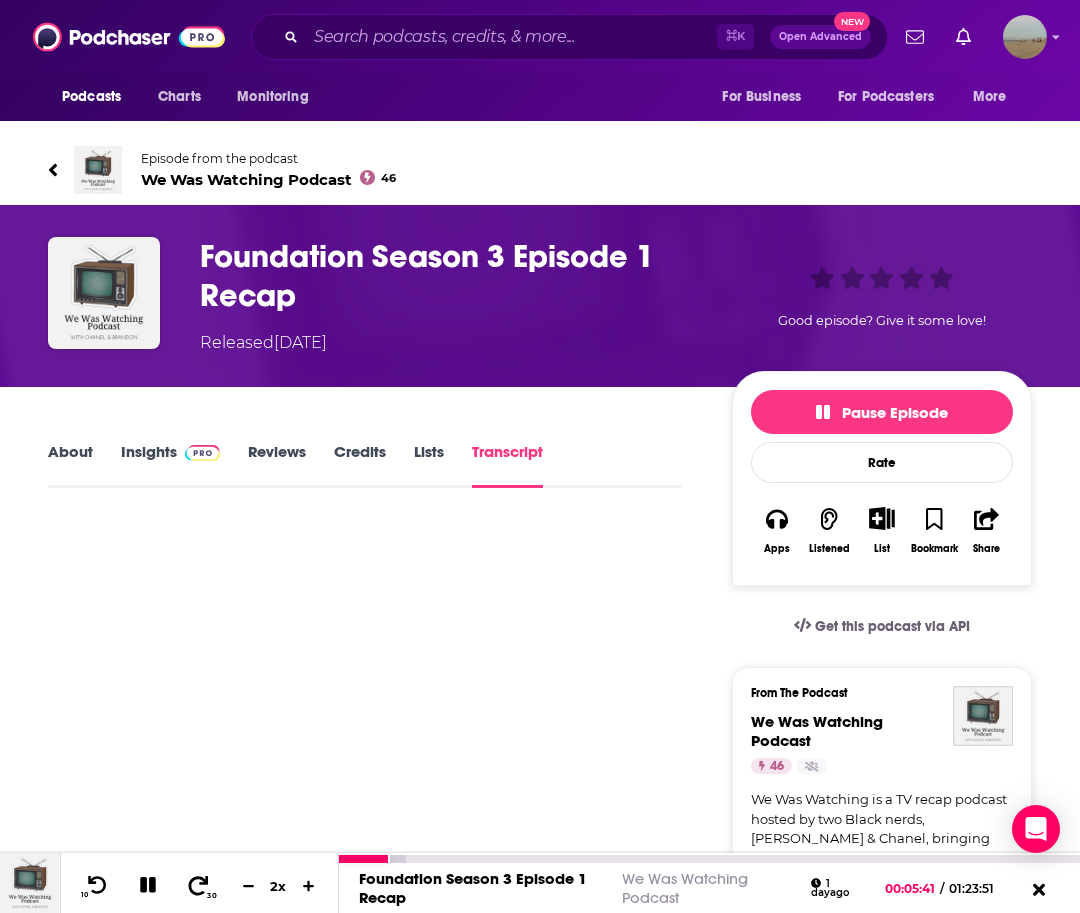 click 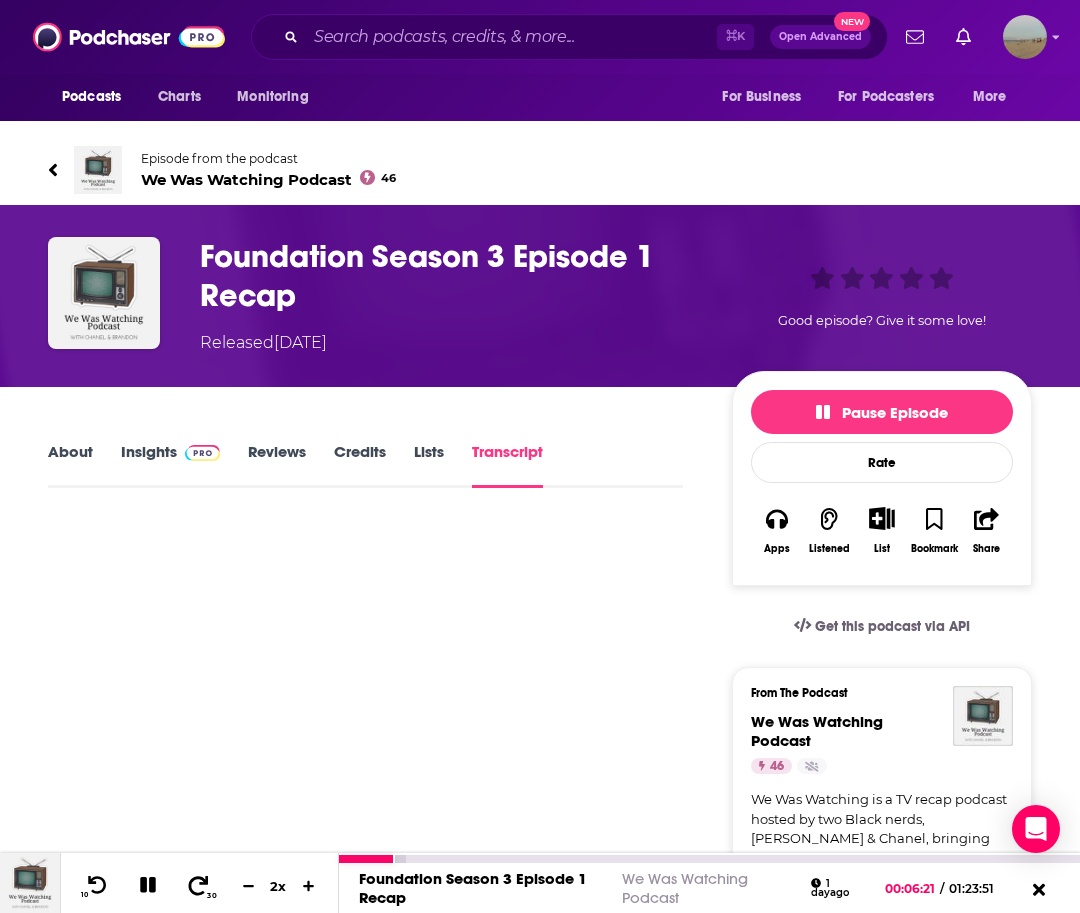 click 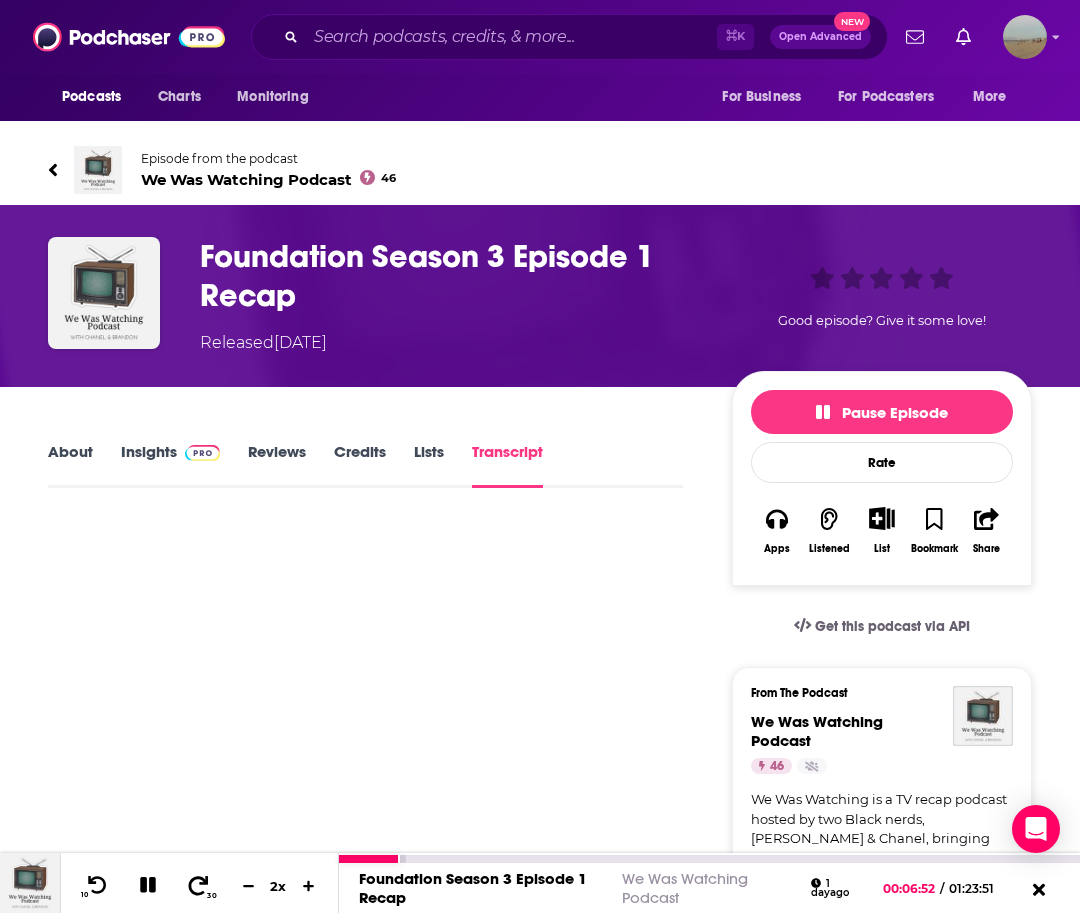 click 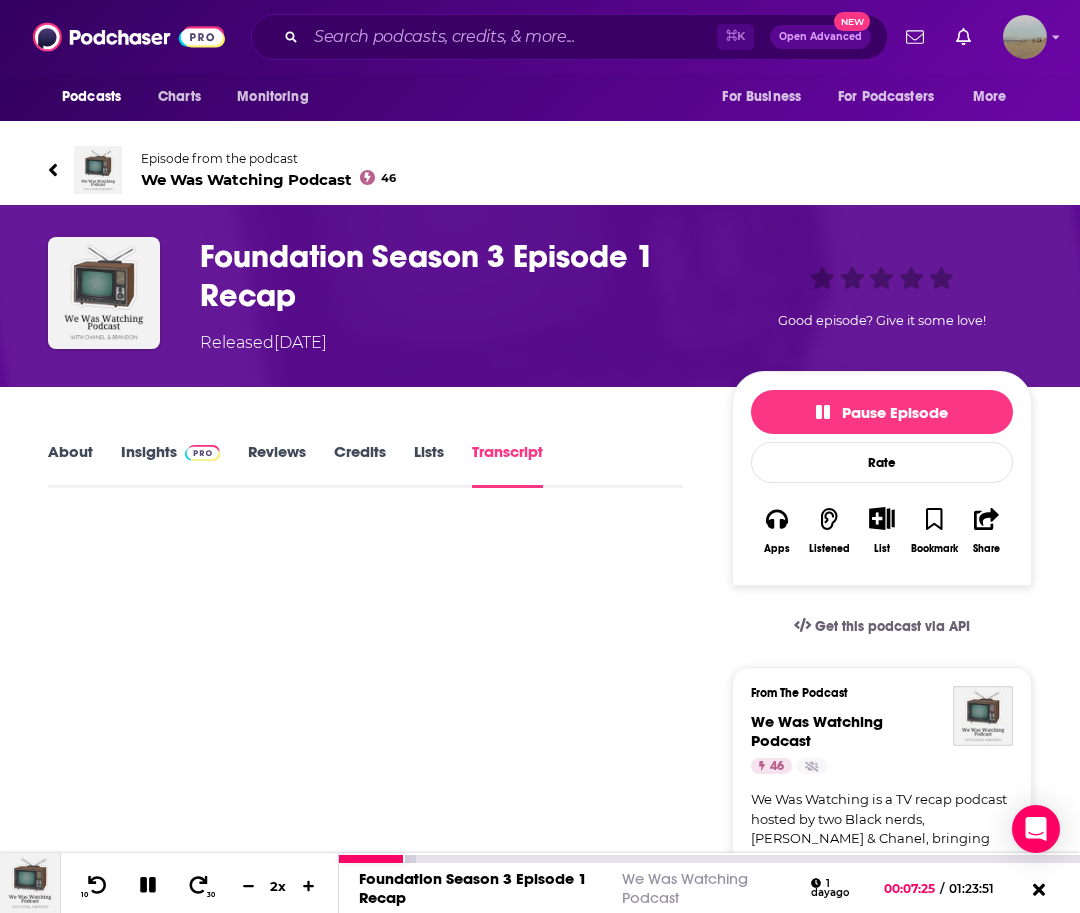 click on "10 30 2 x" at bounding box center (199, 883) 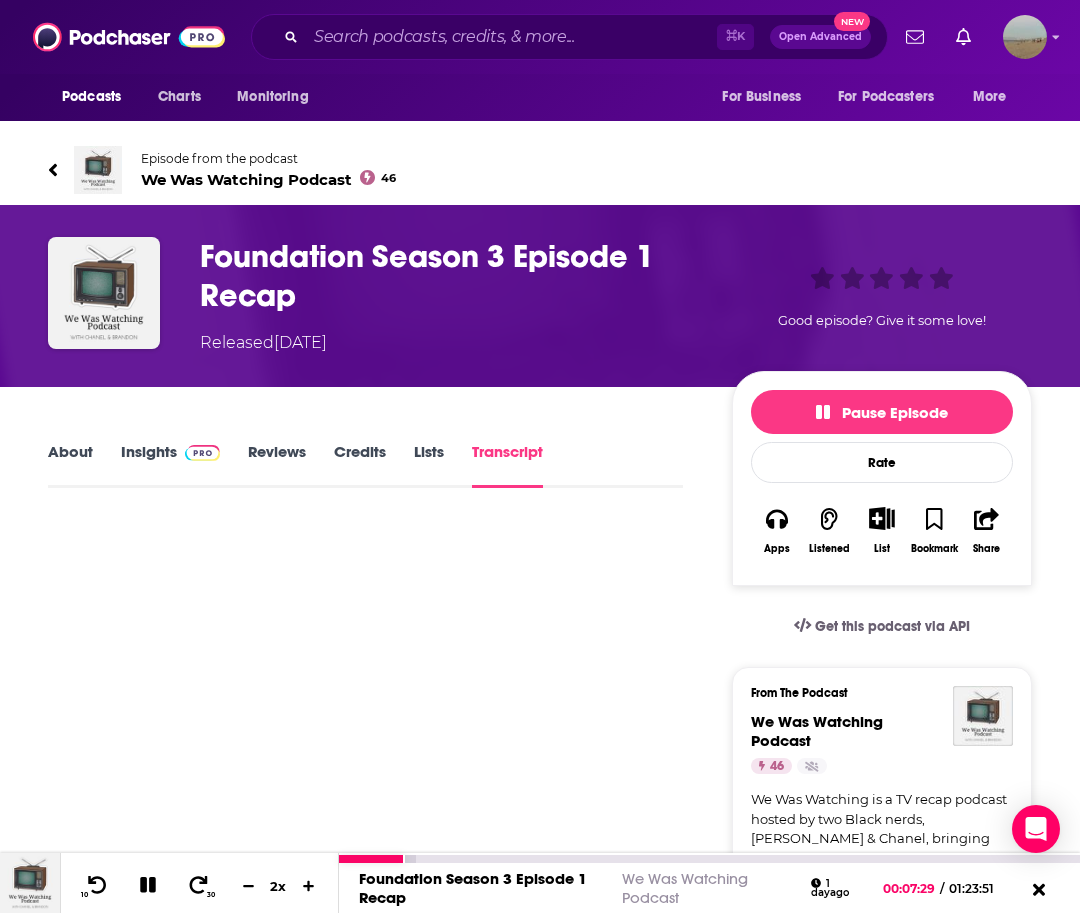 click on "10 30 2 x" at bounding box center [199, 883] 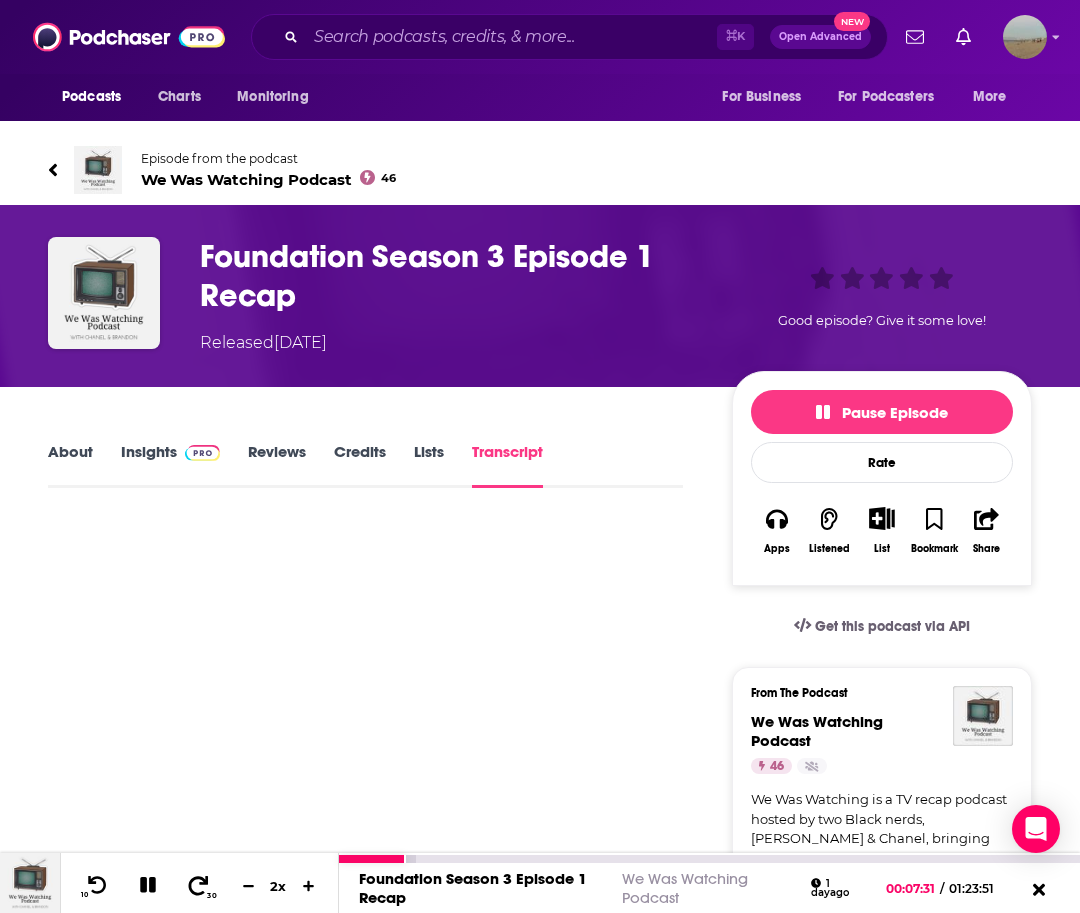 click 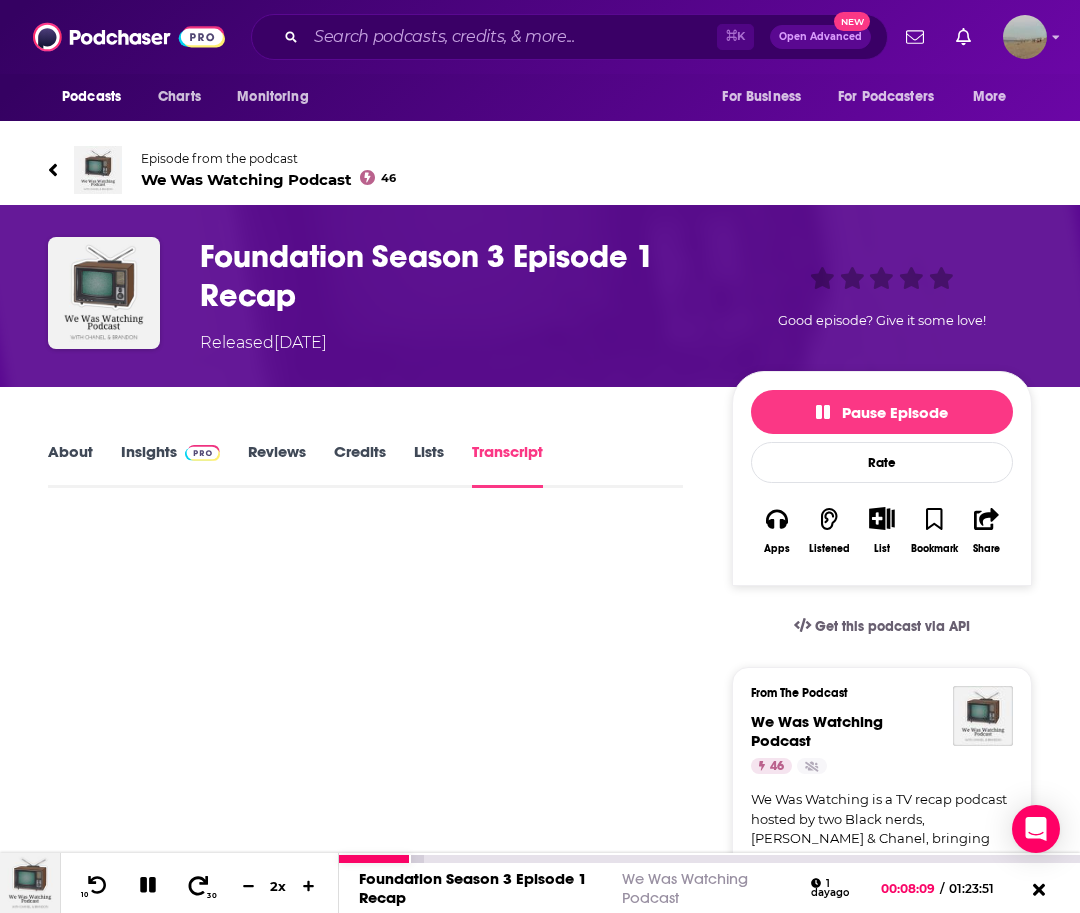 click 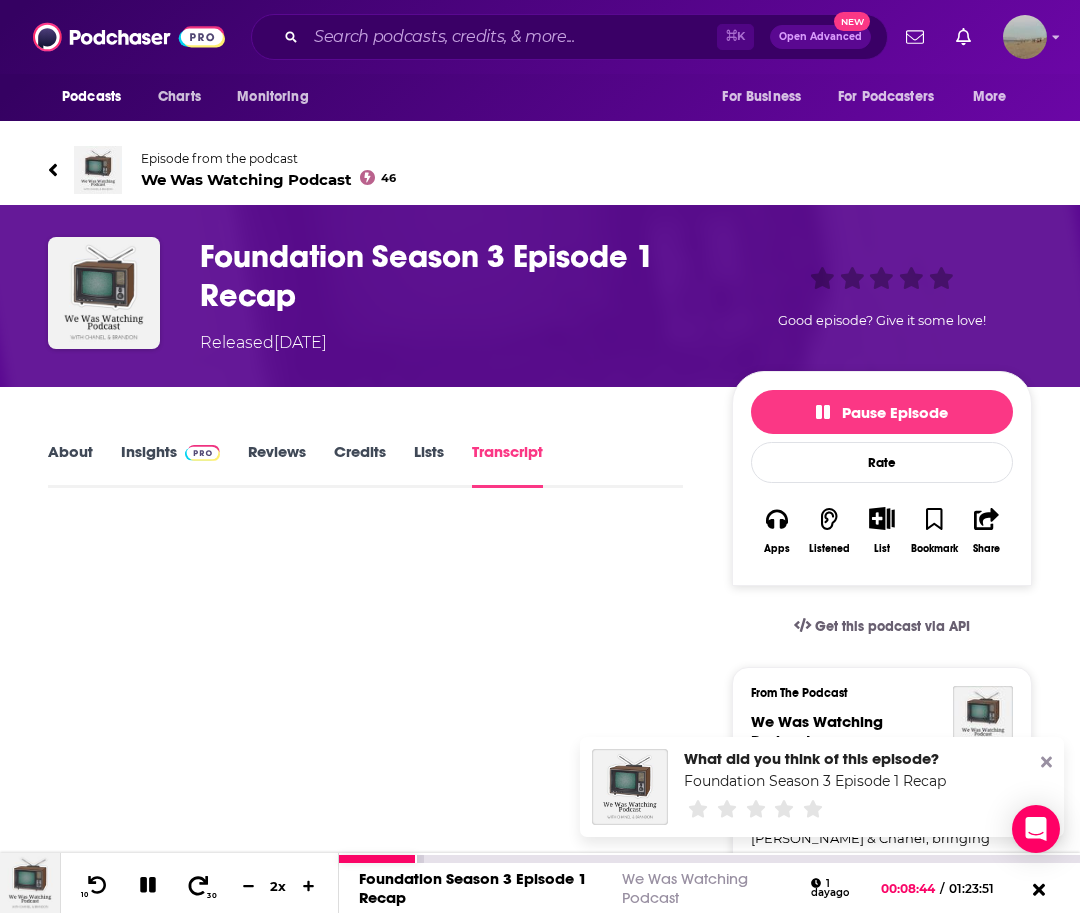 click 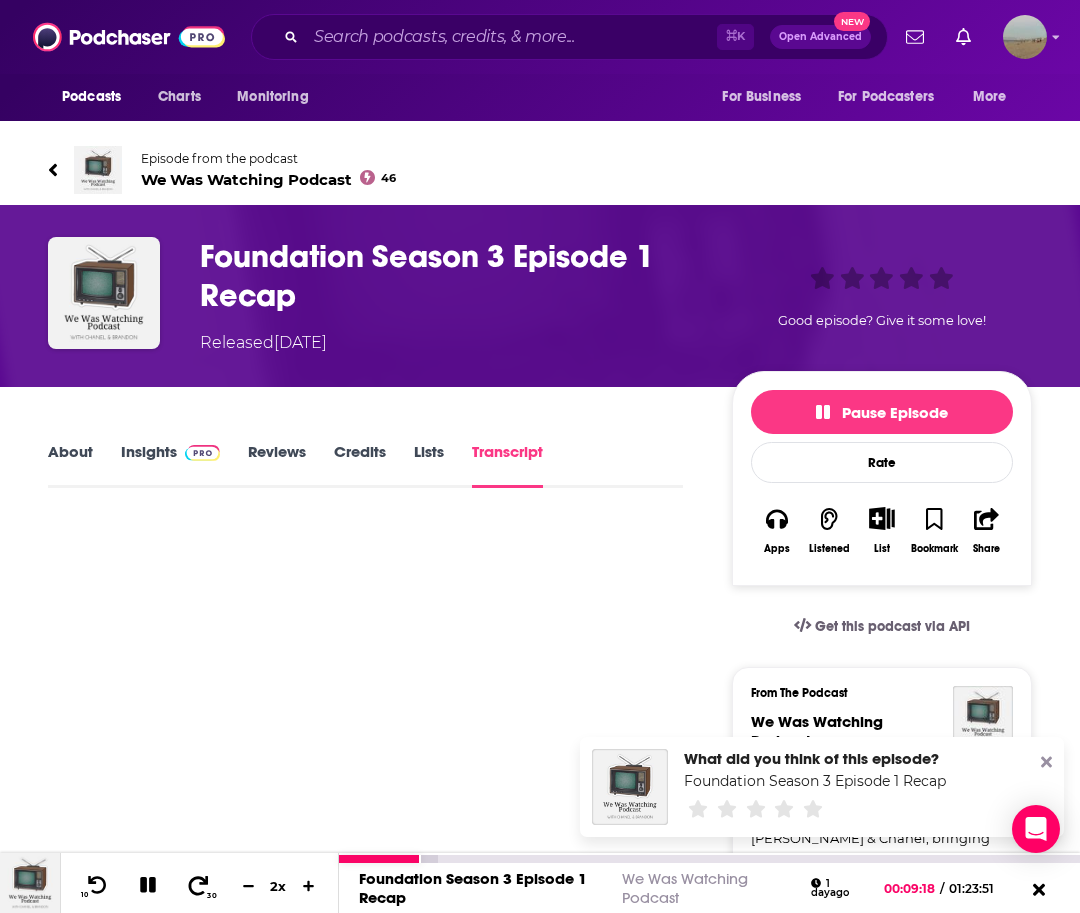 click 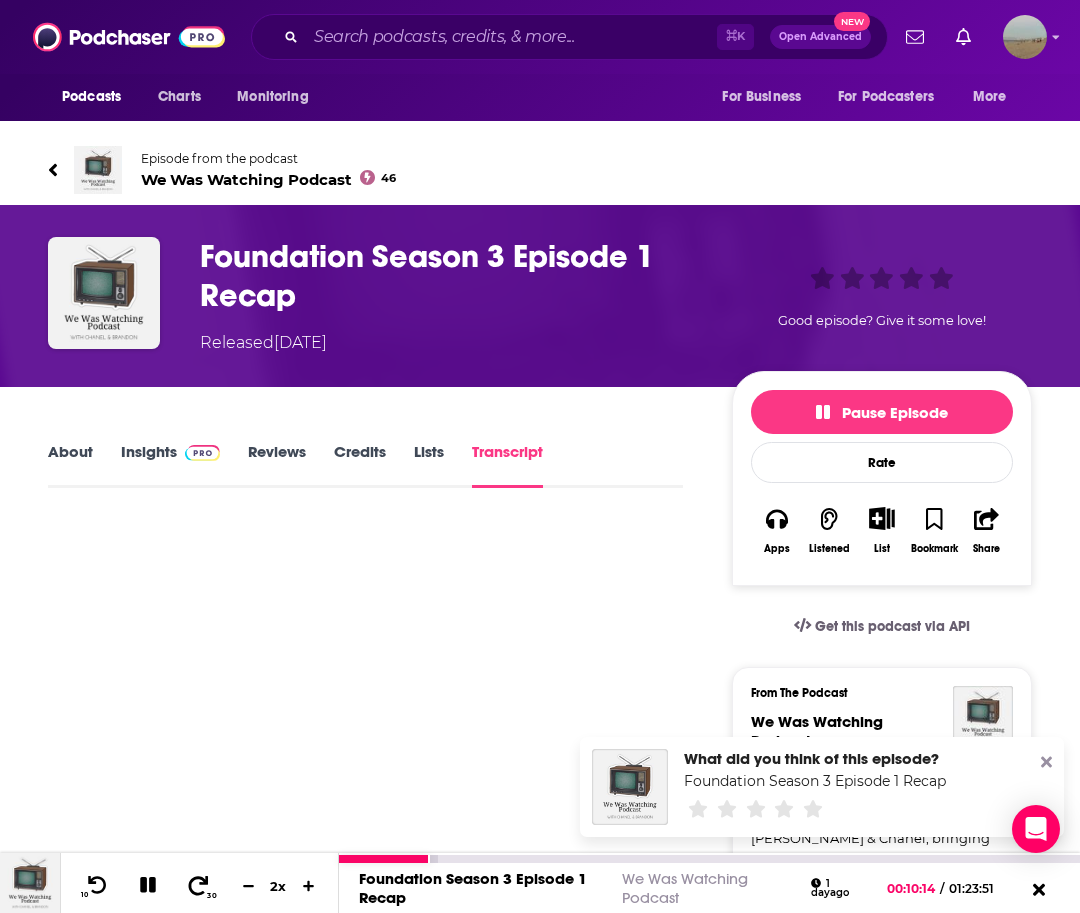 click 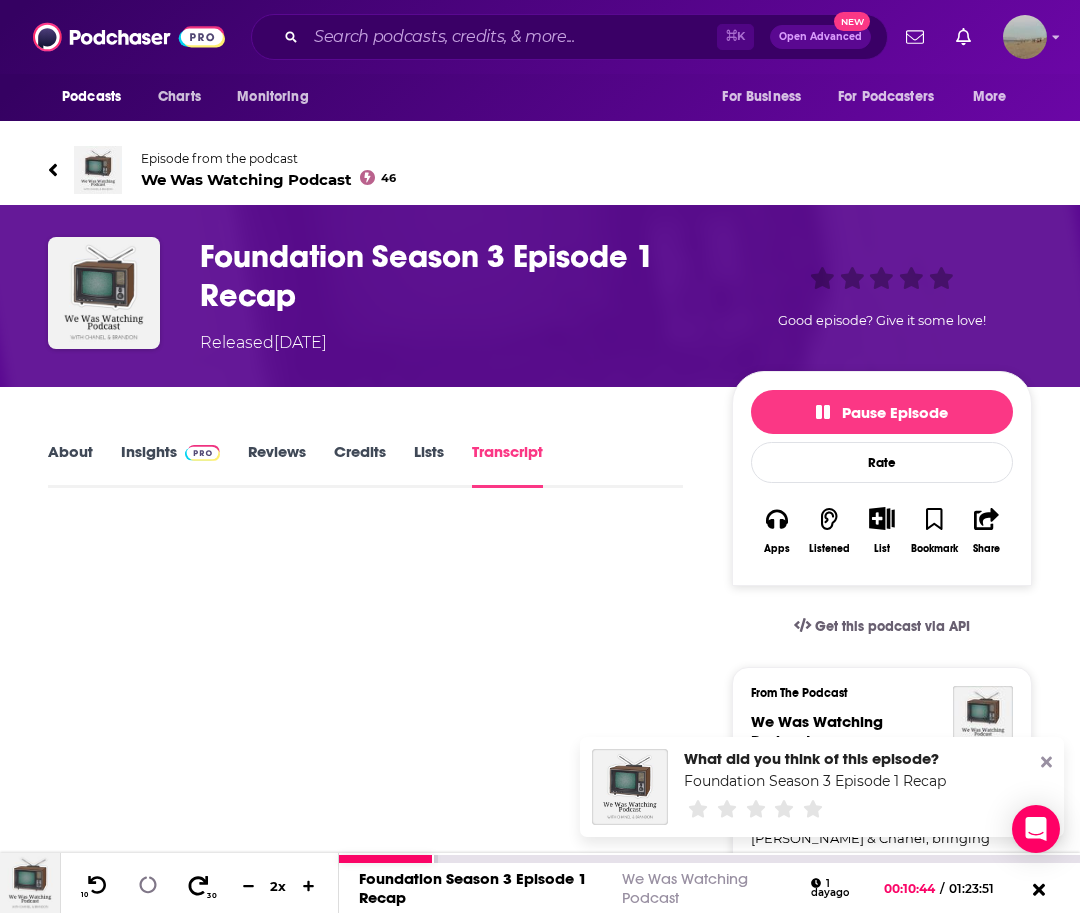 click 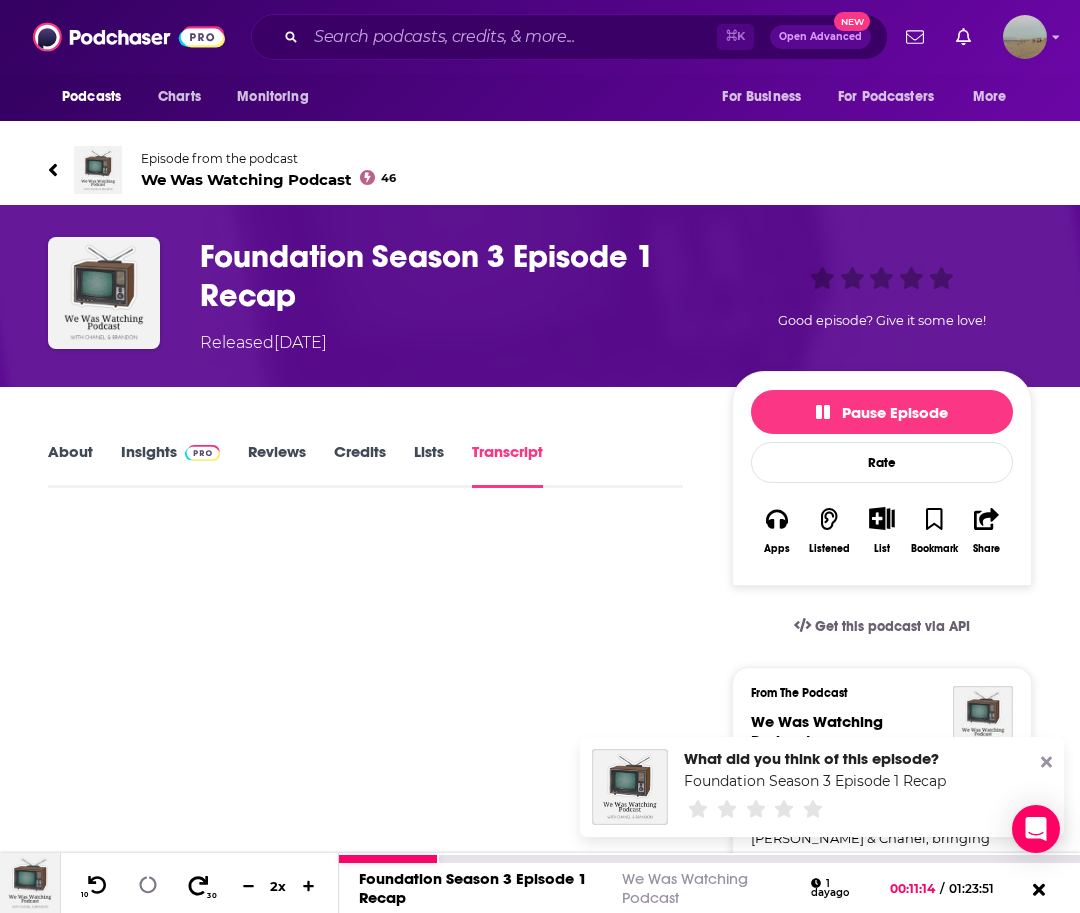 click 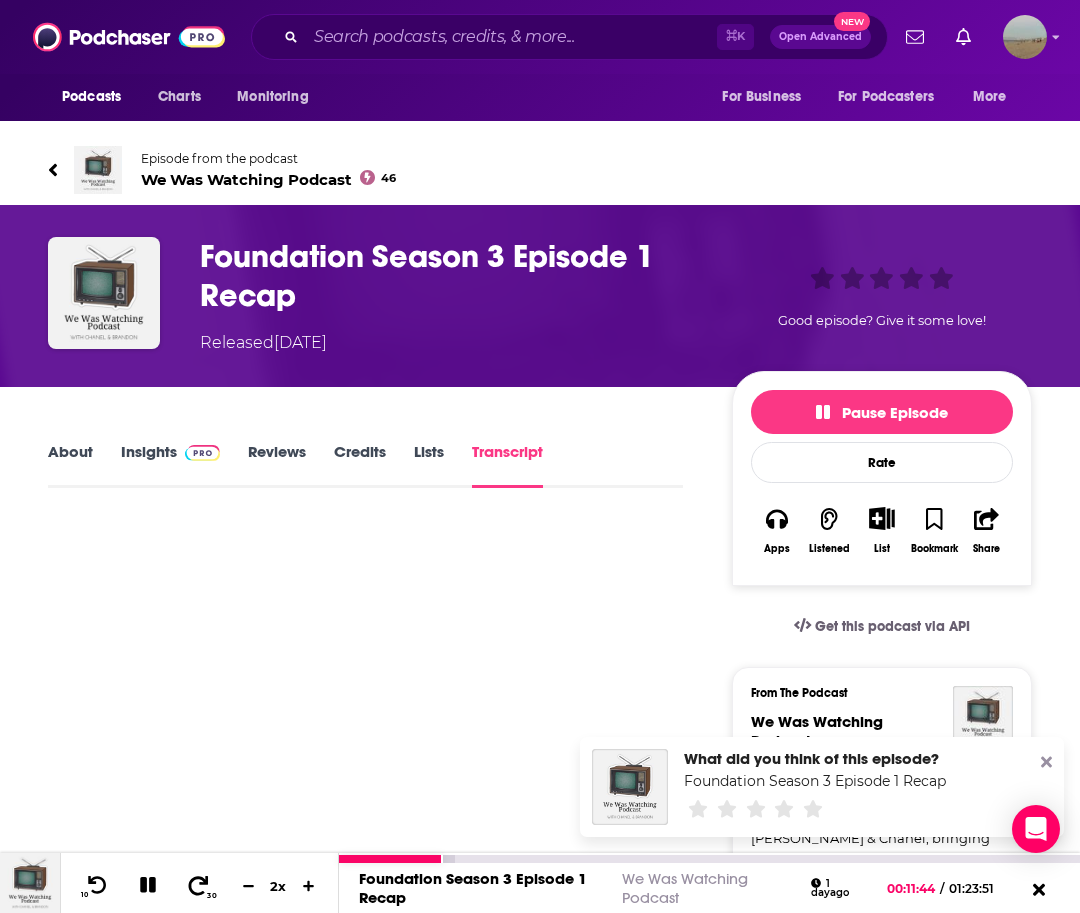 click 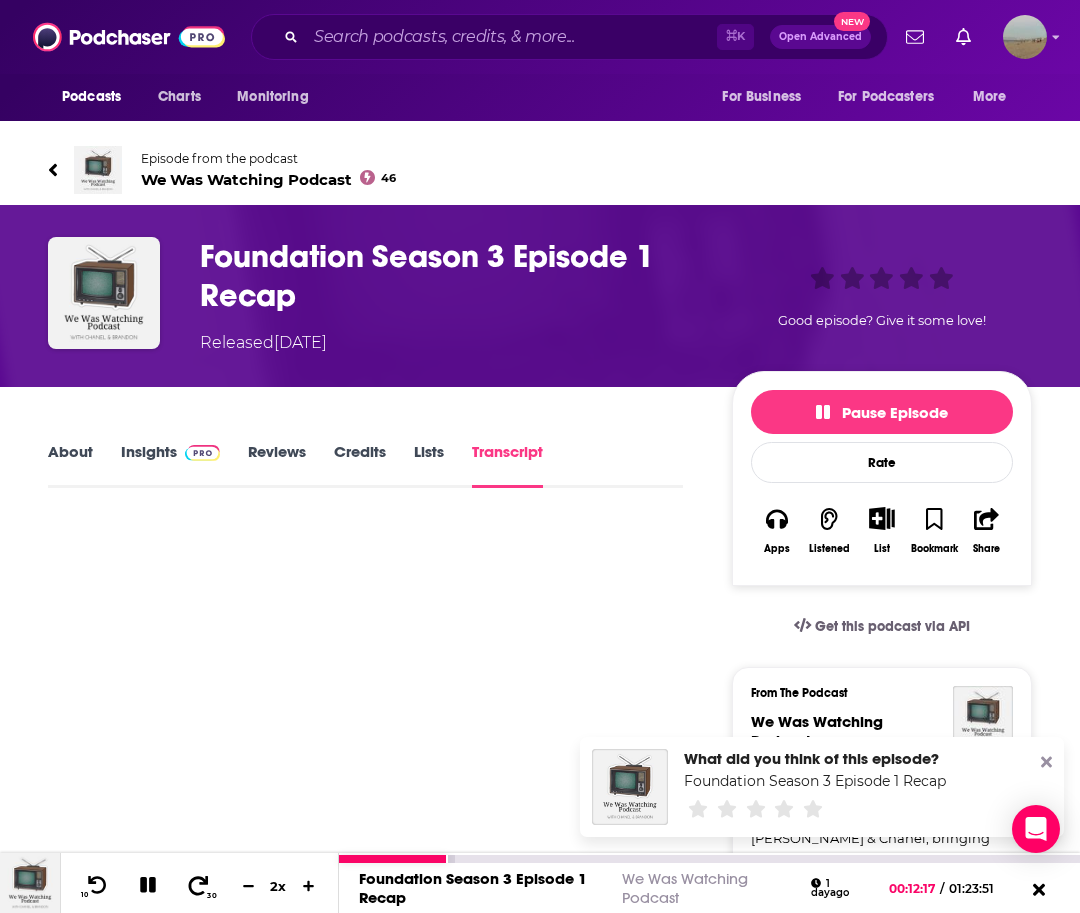 click 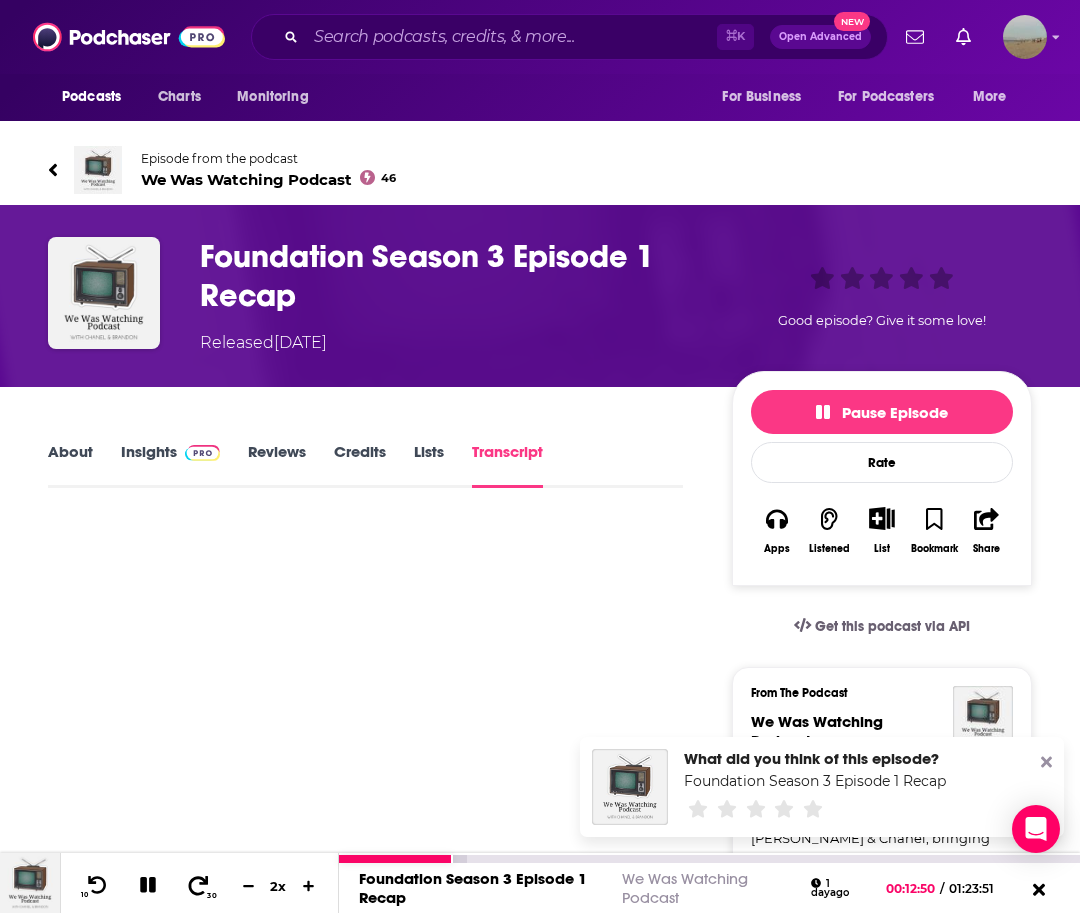 click 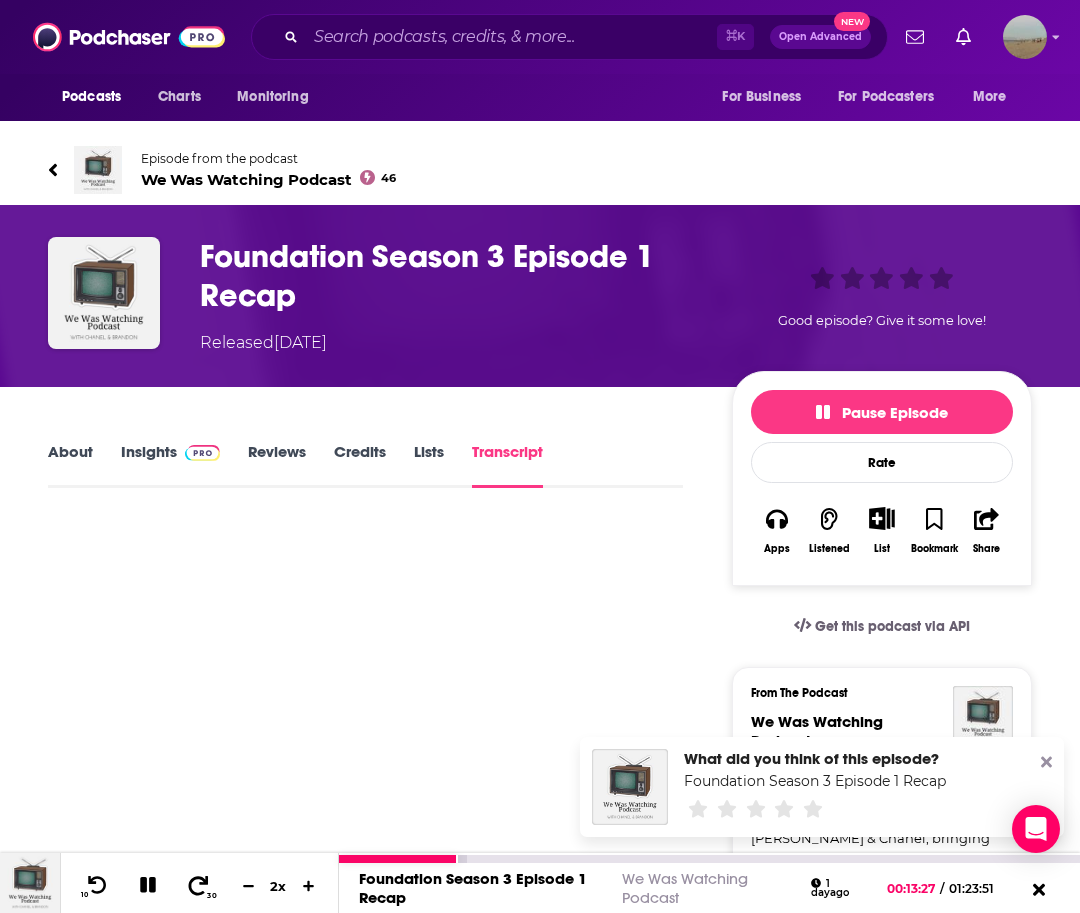 click 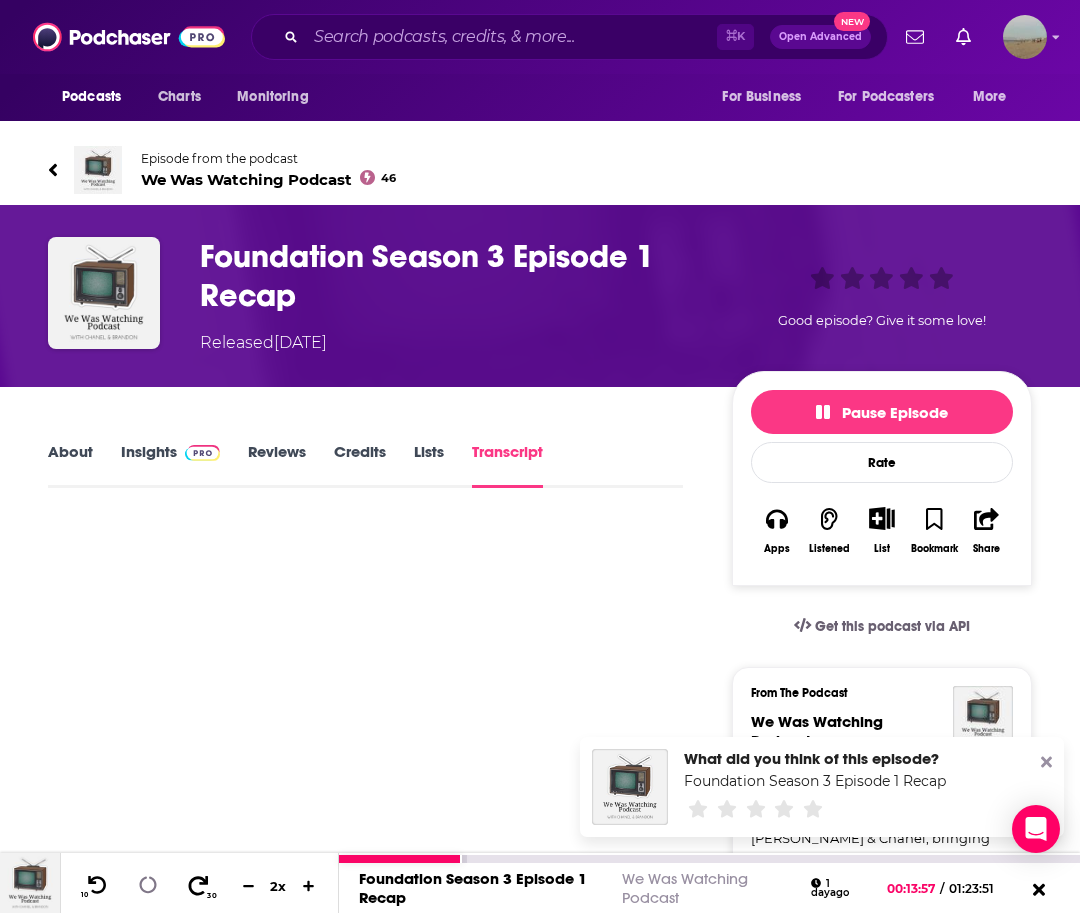 click 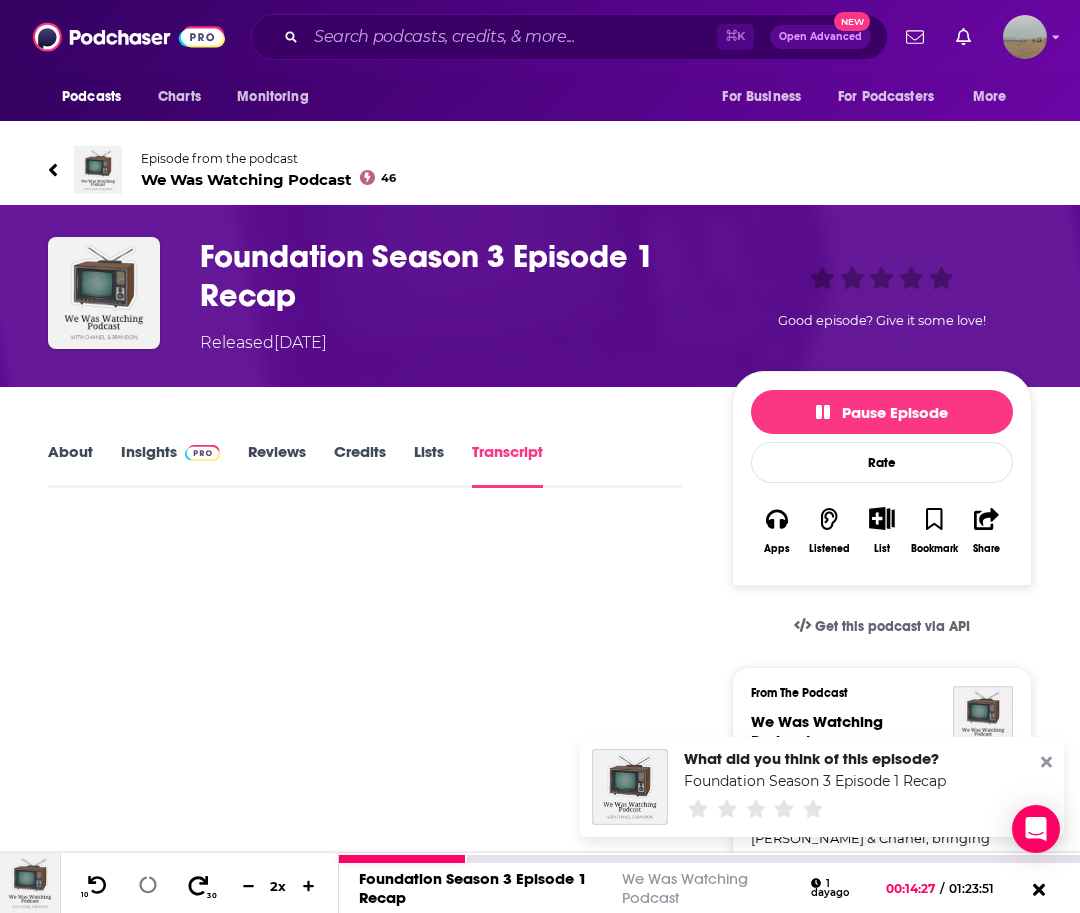 click 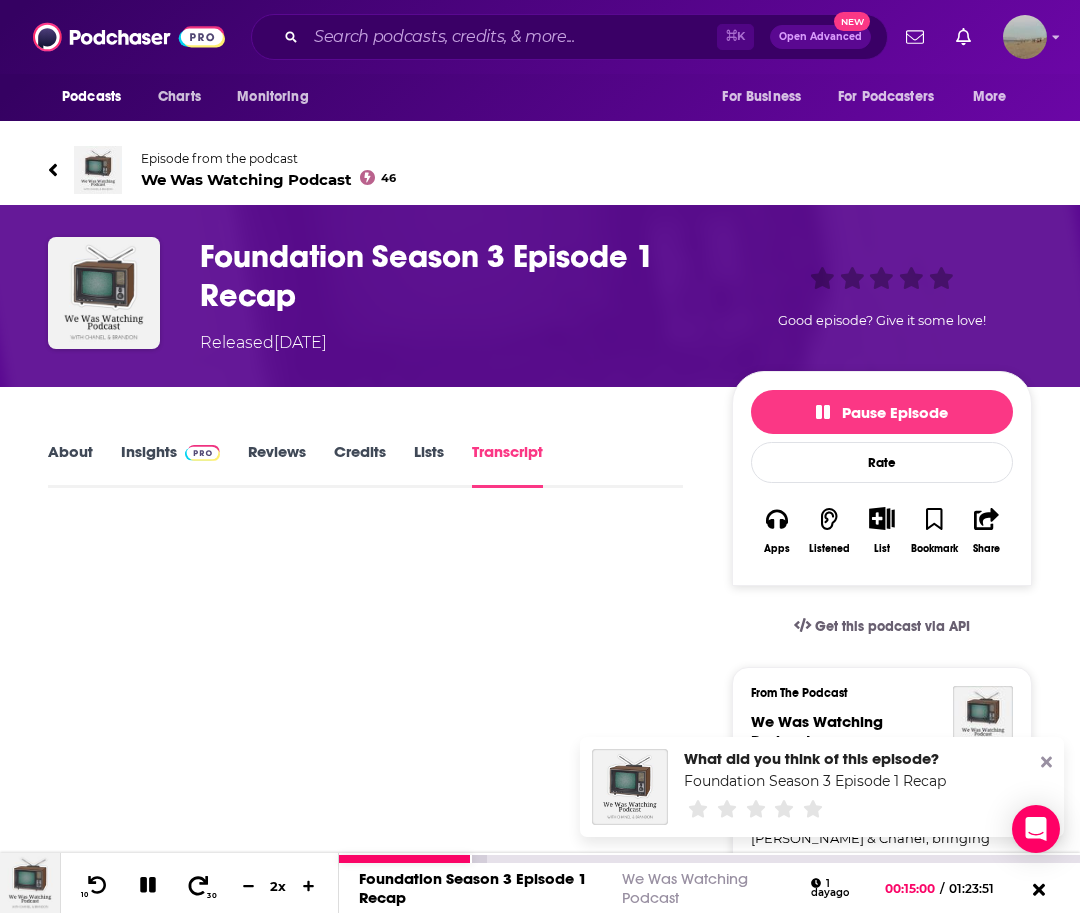 click 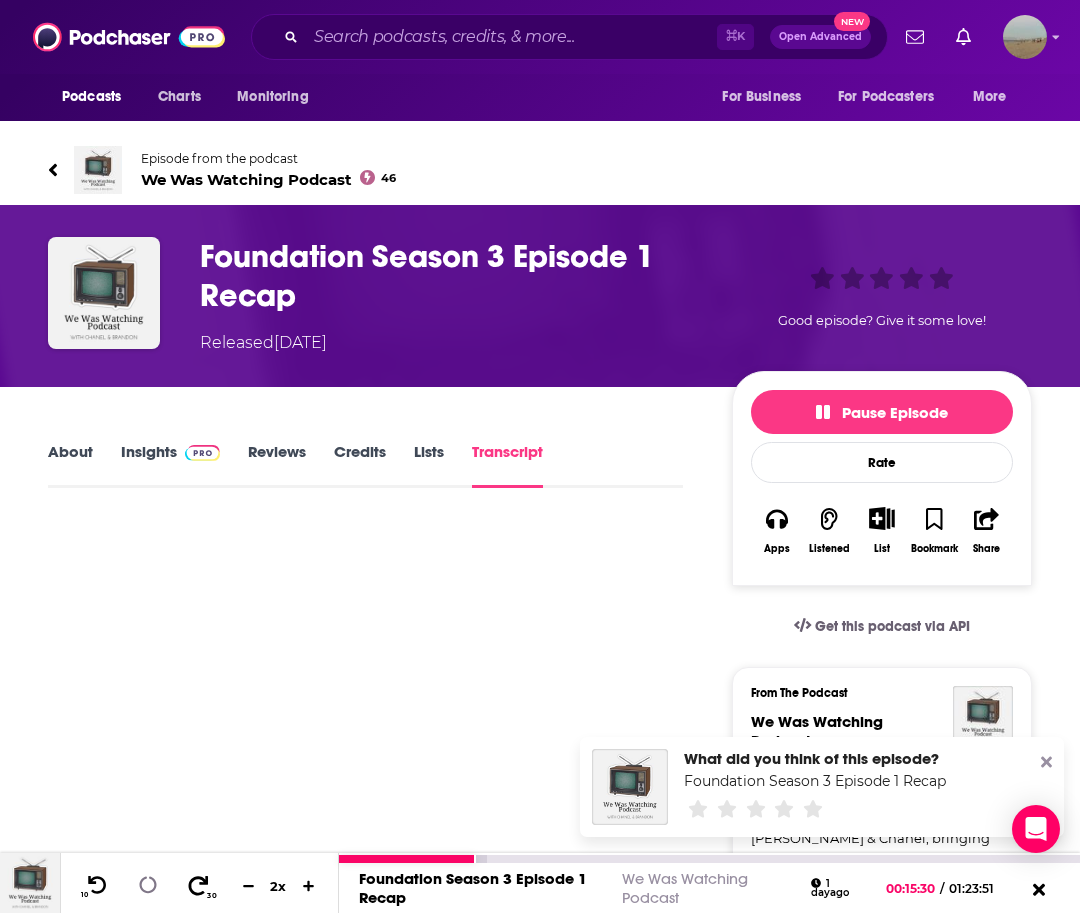 click 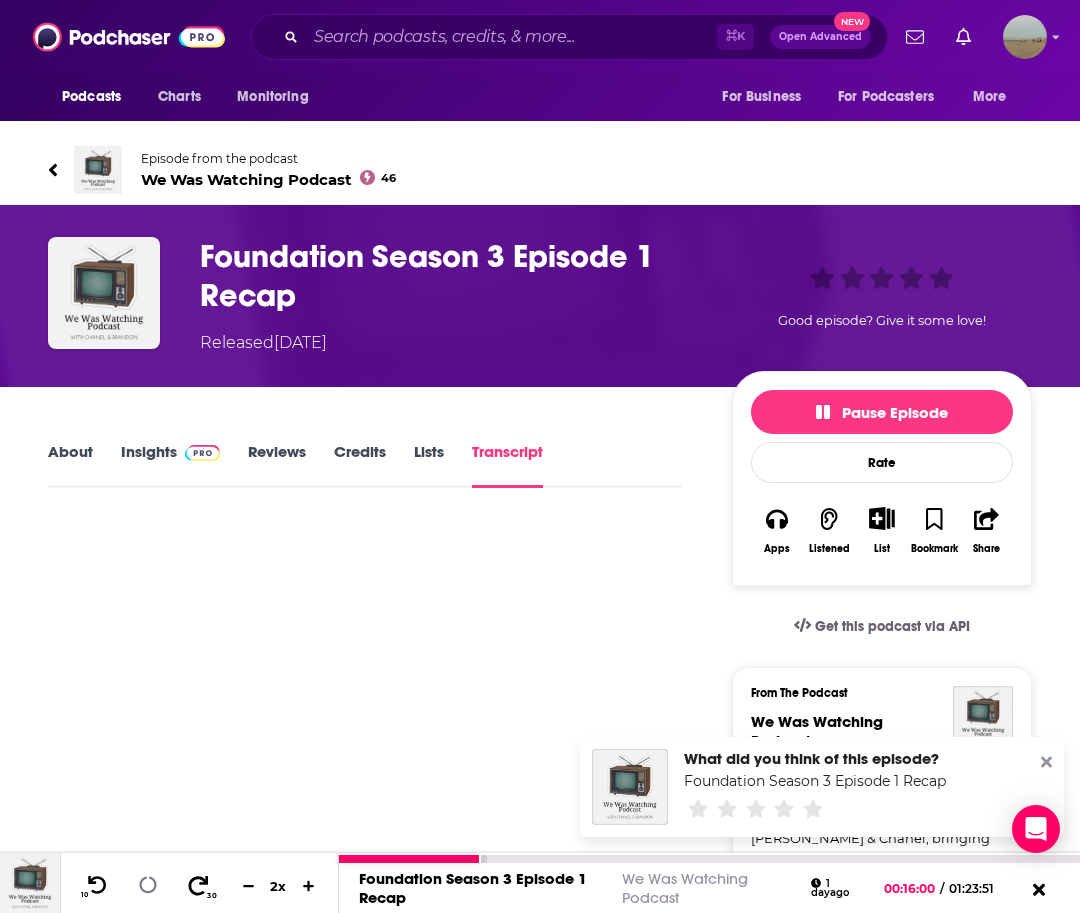 click 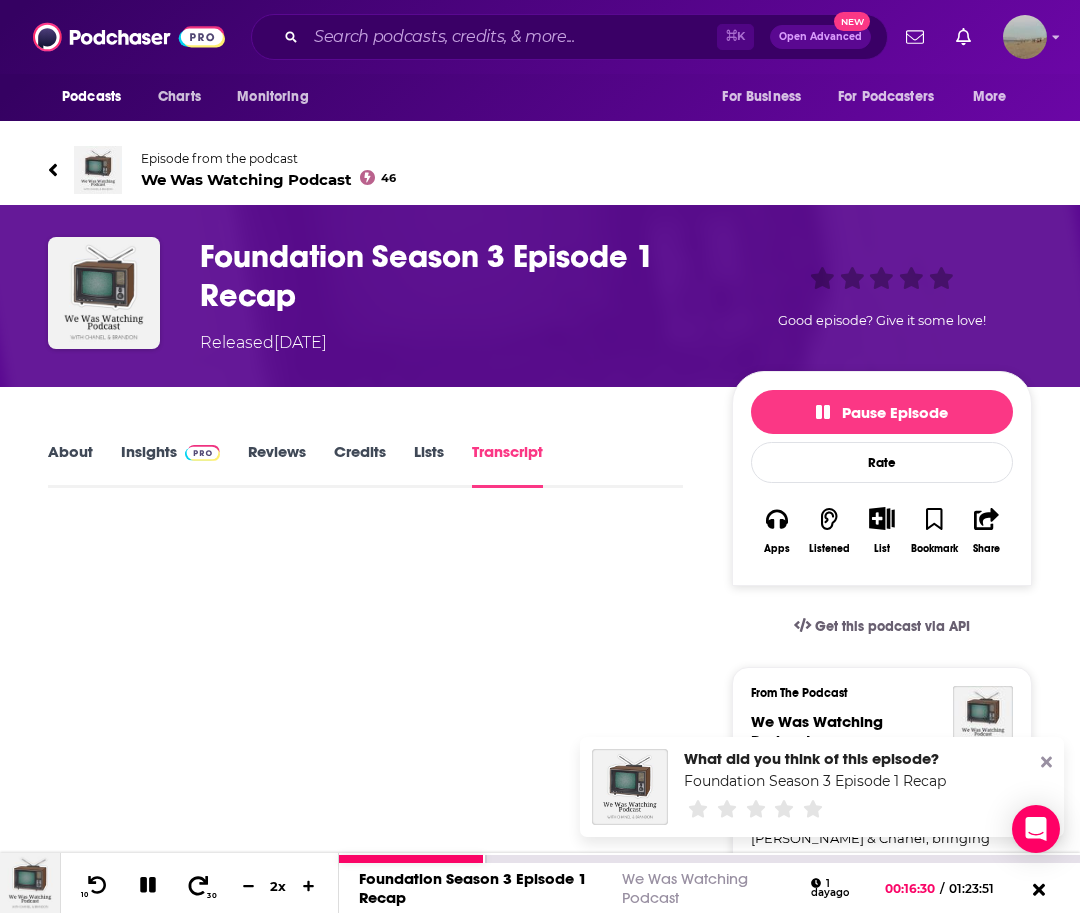 click 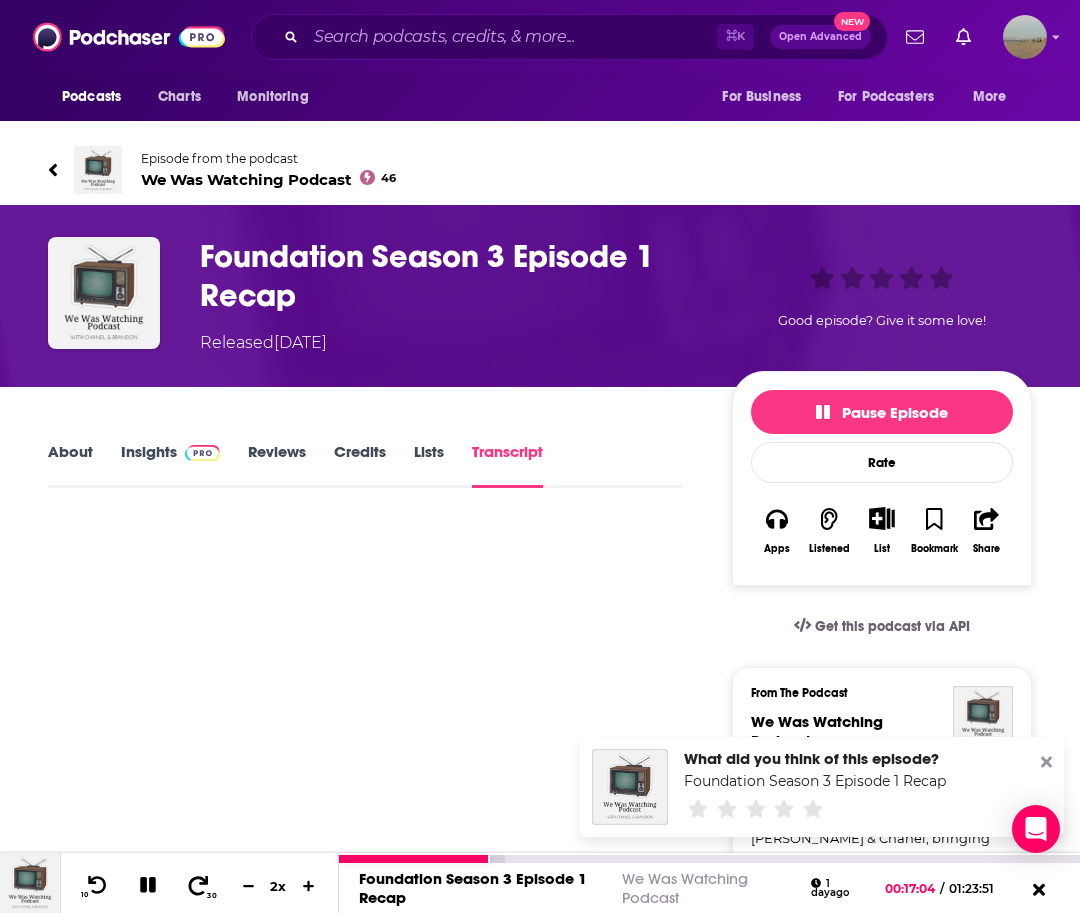 click 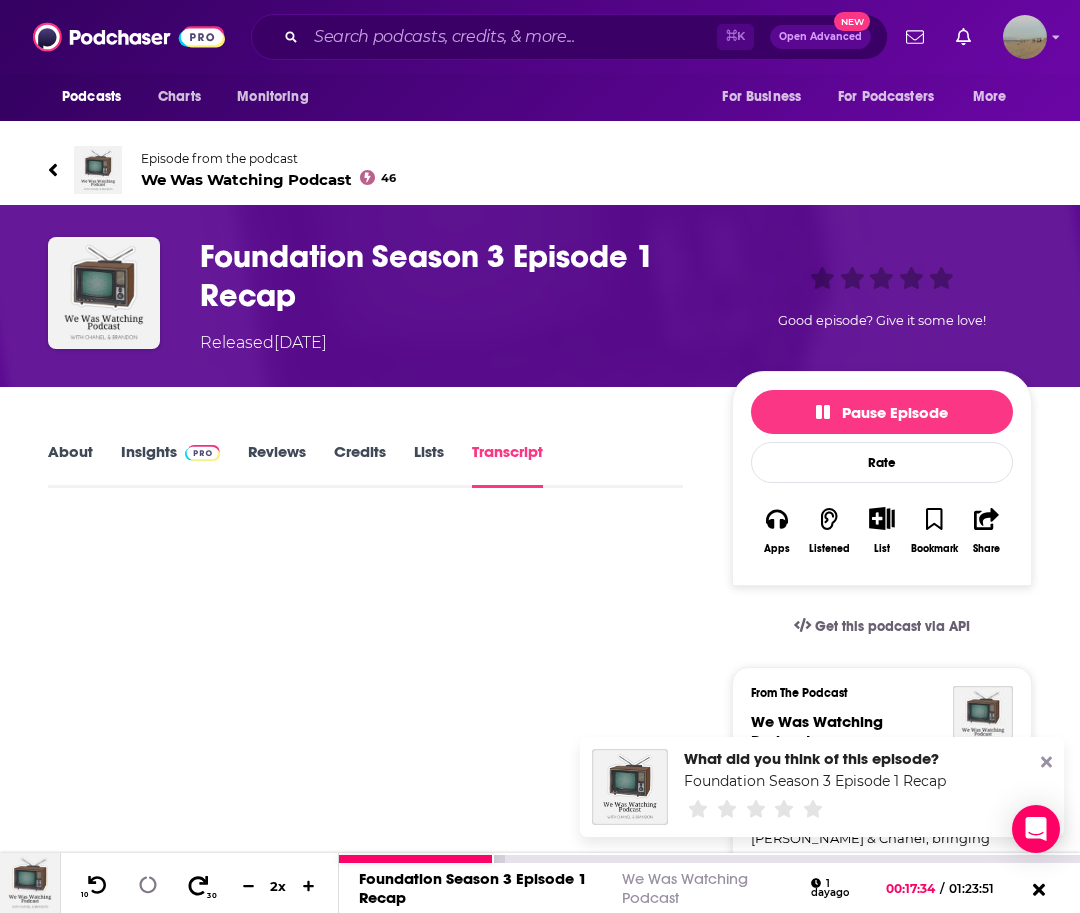 click 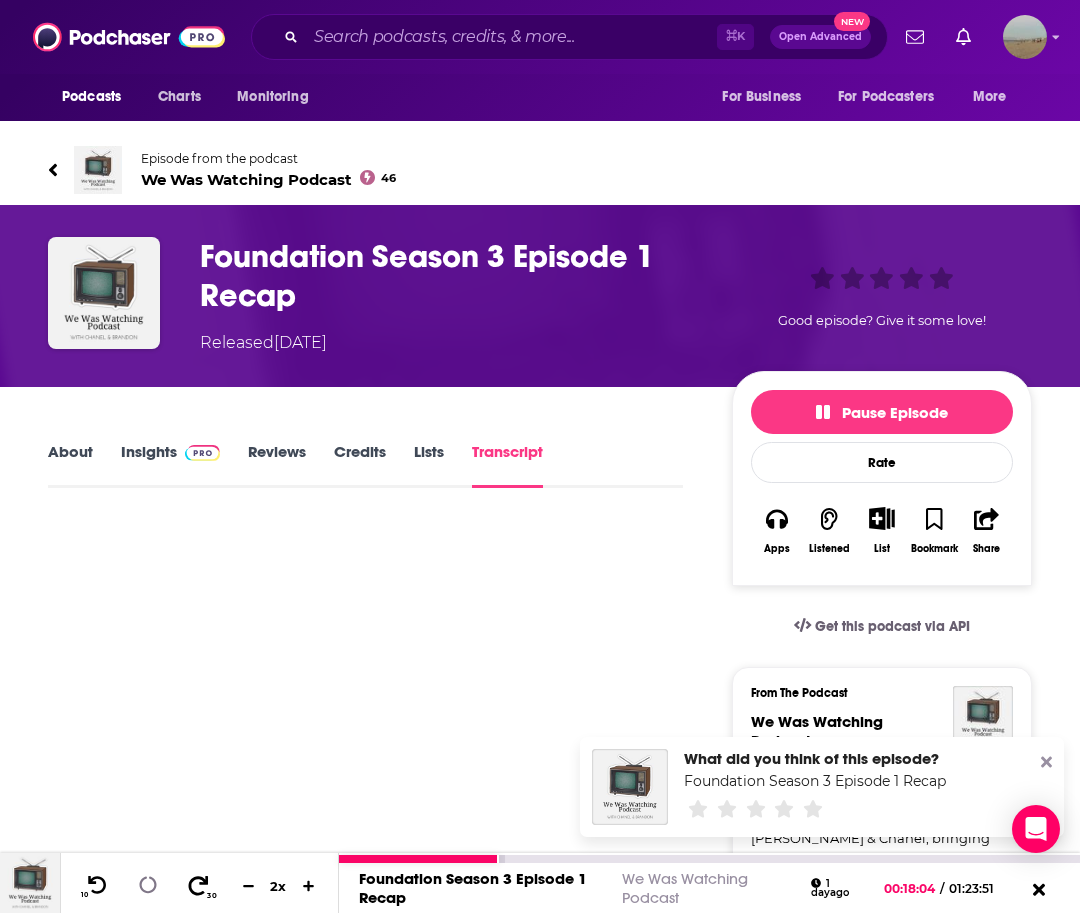 click 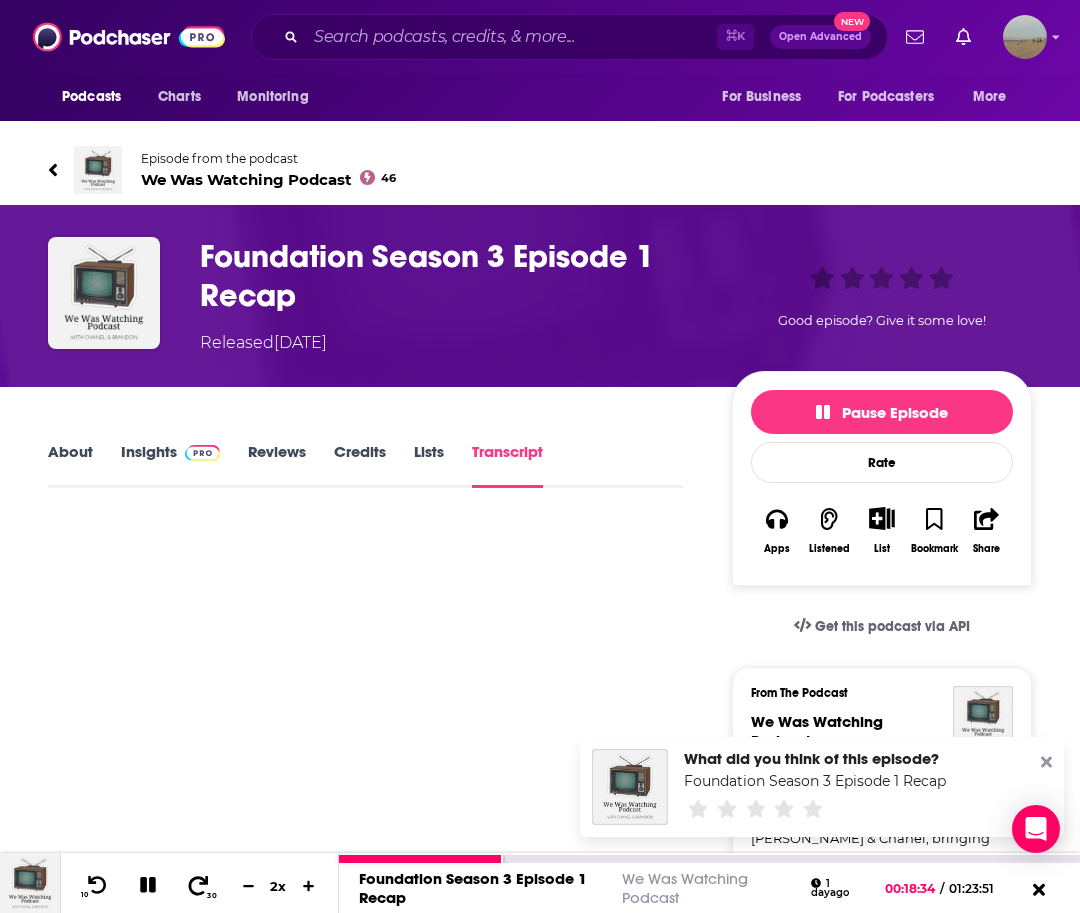 click 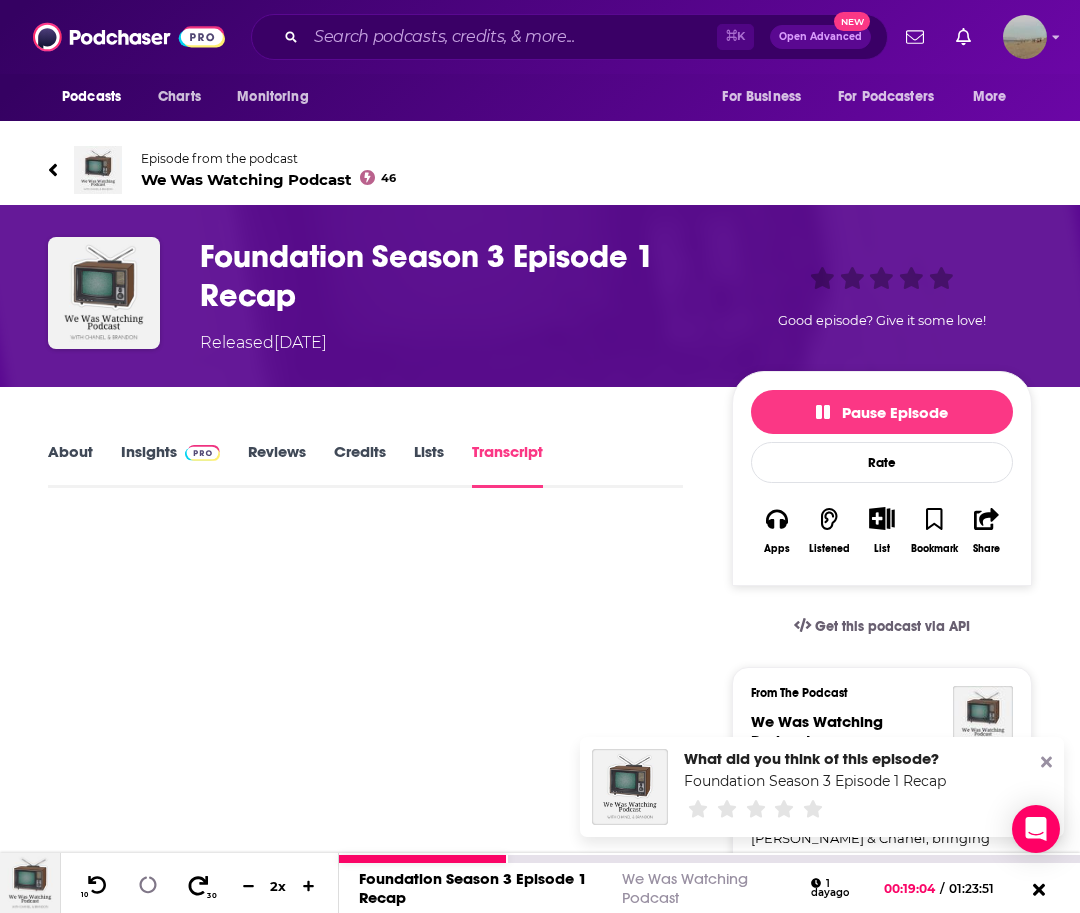 click 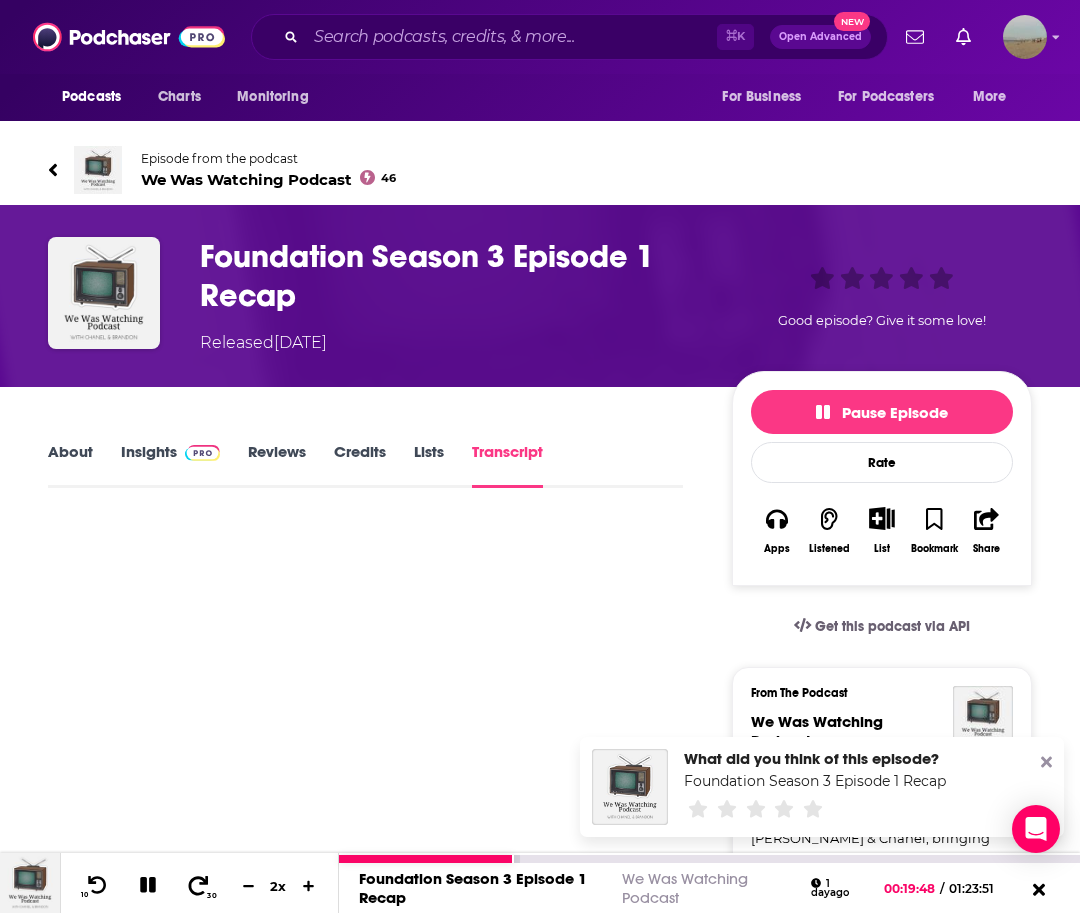 click 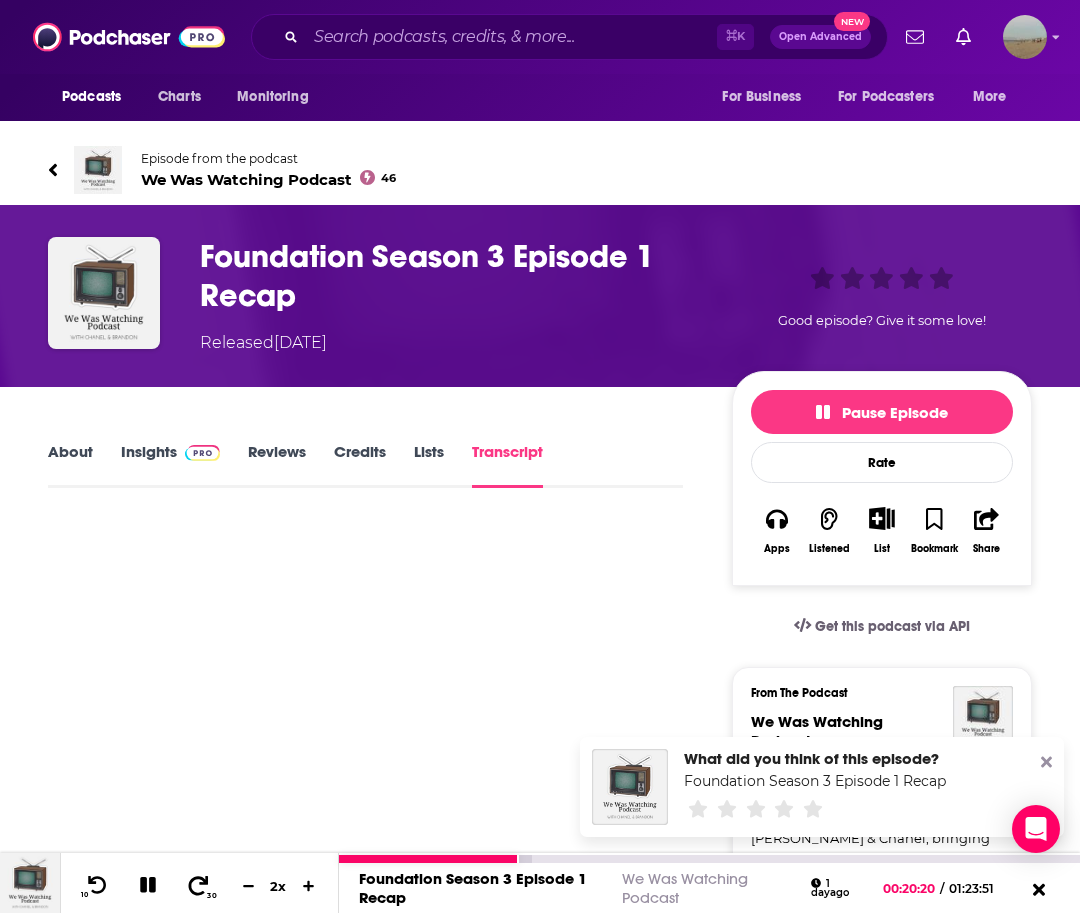 click 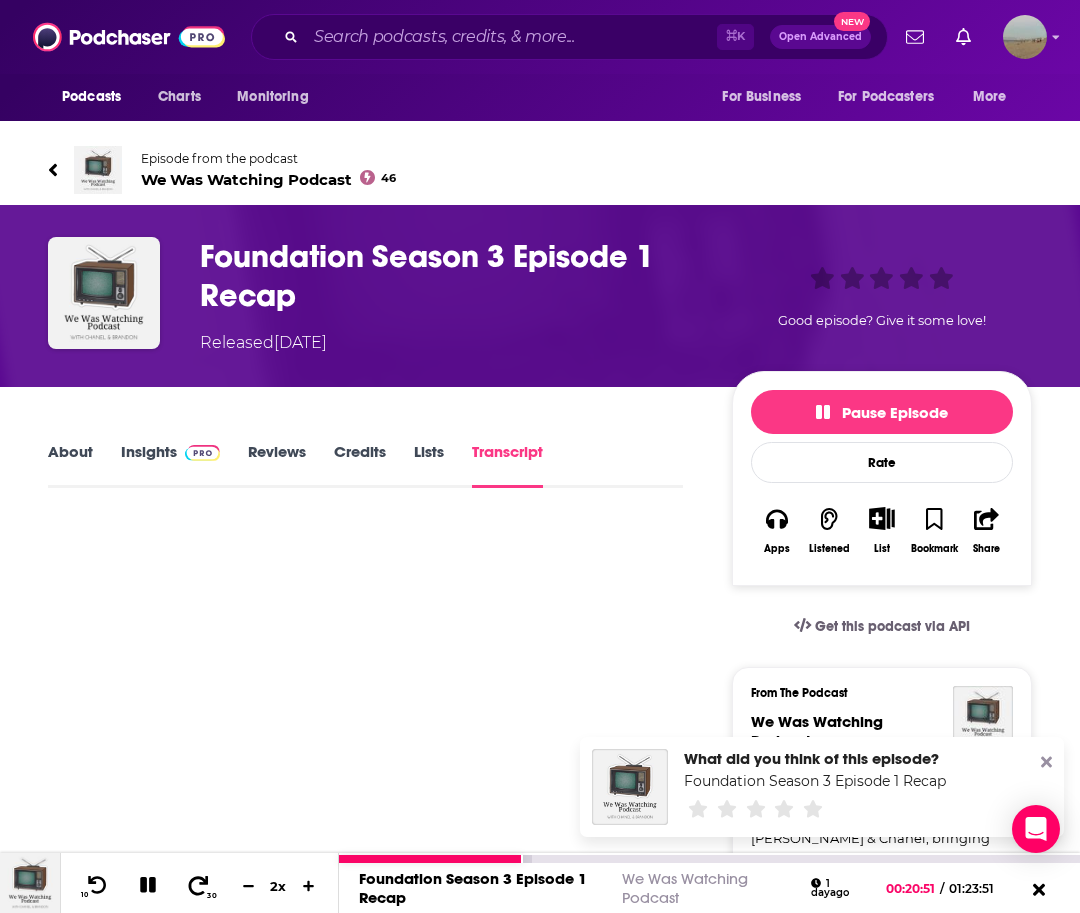click 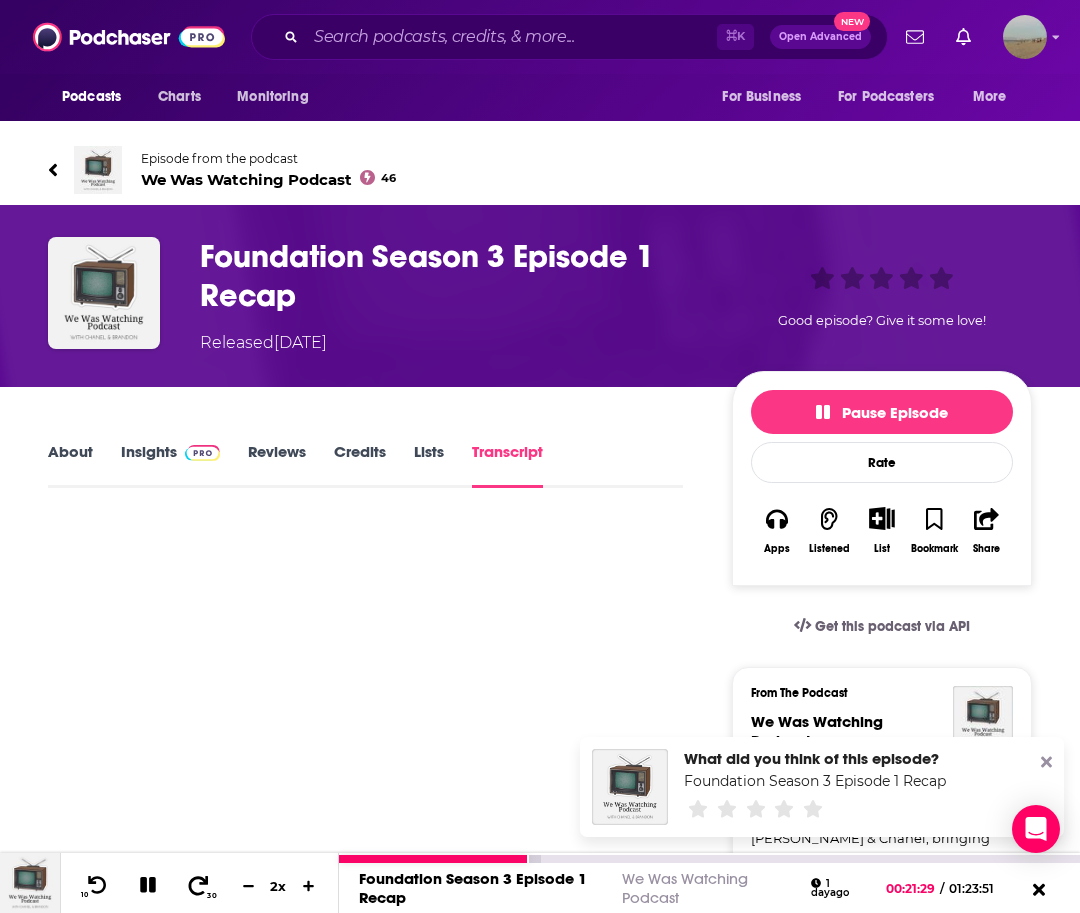 click 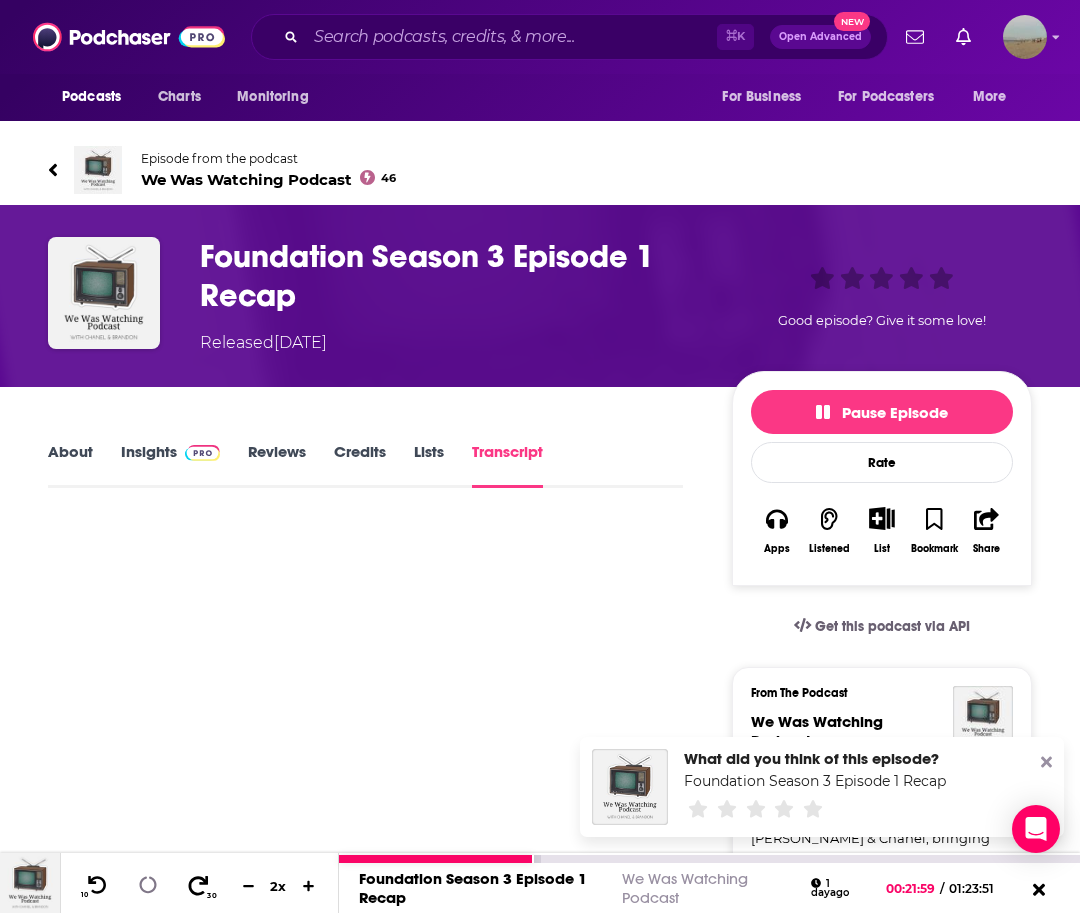 click 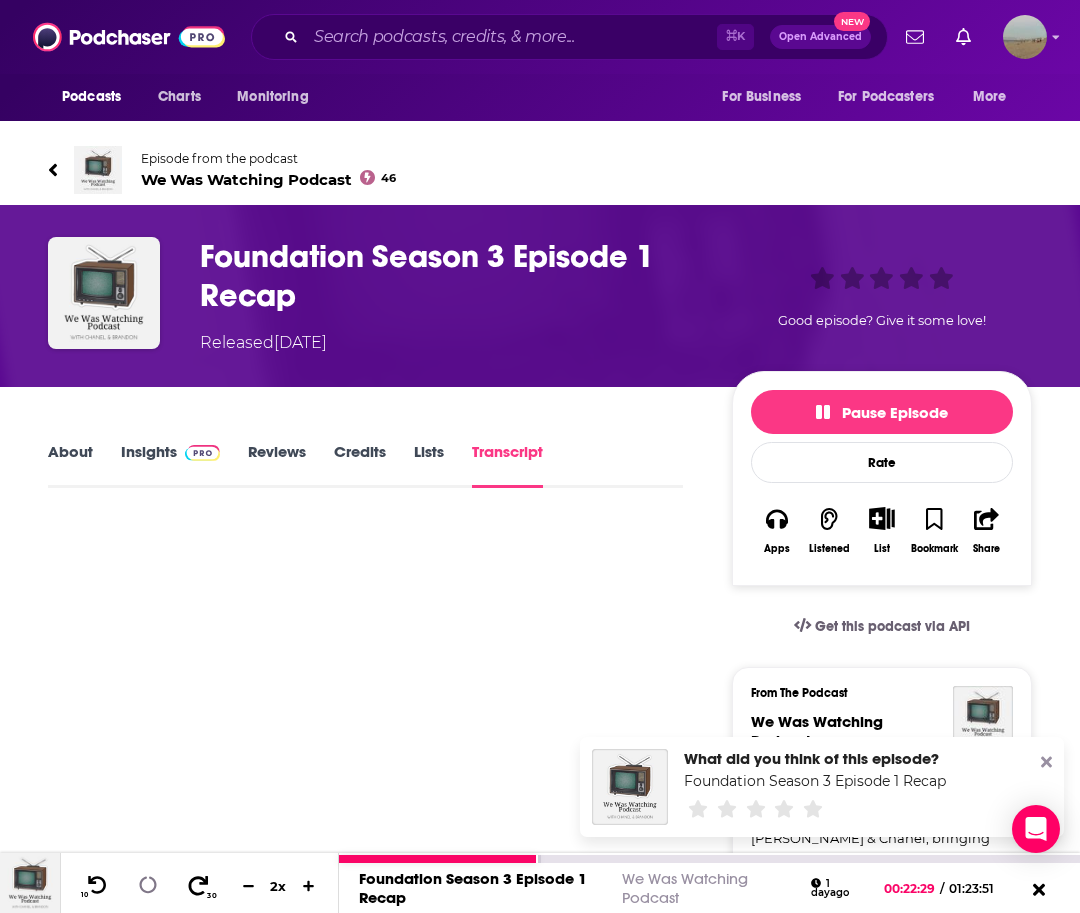 click 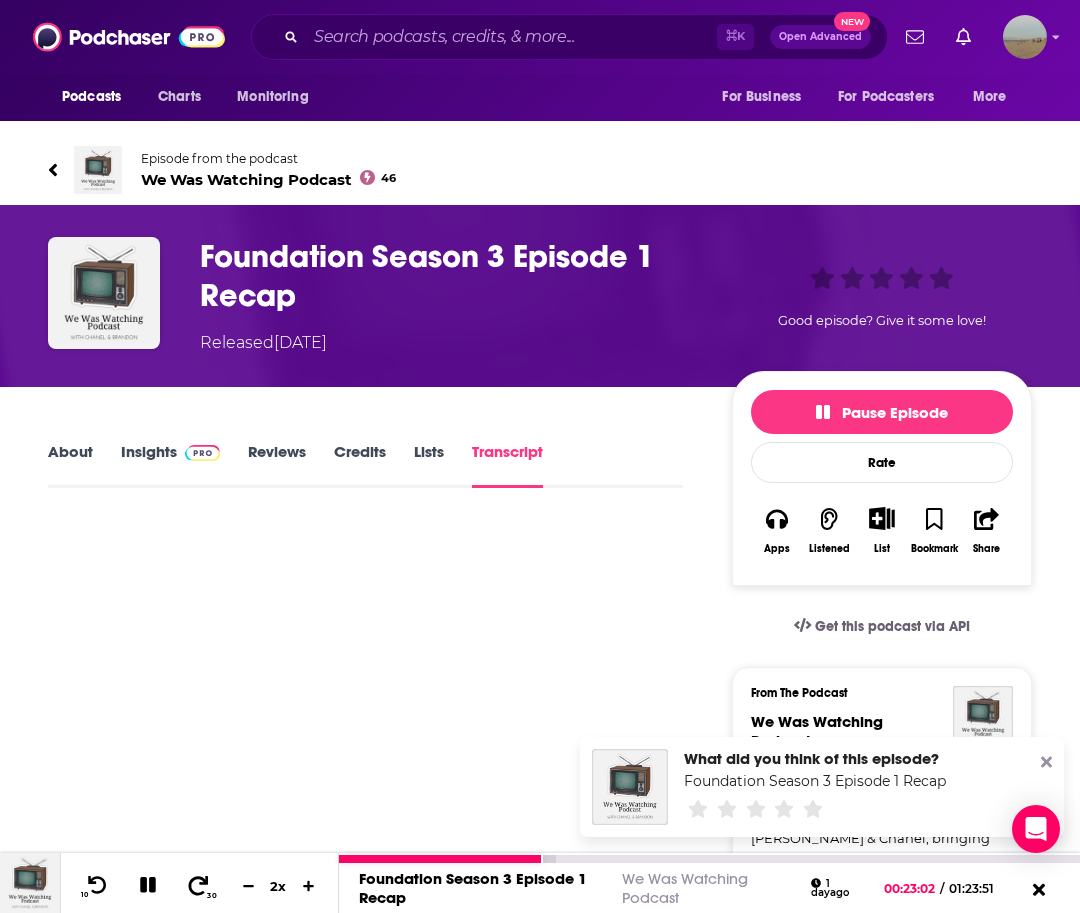 click 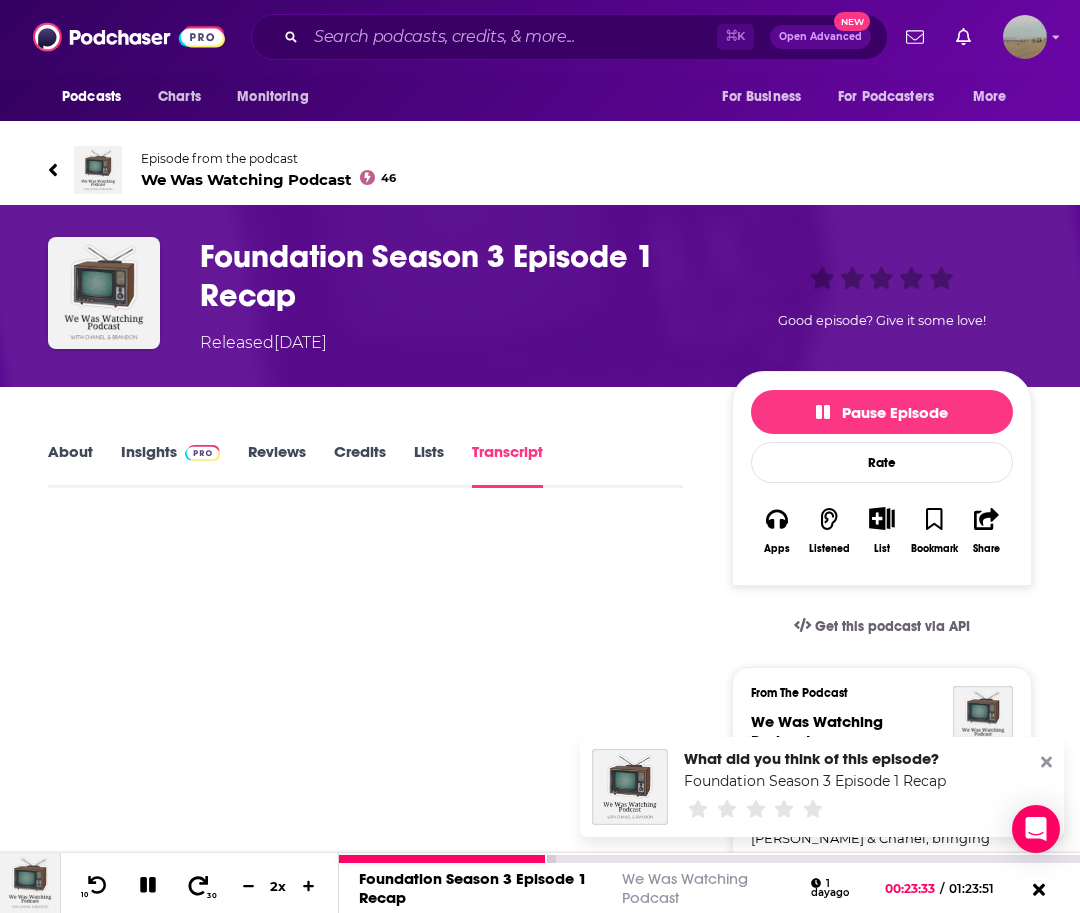 click 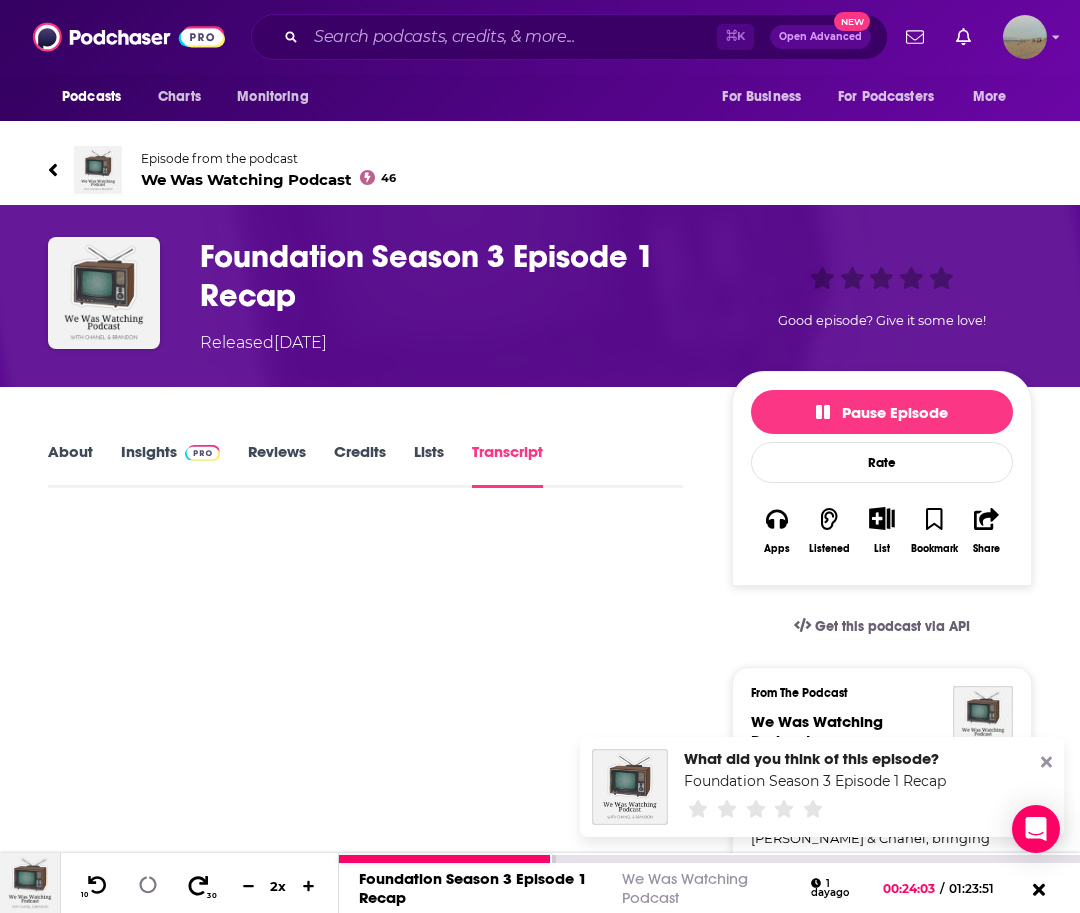 click 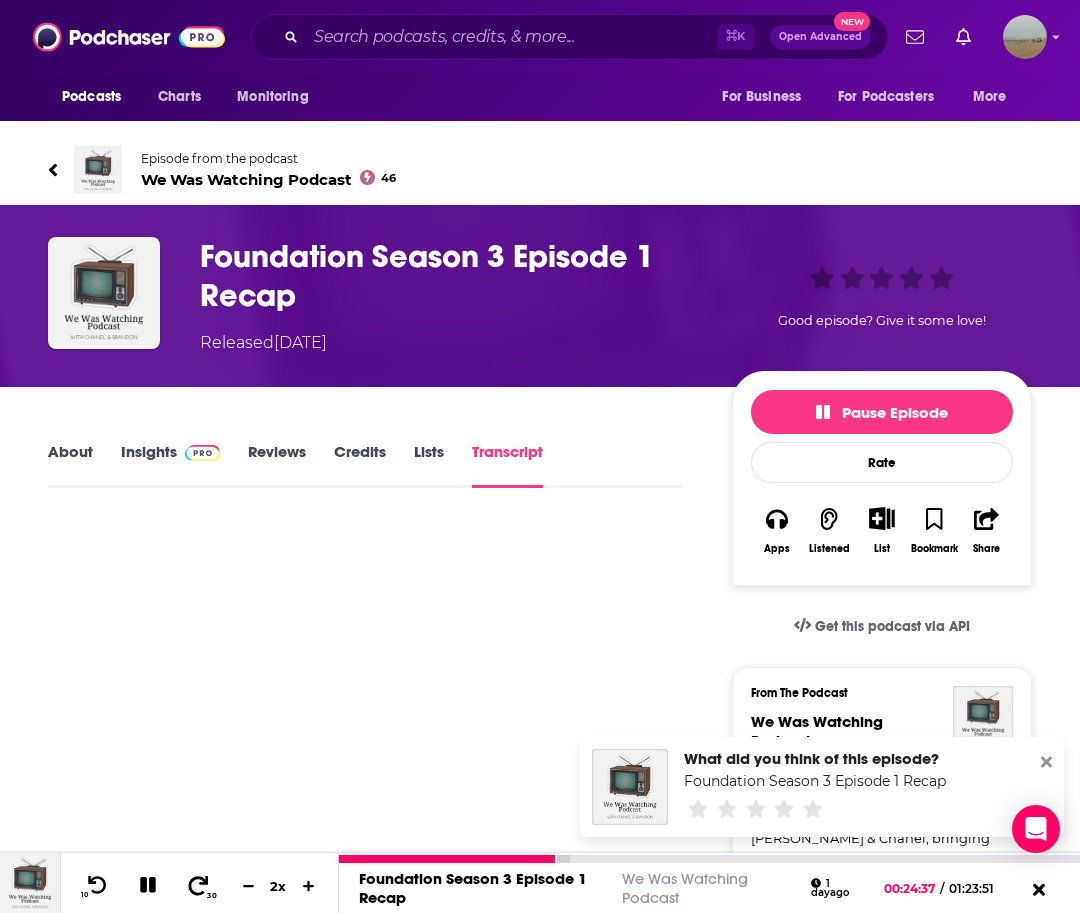 click 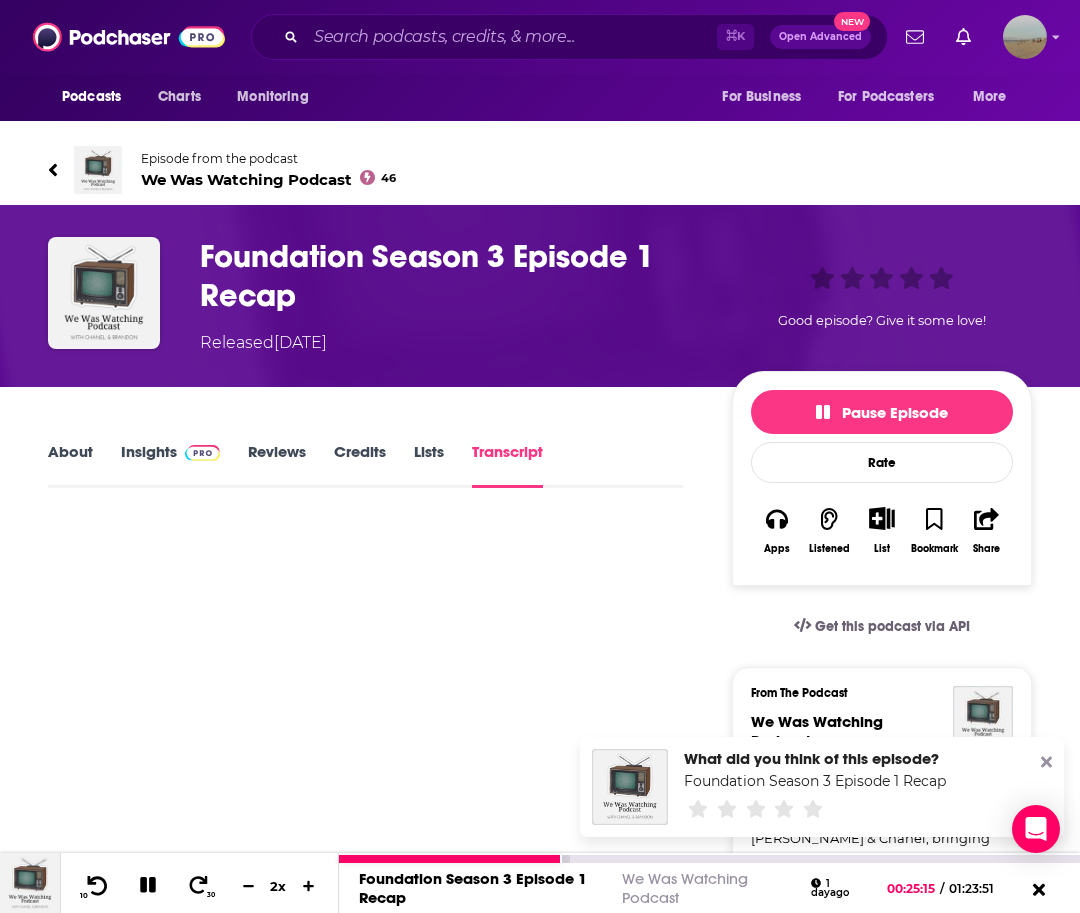 click 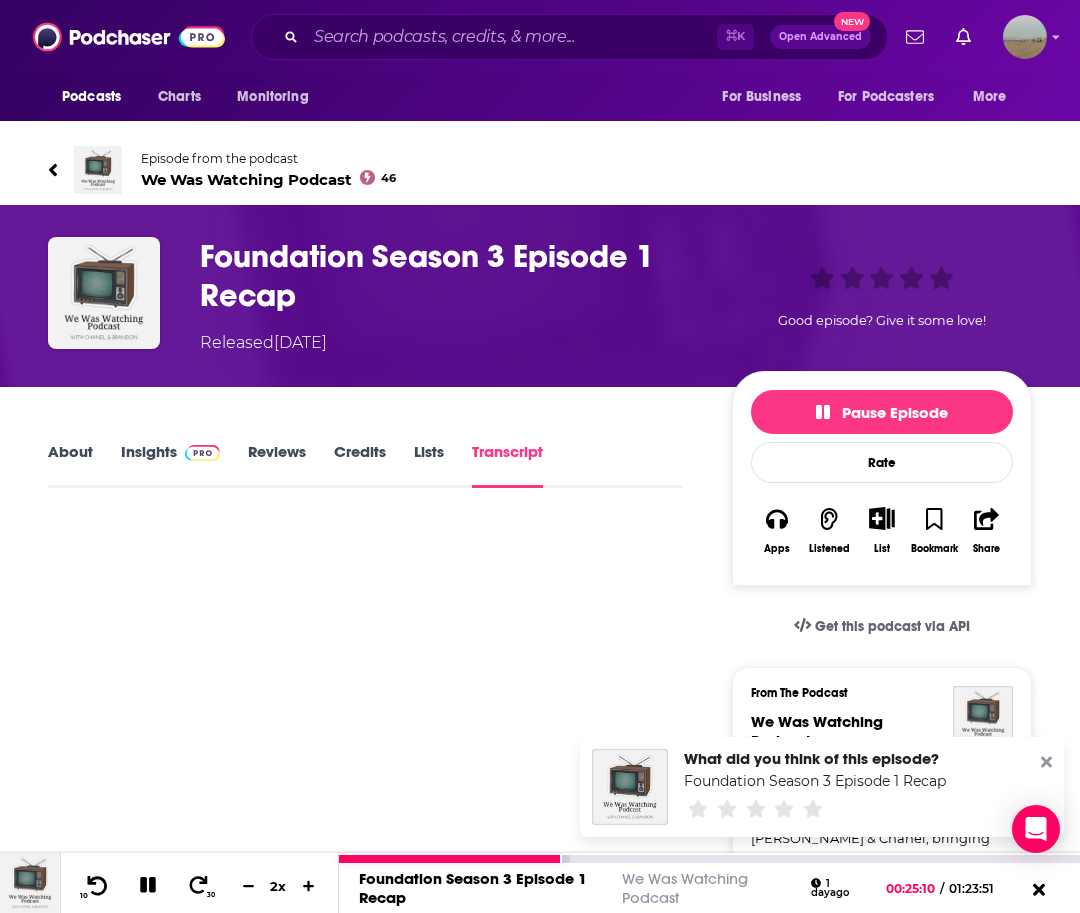 click 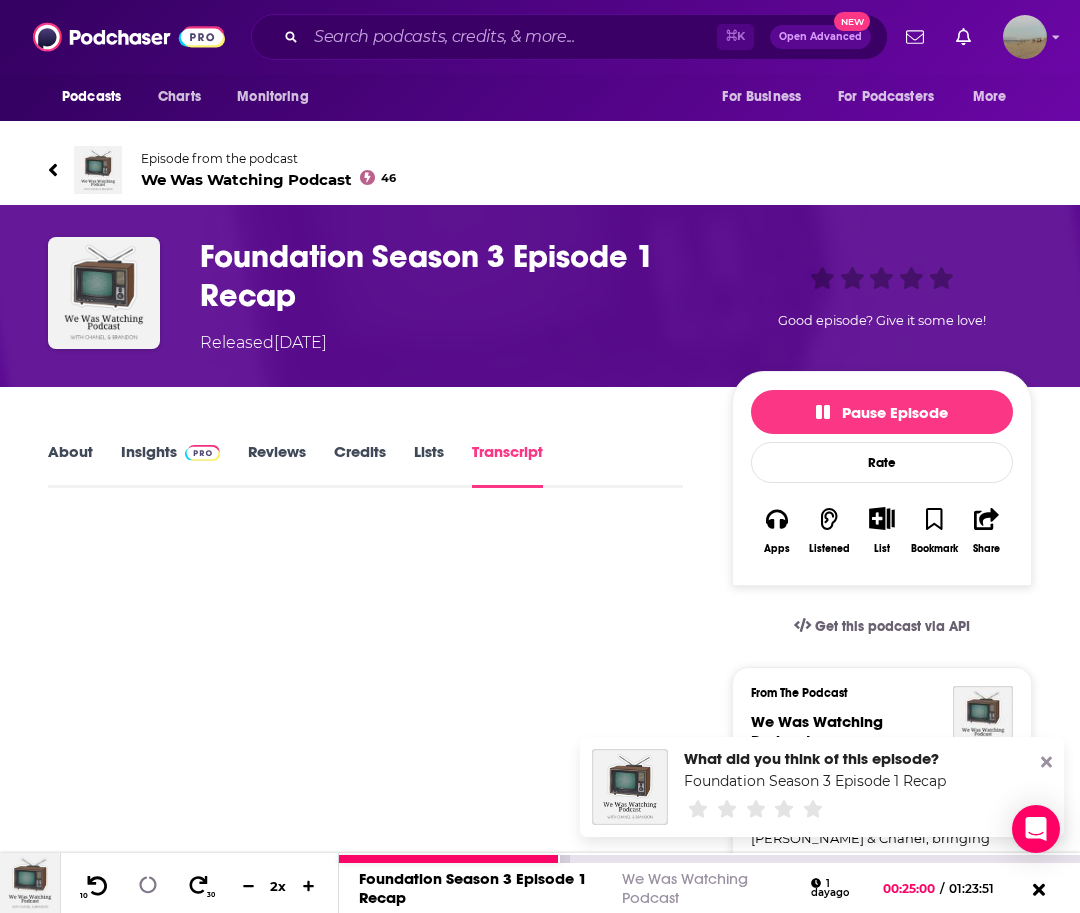 click 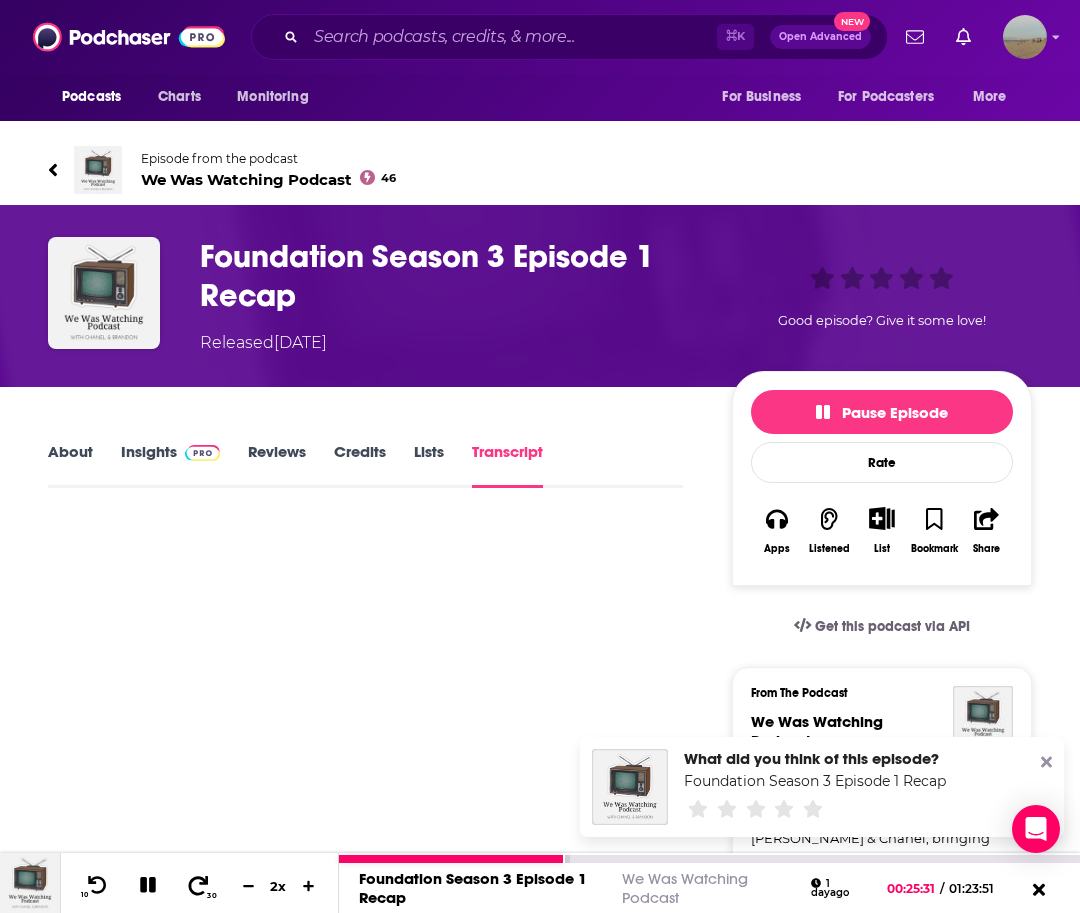 click 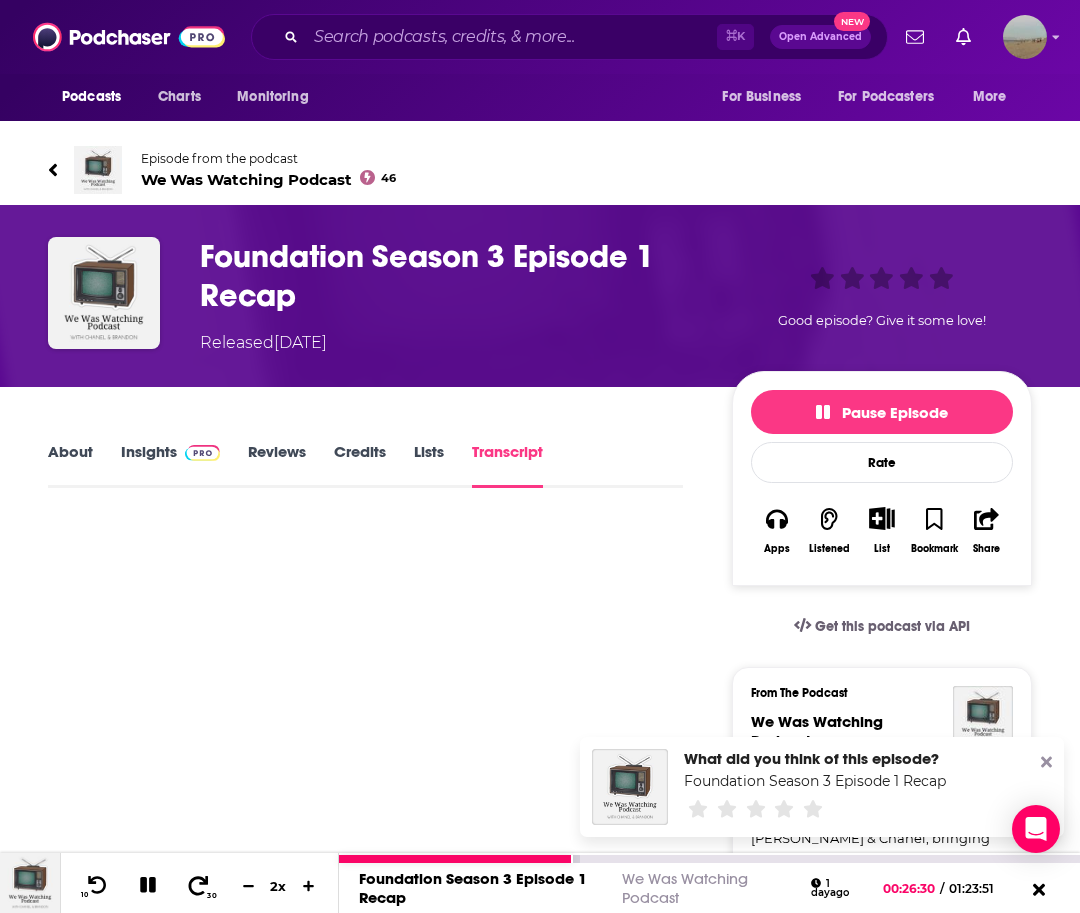 click 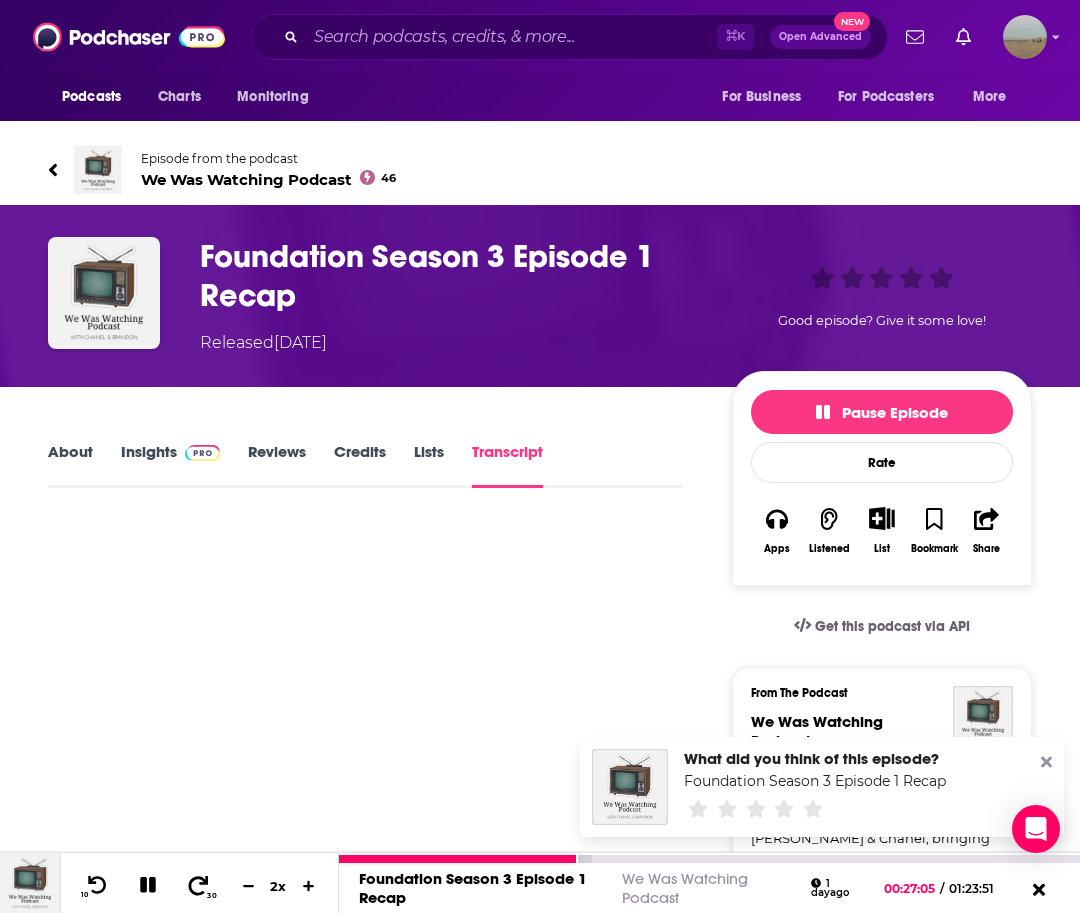 click 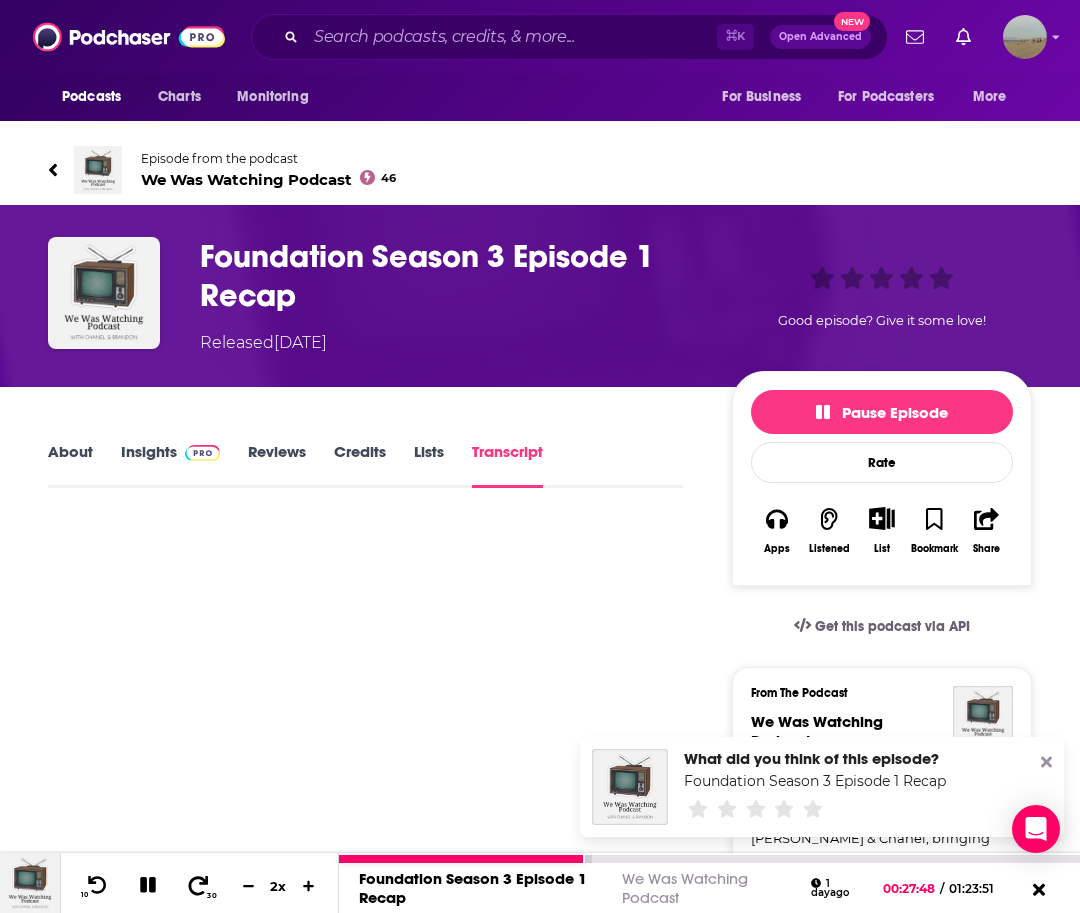 click 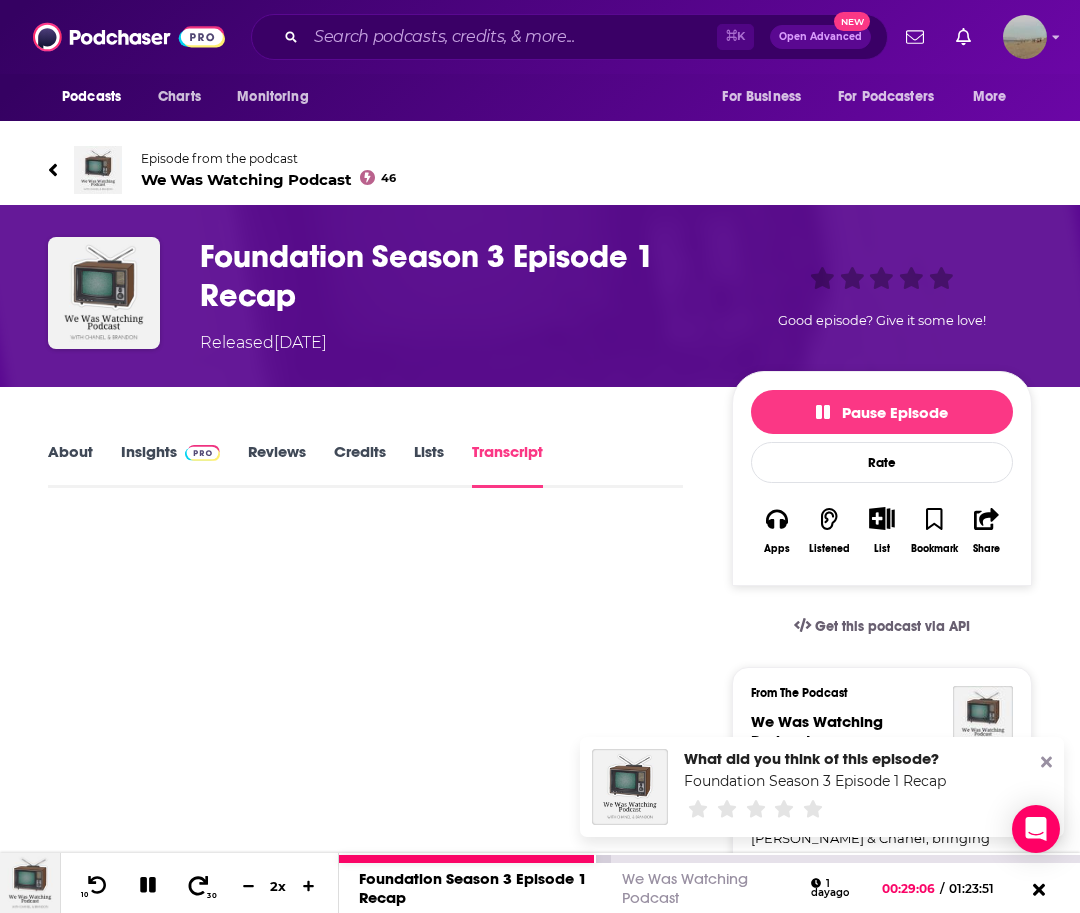 click 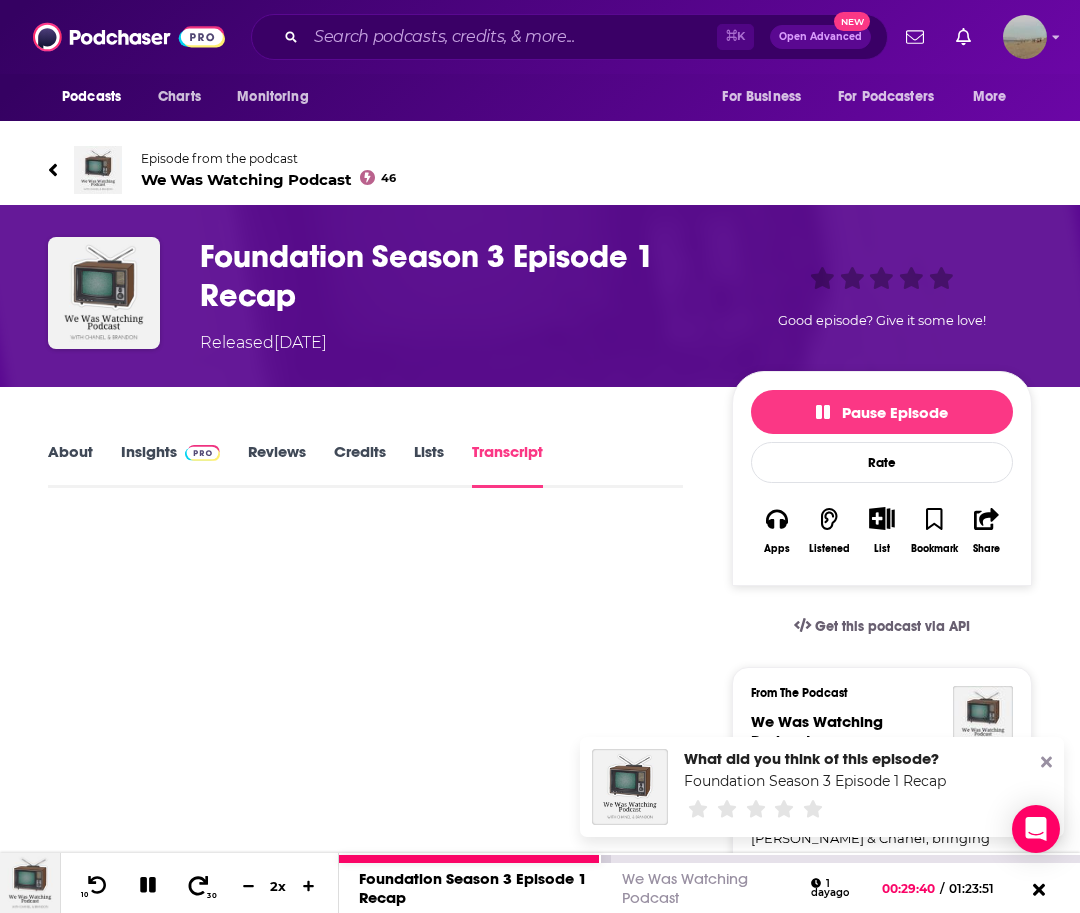 click 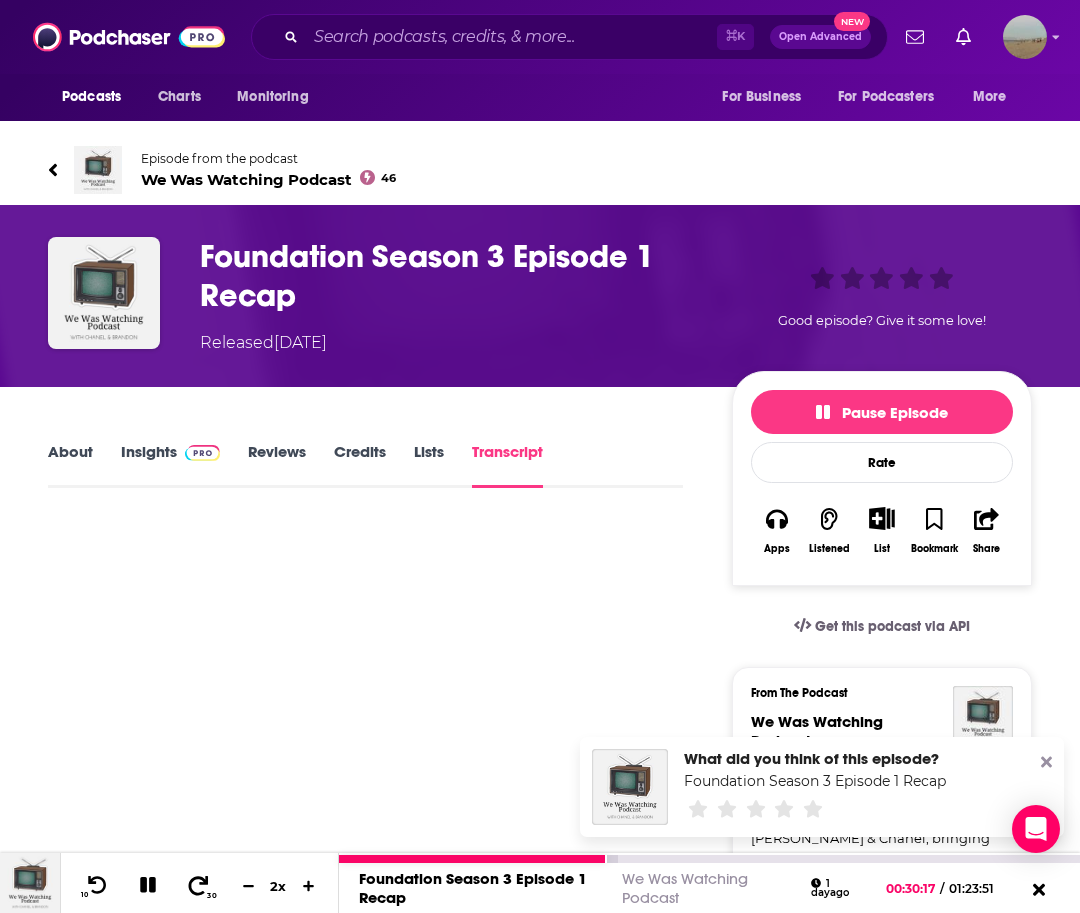 click 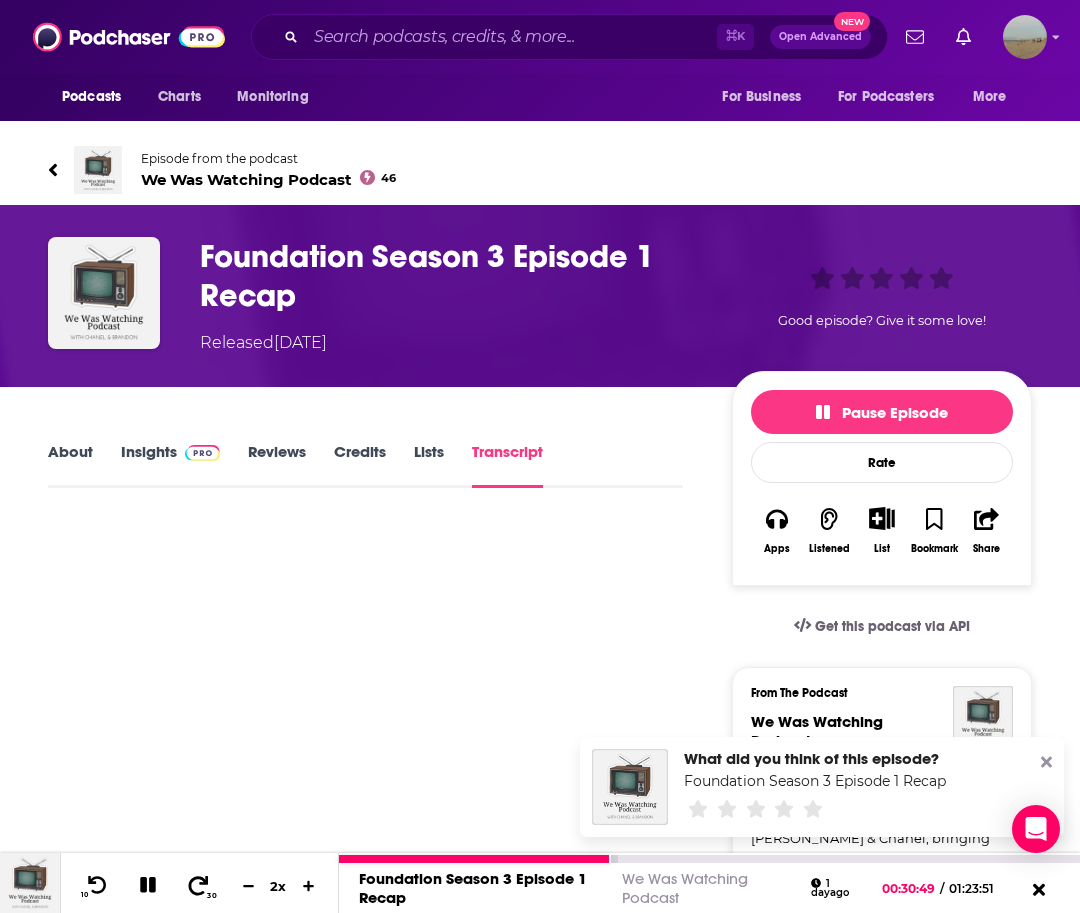 click 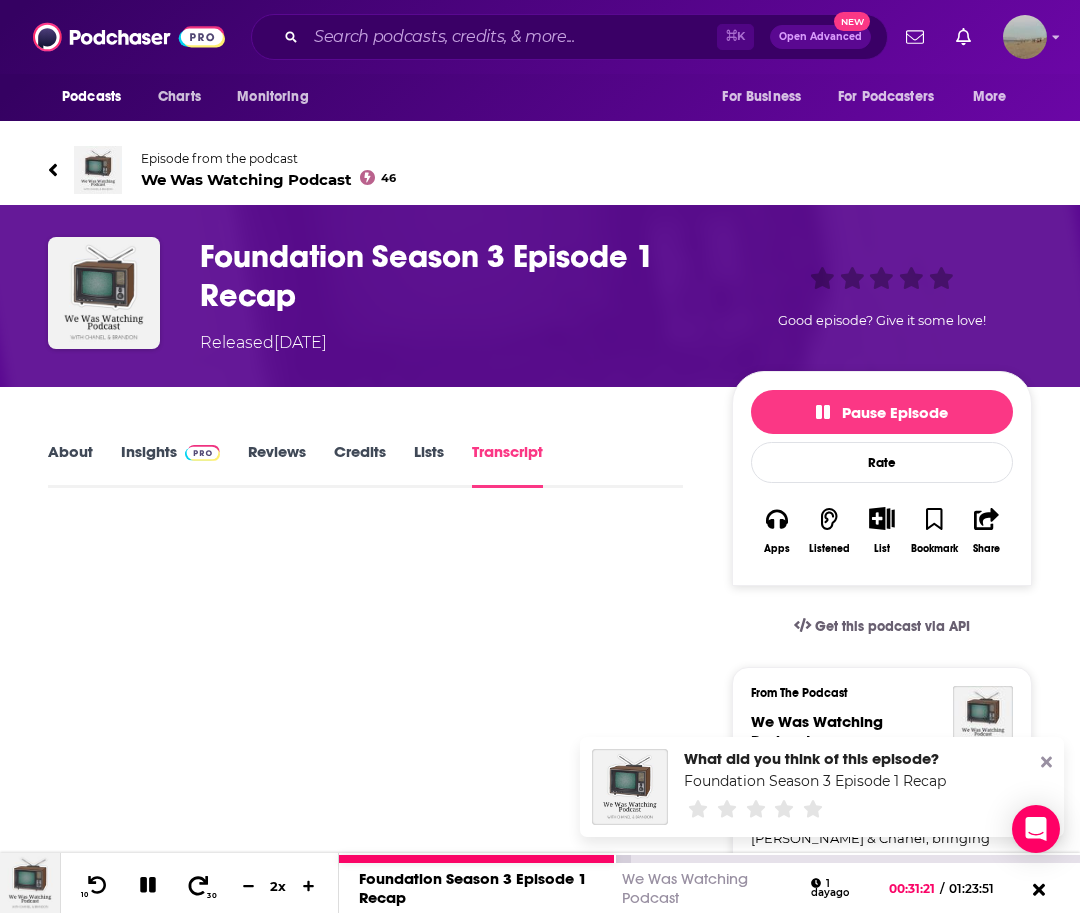 click 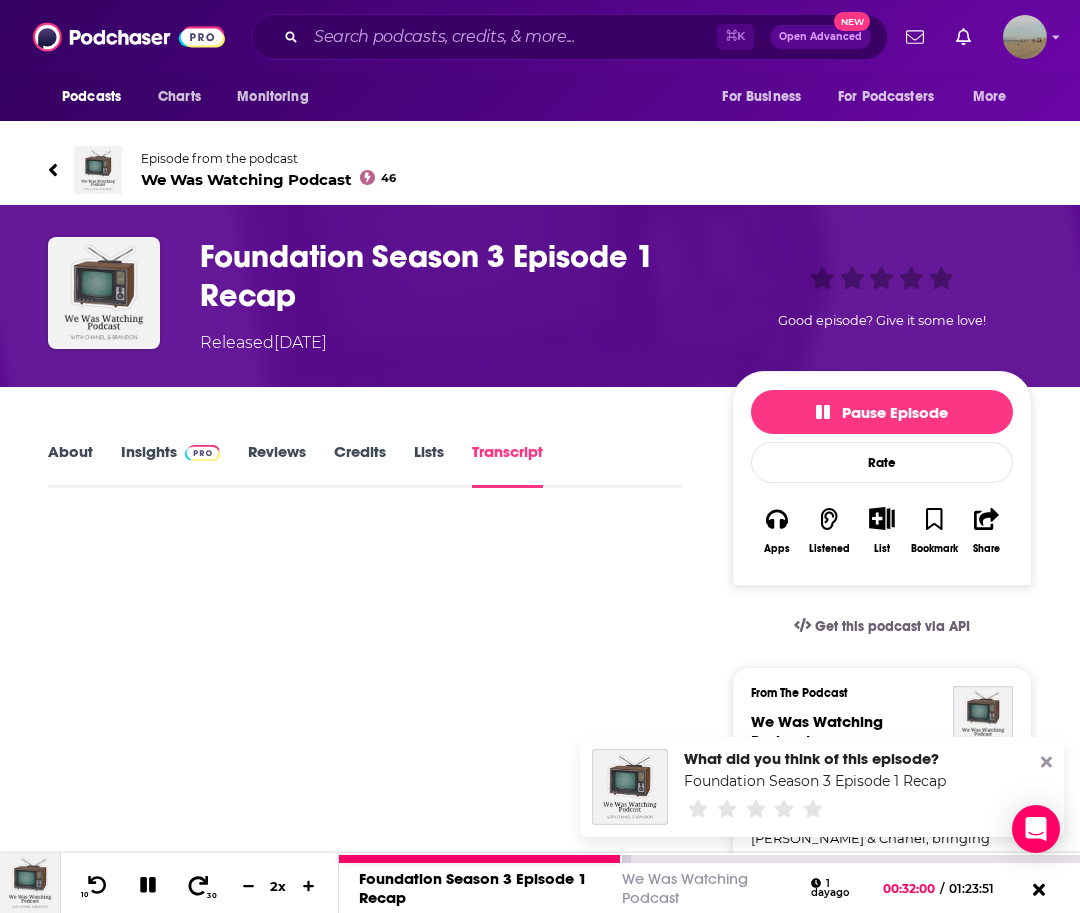click 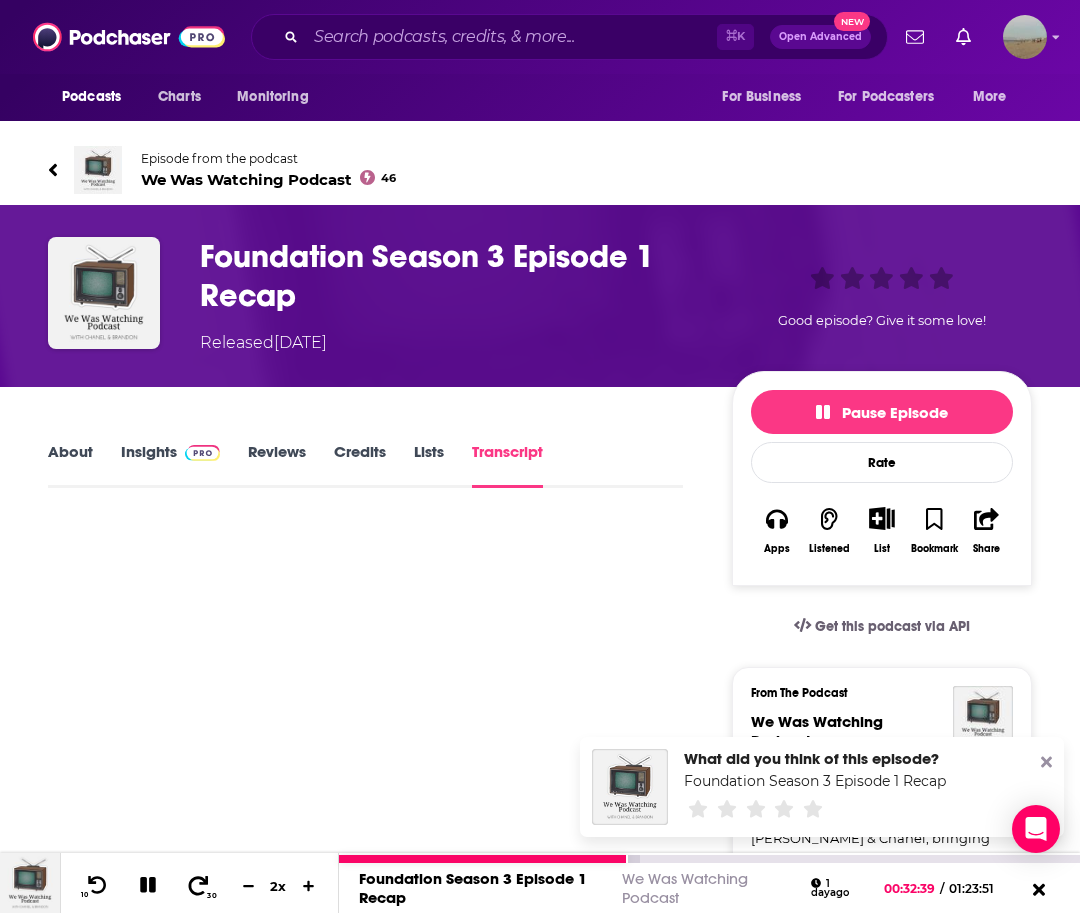 click 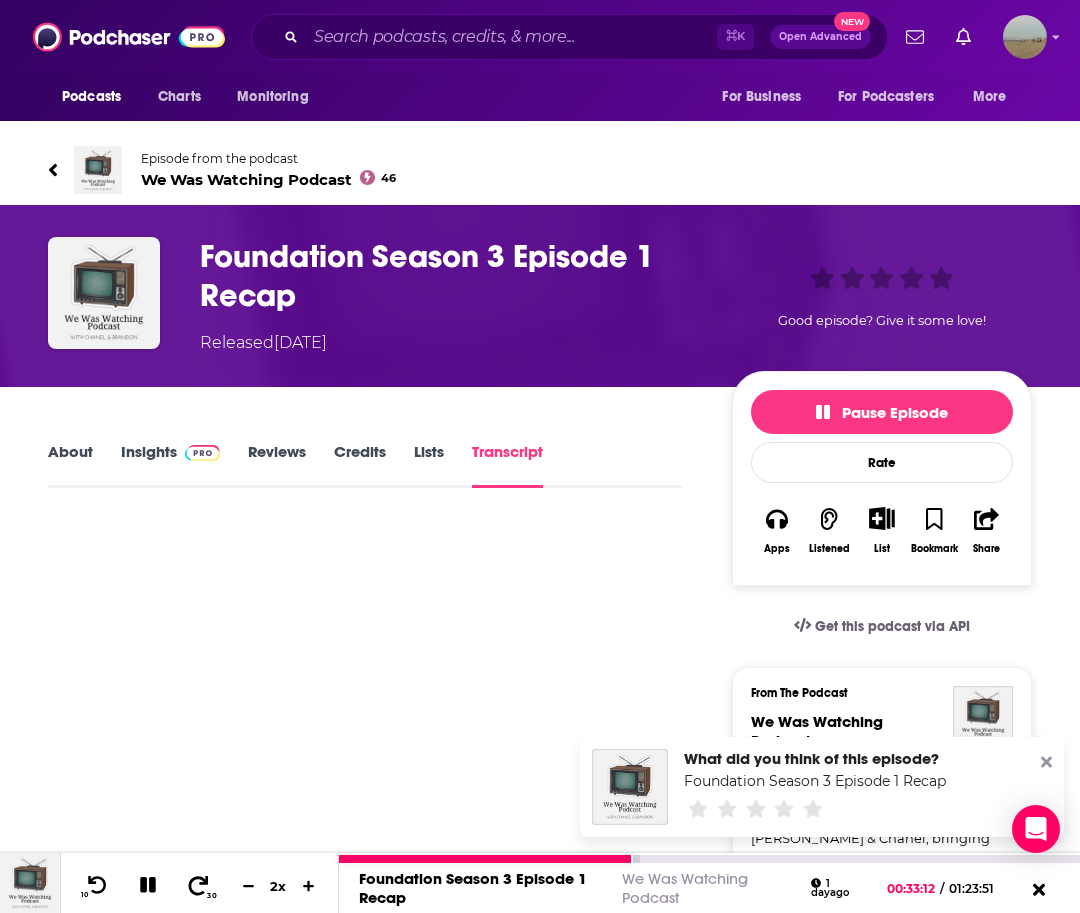 click 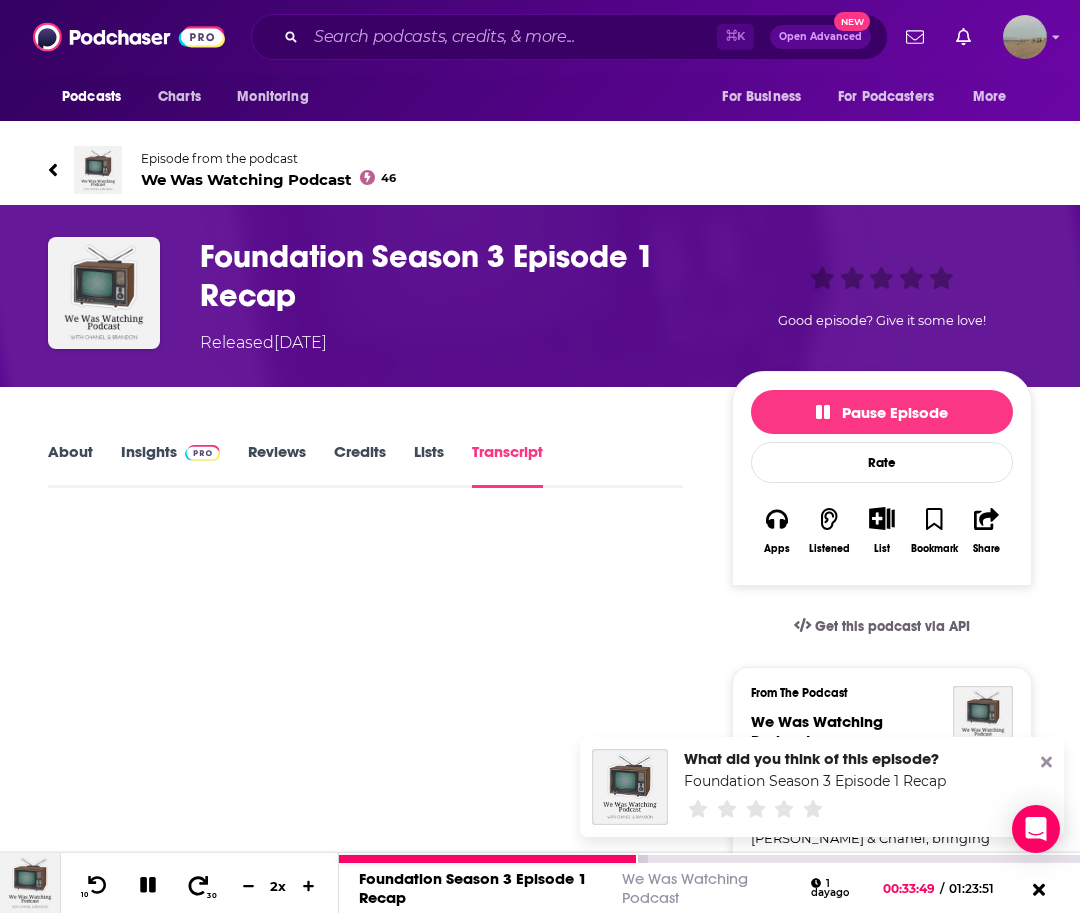click at bounding box center [198, 886] 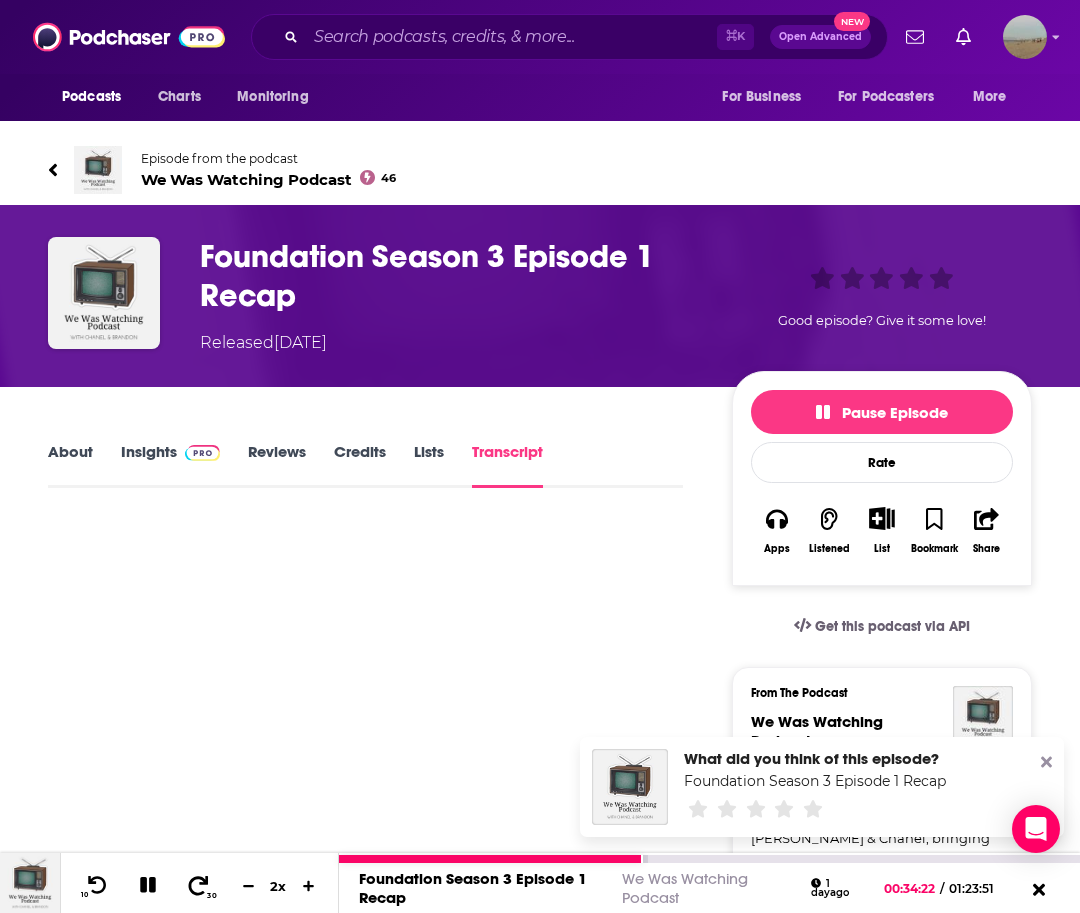 click at bounding box center (198, 886) 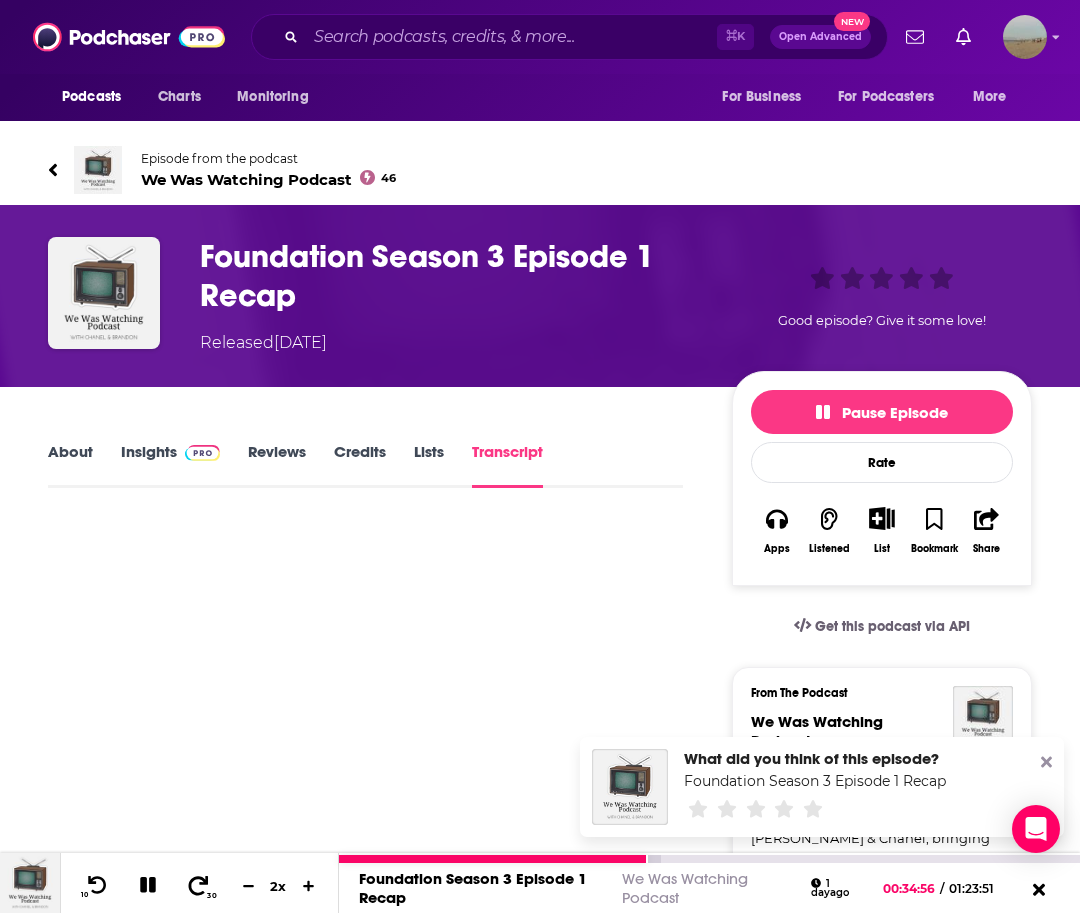 click at bounding box center (198, 886) 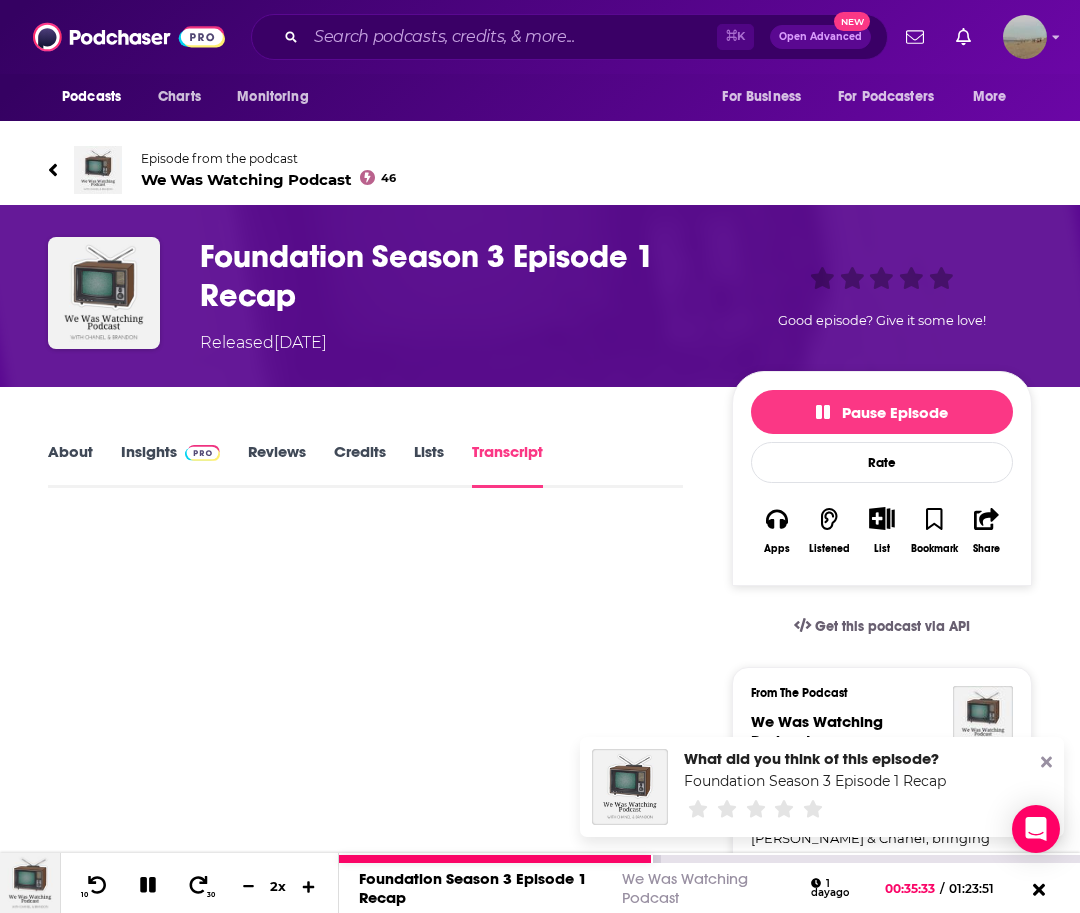 click 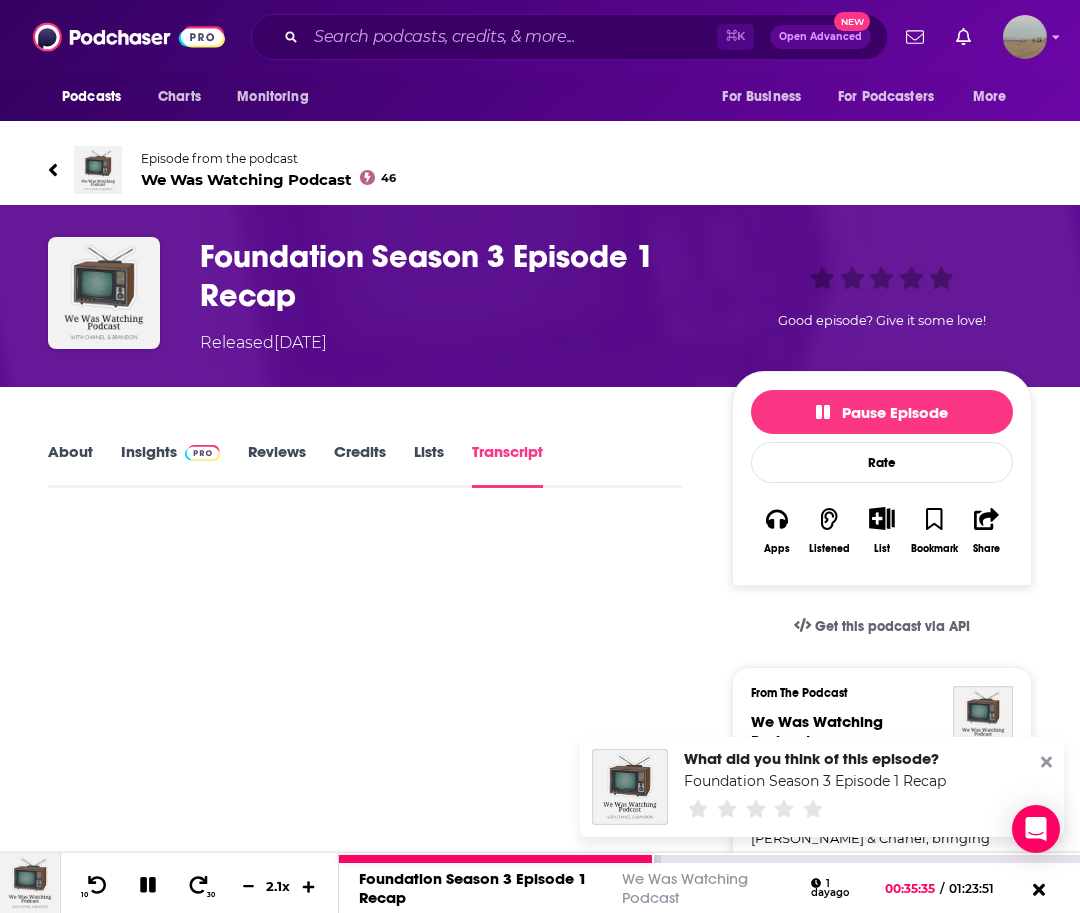 click 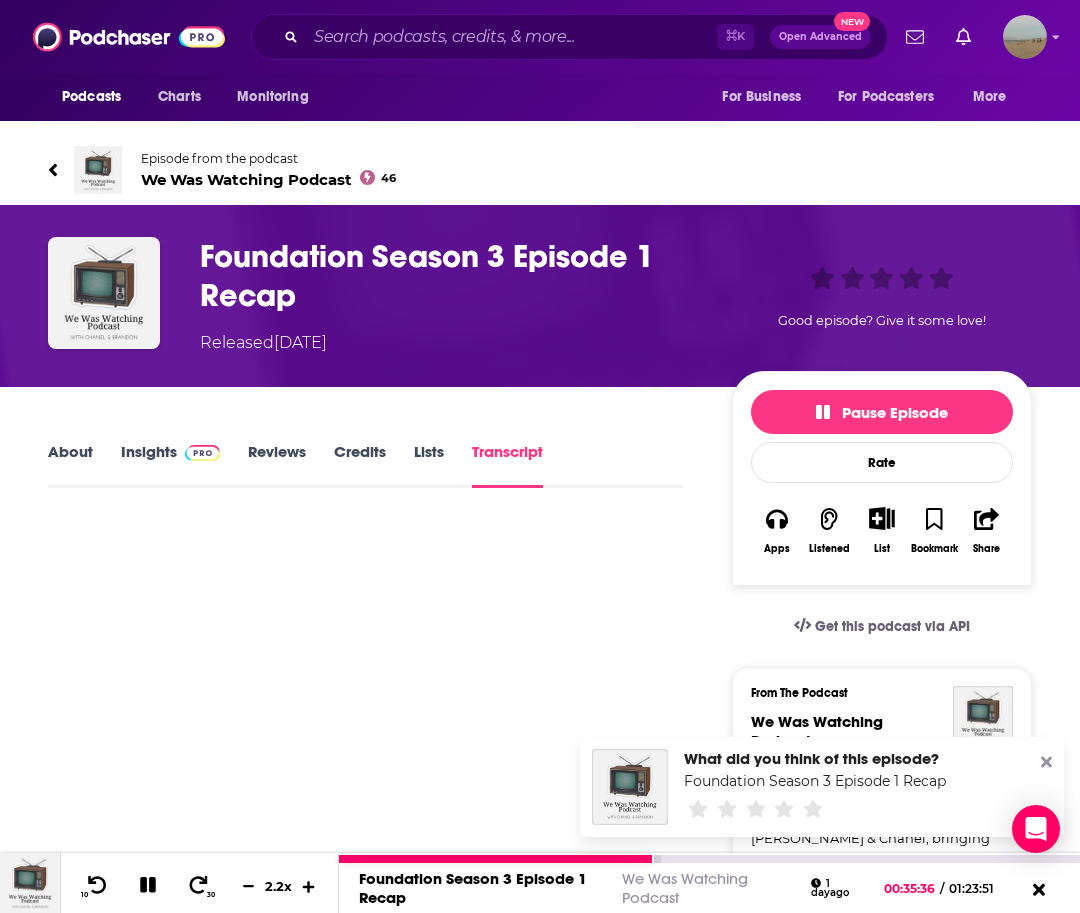 click 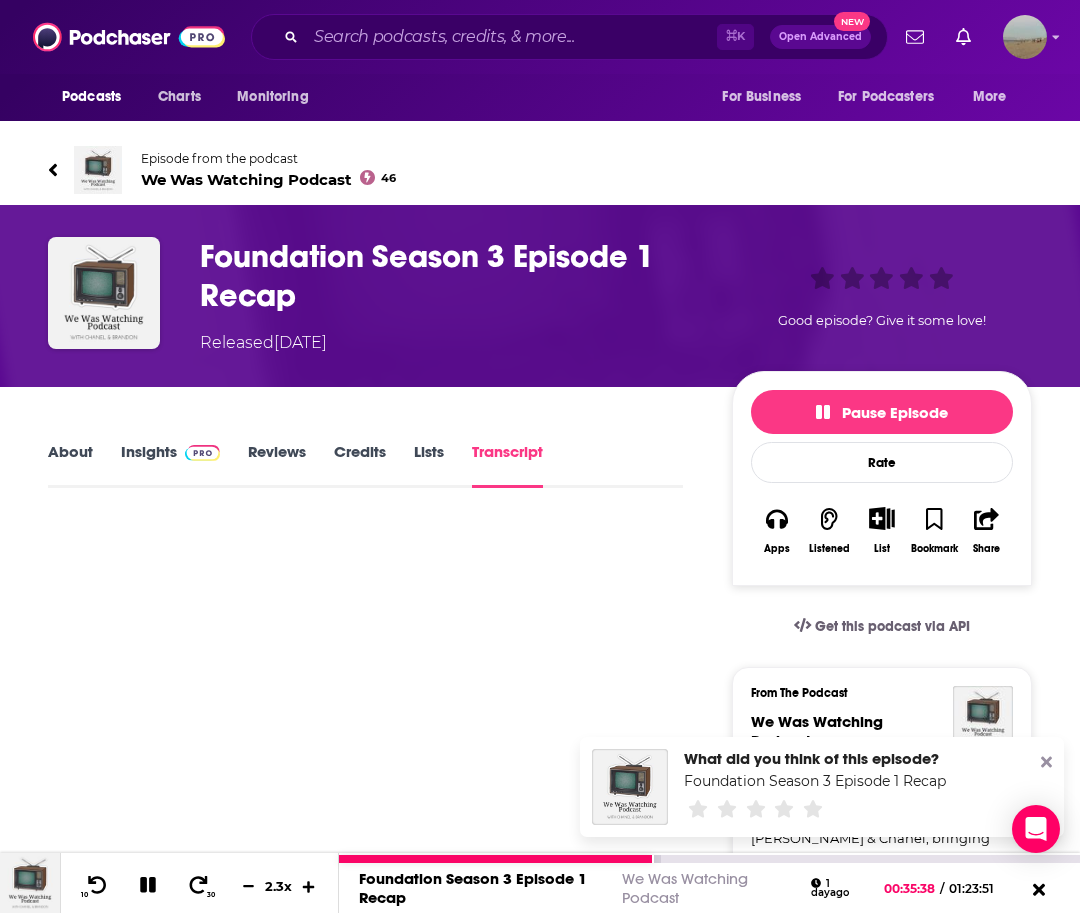 click 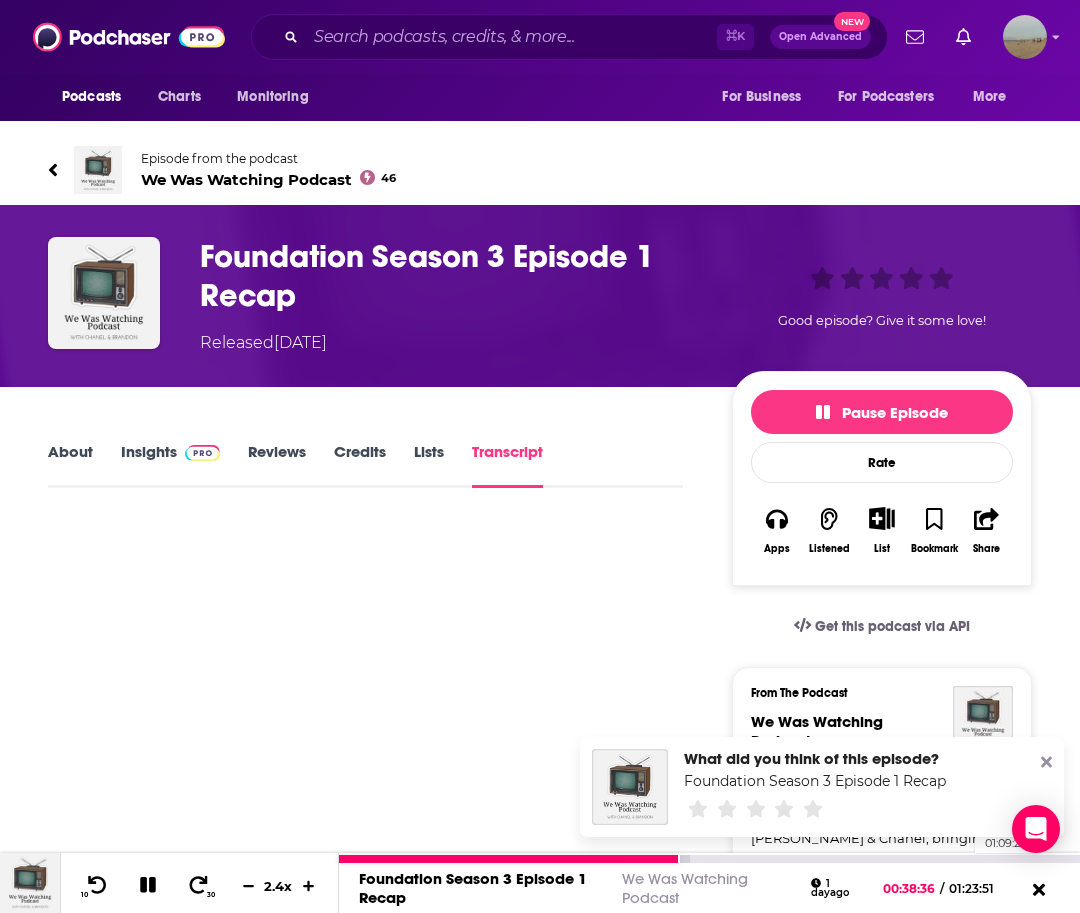 click on "01:09:22" at bounding box center [709, 859] 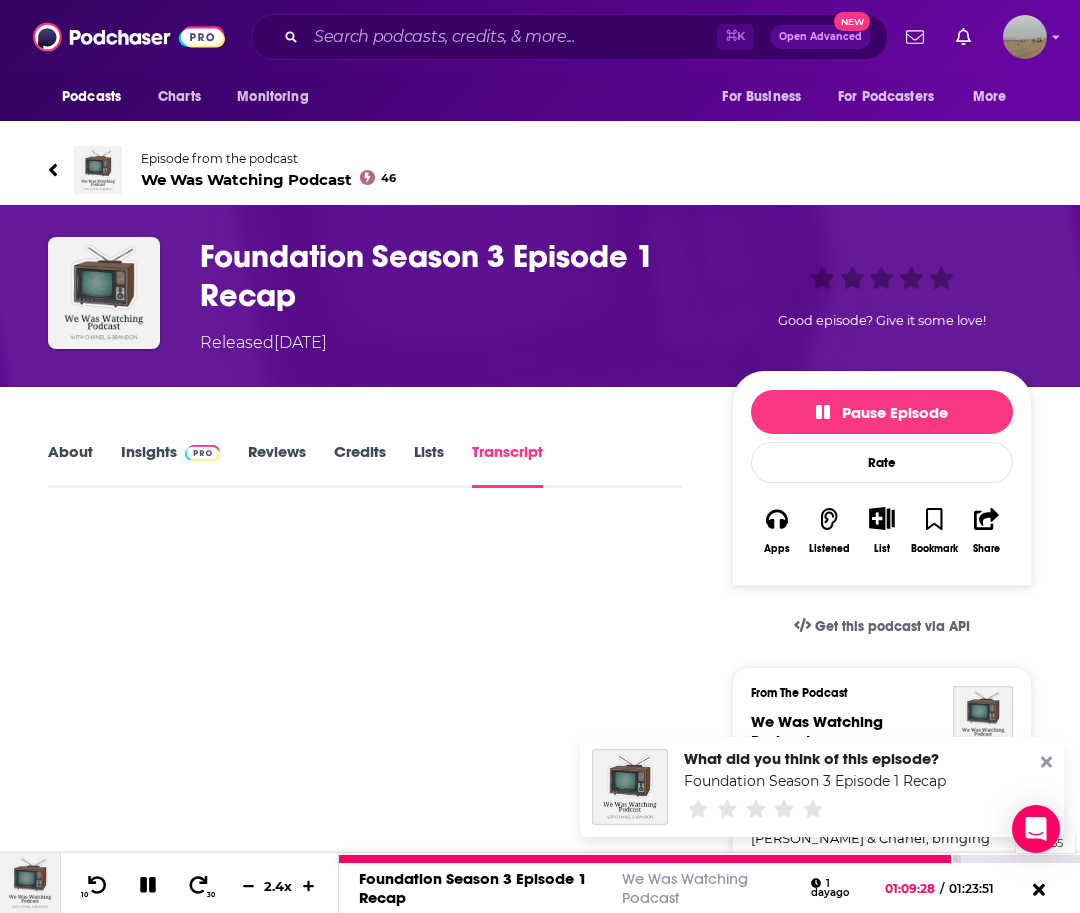 click on "01:13:55" at bounding box center (709, 859) 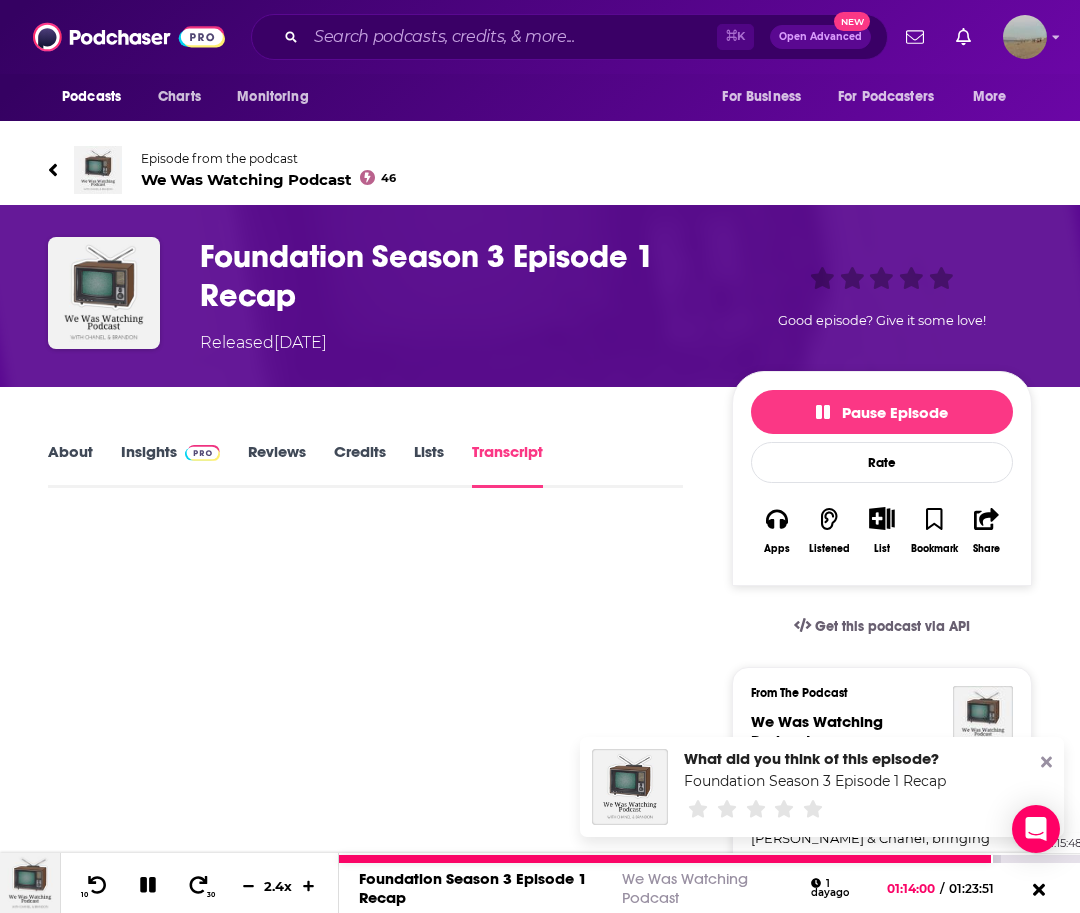 click on "01:15:48" at bounding box center [709, 859] 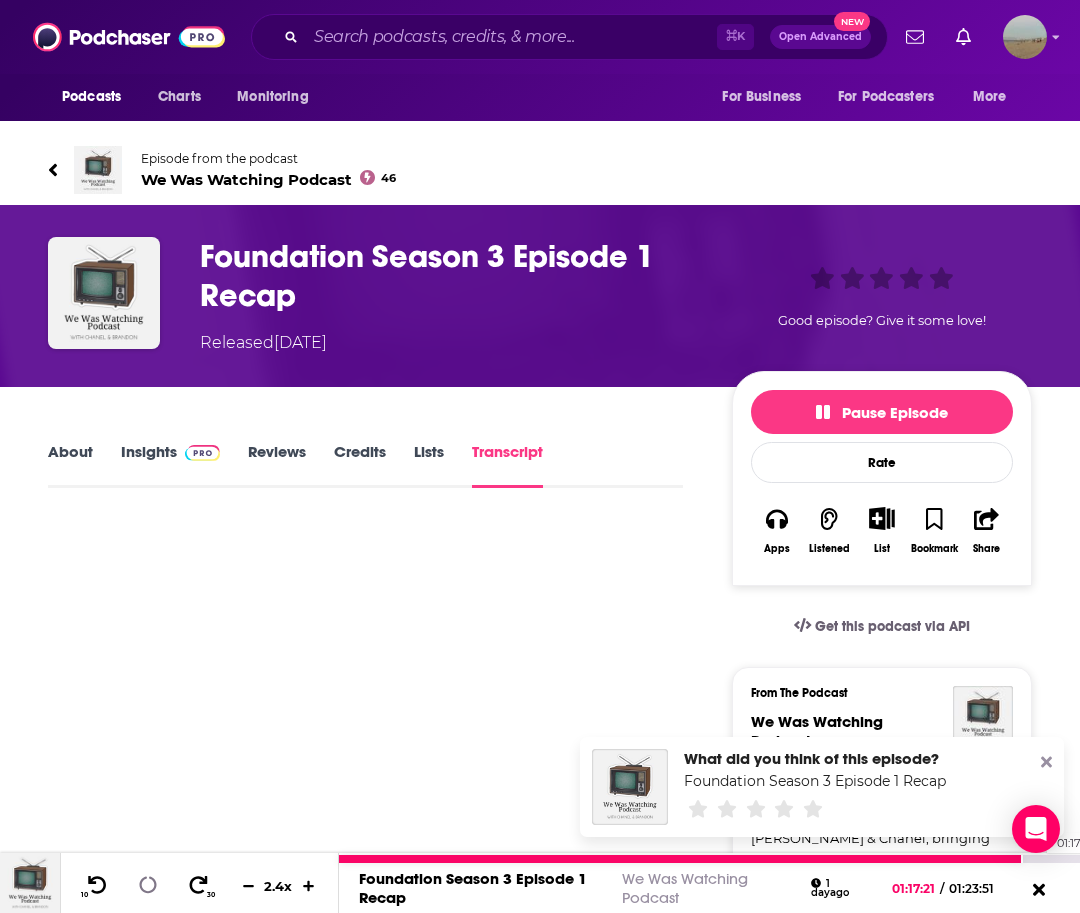 click at bounding box center (681, 859) 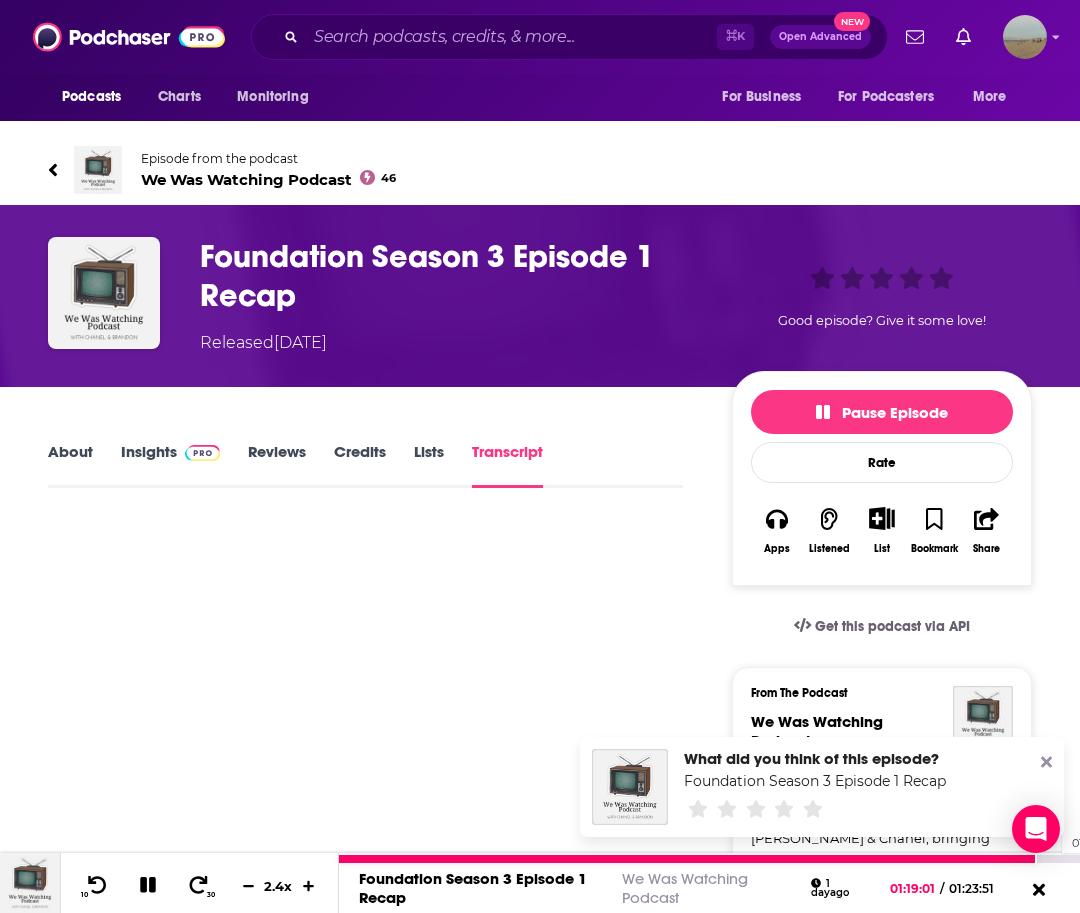 click on "01:19:01" at bounding box center [709, 859] 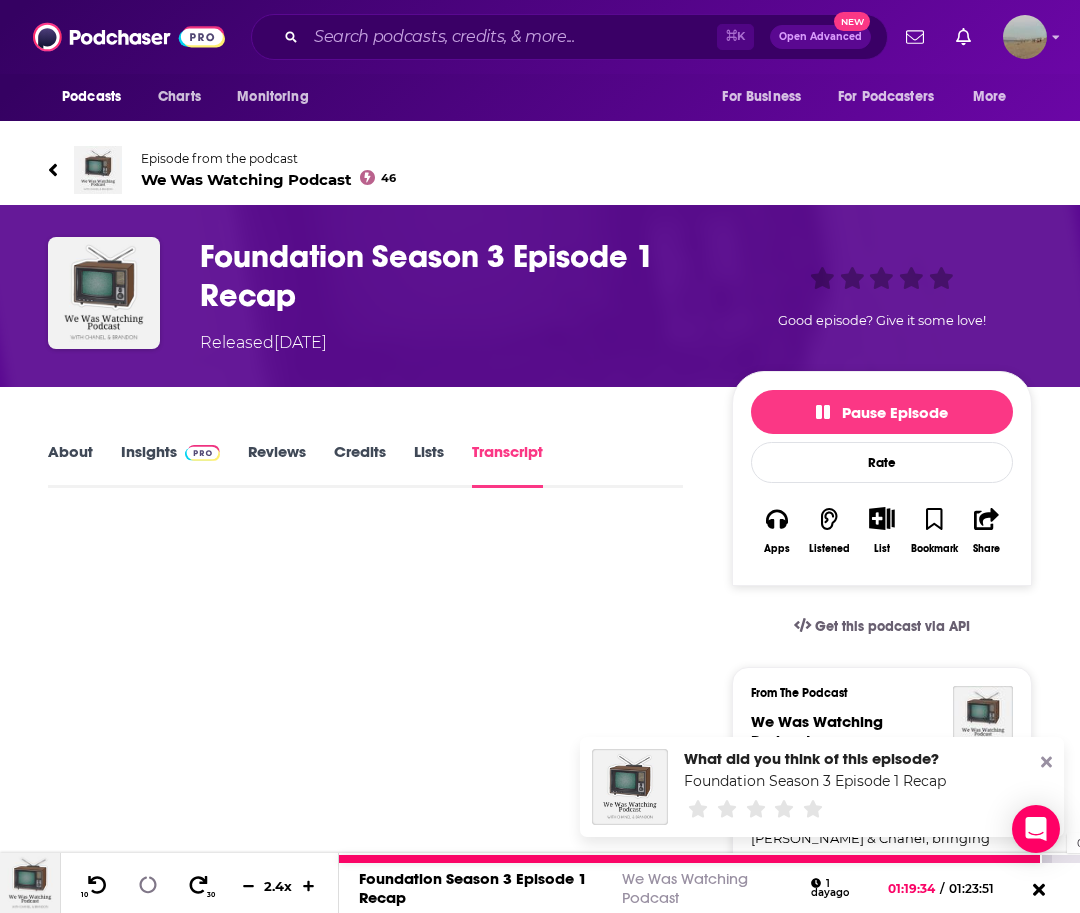 click at bounding box center [695, 859] 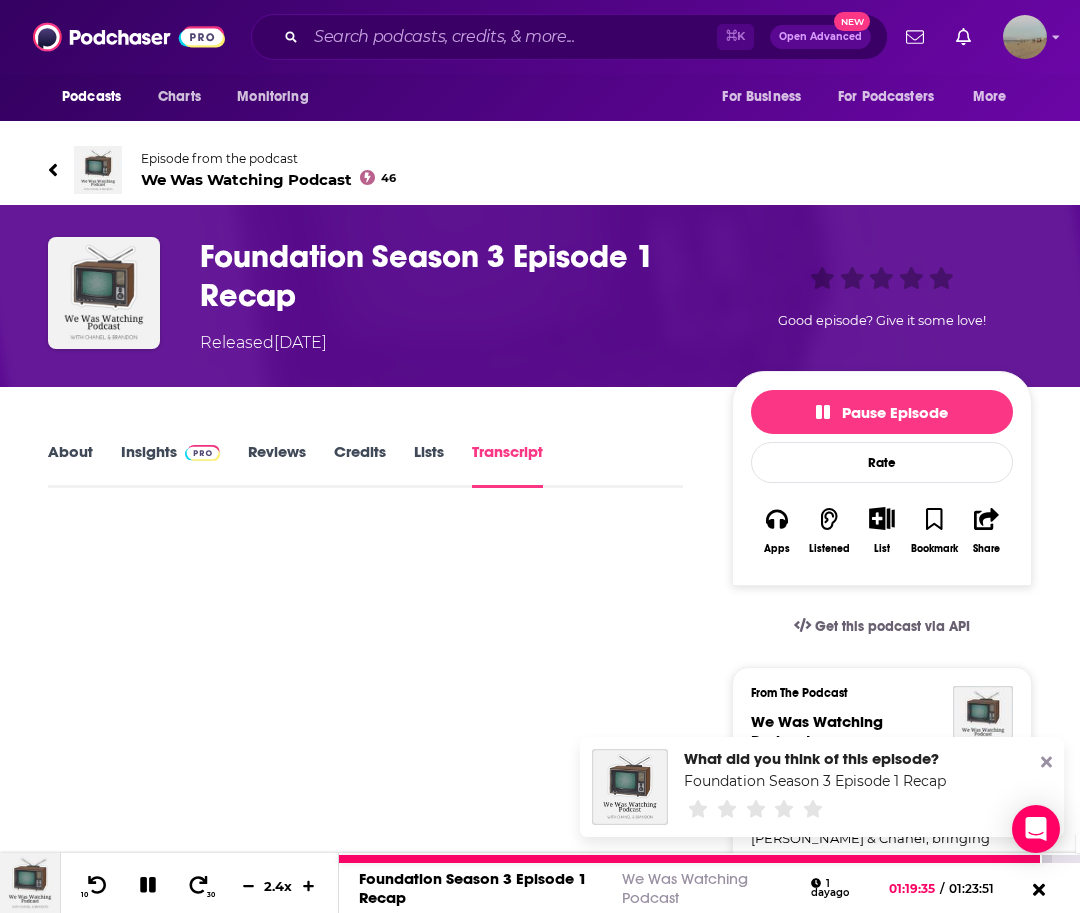 click at bounding box center [695, 859] 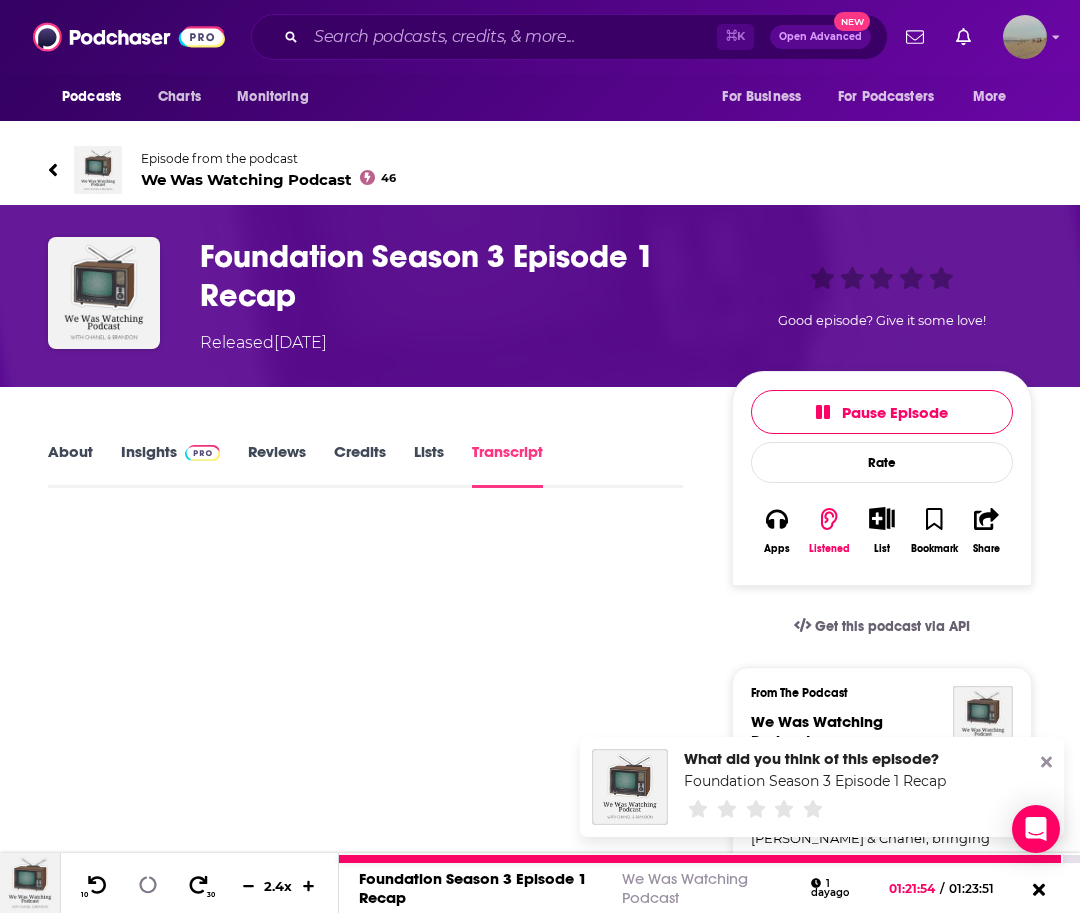 click on "01:21:54" at bounding box center [709, 859] 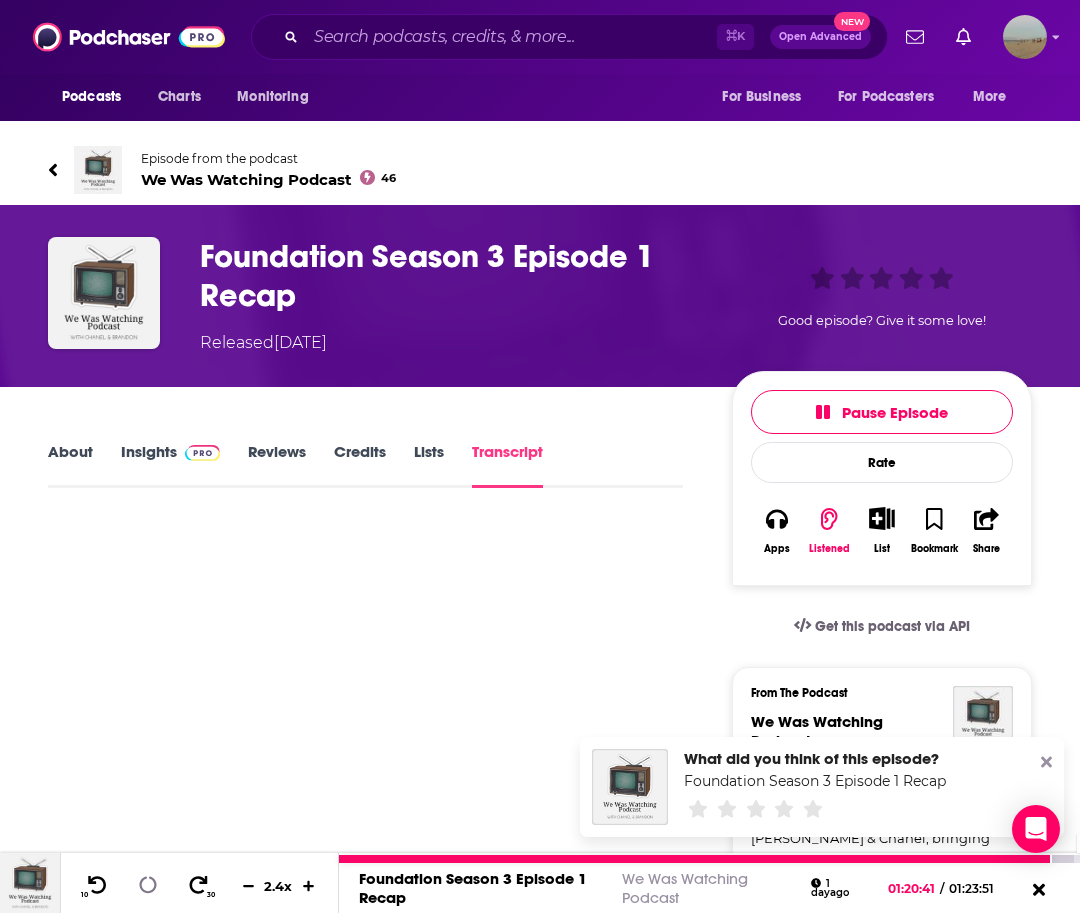 click at bounding box center [695, 859] 